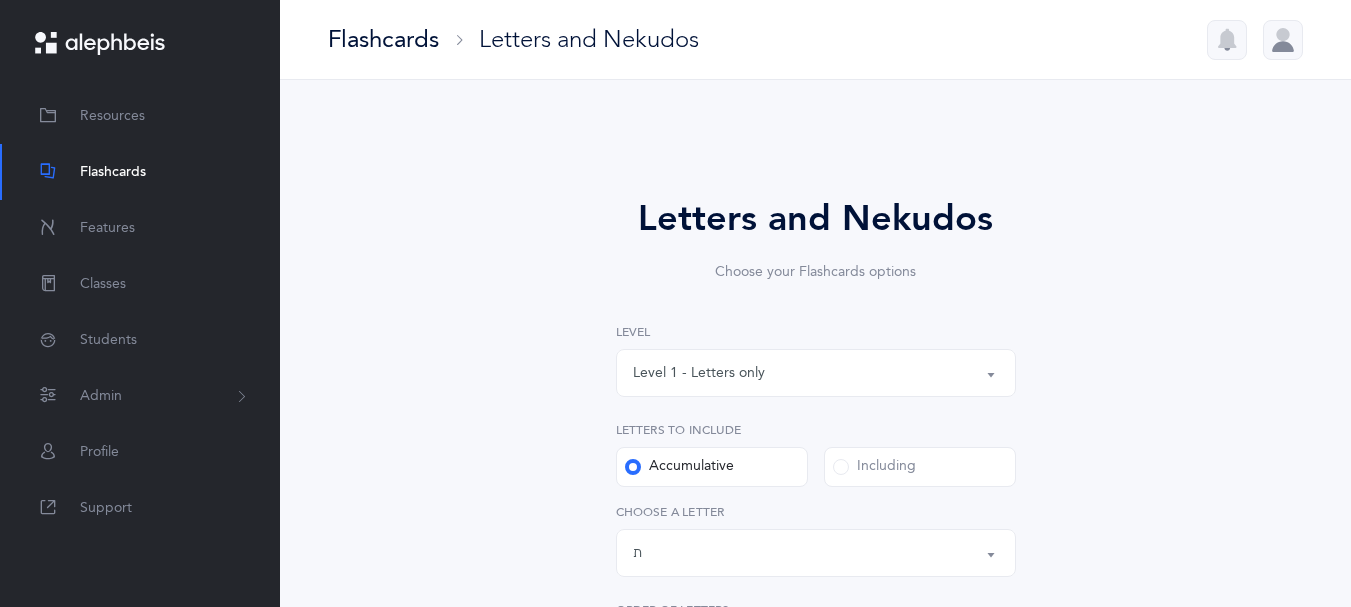 select on "27" 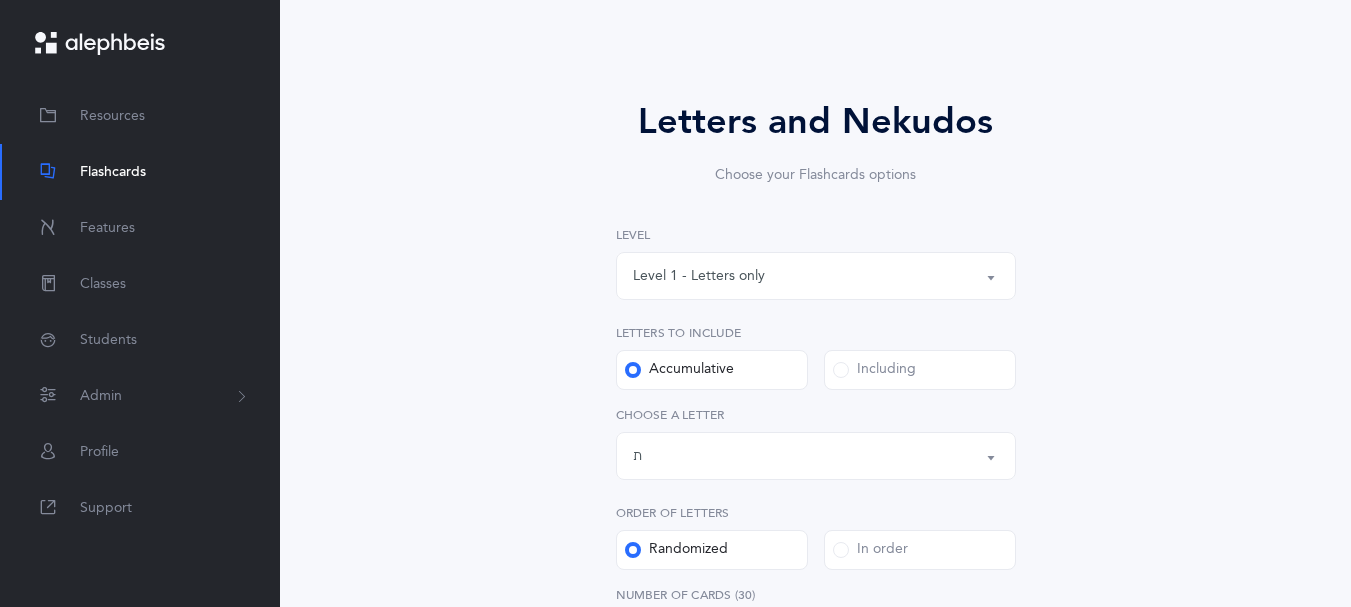 scroll, scrollTop: 141, scrollLeft: 0, axis: vertical 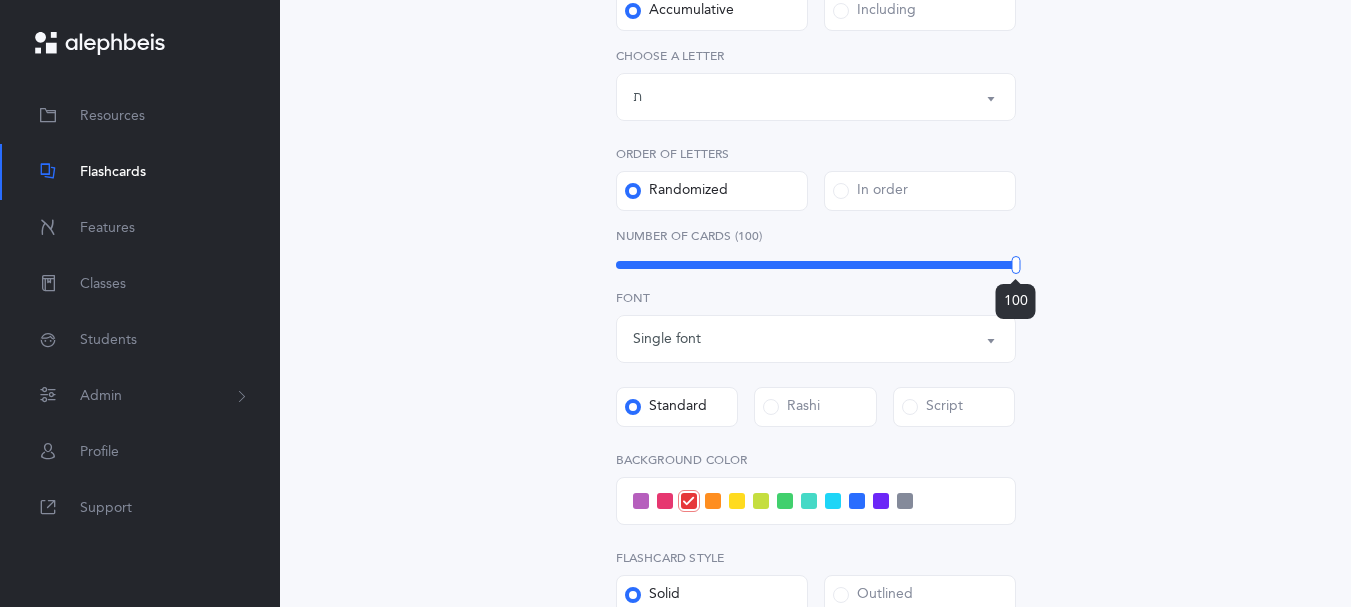 drag, startPoint x: 704, startPoint y: 305, endPoint x: 1059, endPoint y: 330, distance: 355.87918 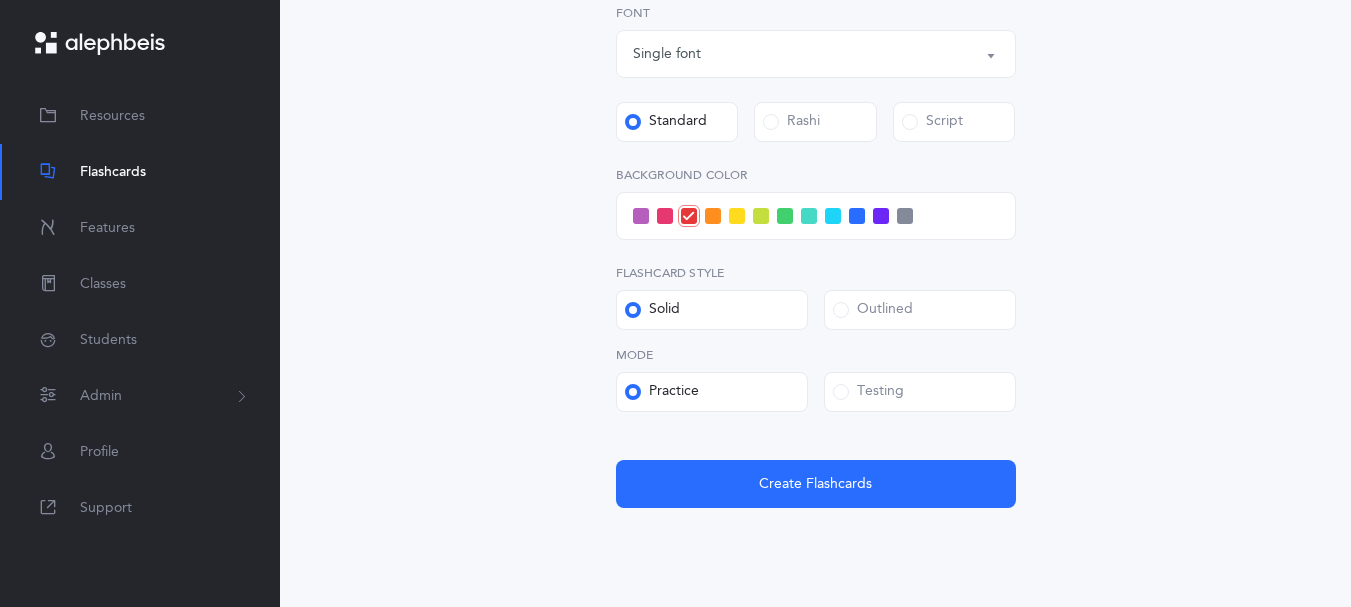 scroll, scrollTop: 754, scrollLeft: 0, axis: vertical 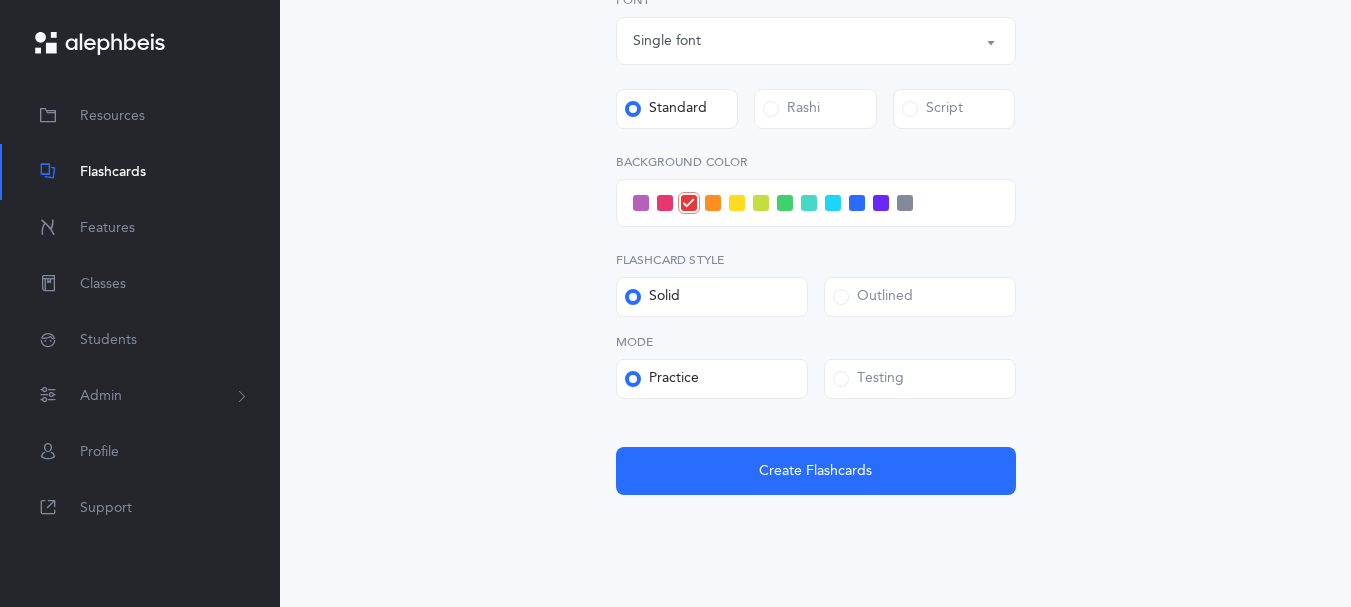 click on "Testing" at bounding box center [920, 379] 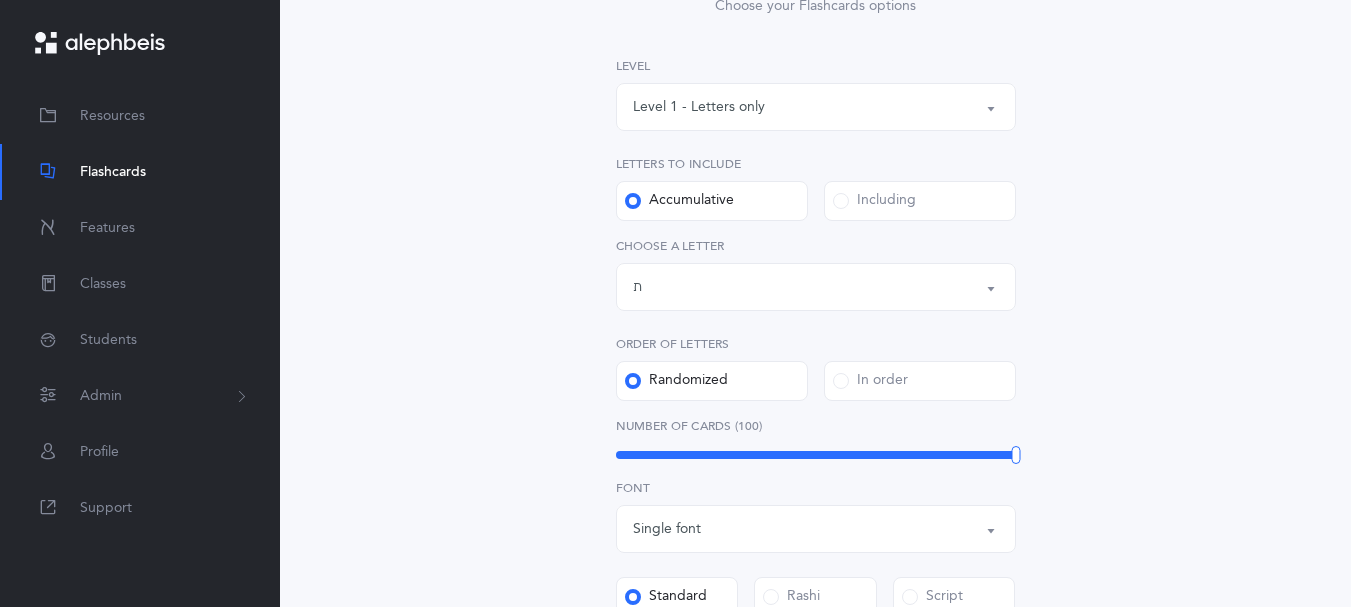 scroll, scrollTop: 257, scrollLeft: 0, axis: vertical 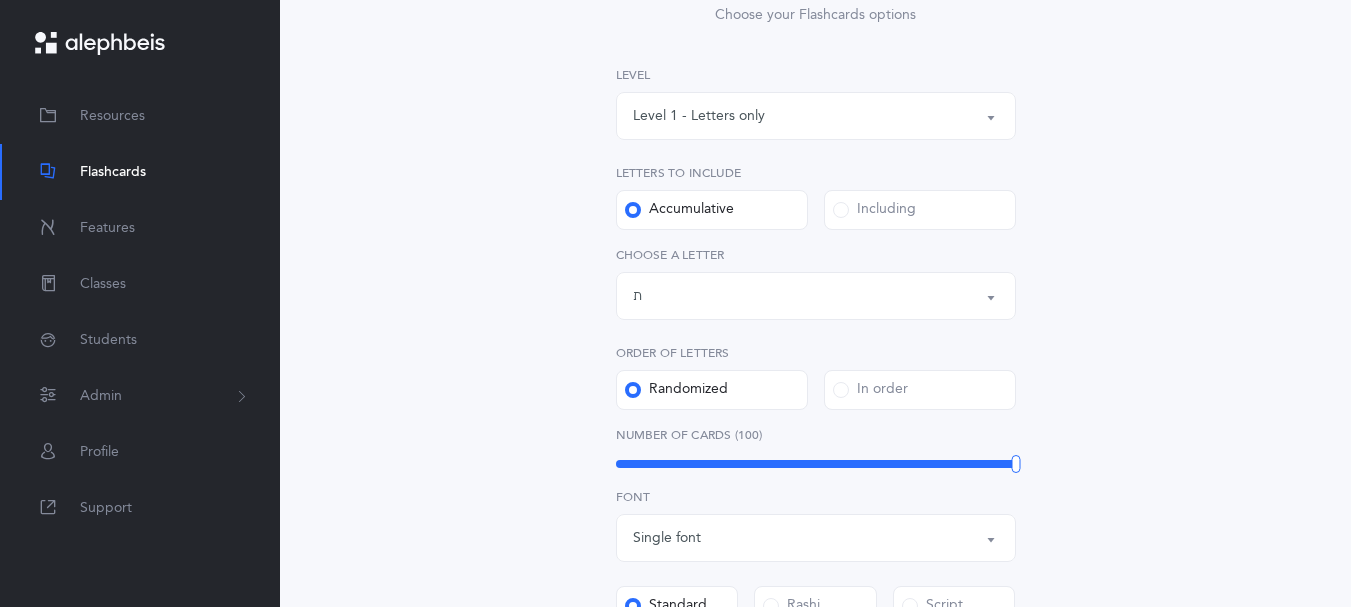 click on "Level 1 - Letters only" at bounding box center (816, 116) 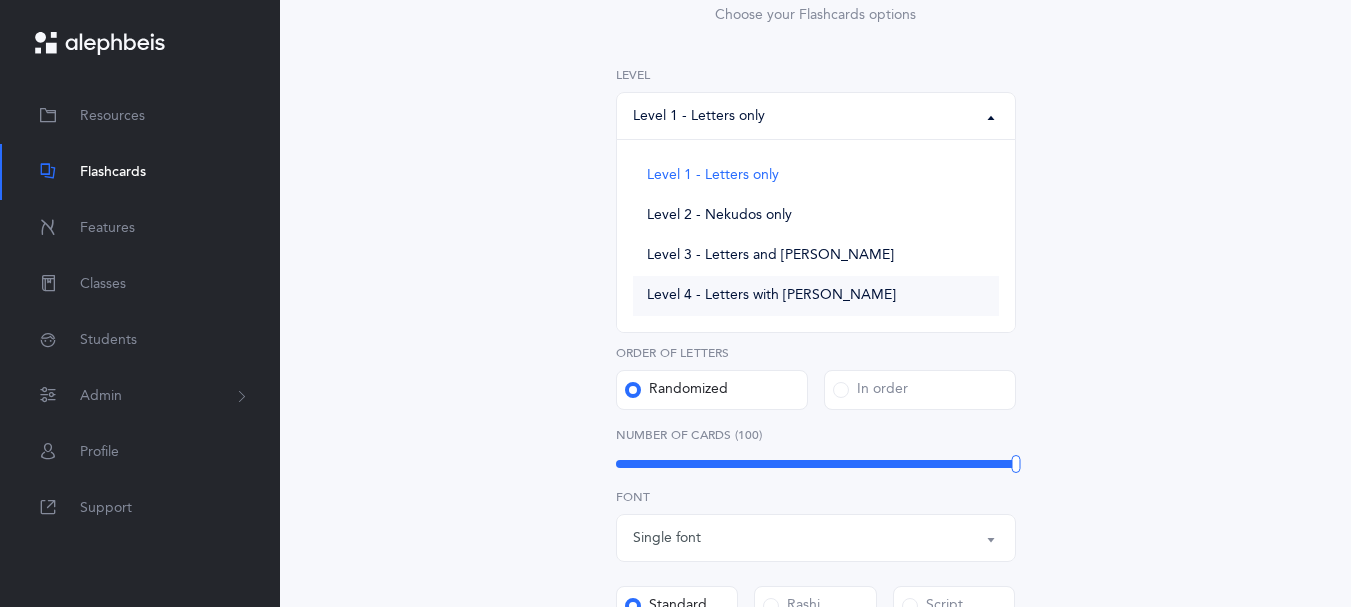 click on "Level 4 - Letters with [PERSON_NAME]" at bounding box center (771, 296) 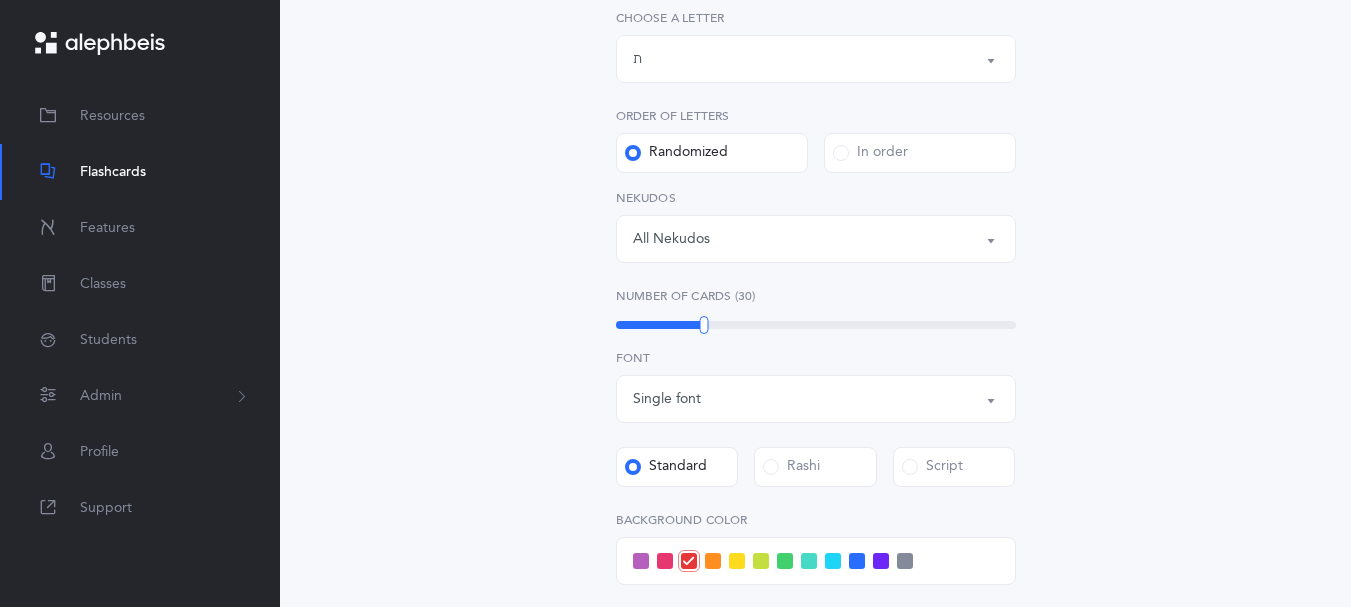 scroll, scrollTop: 514, scrollLeft: 0, axis: vertical 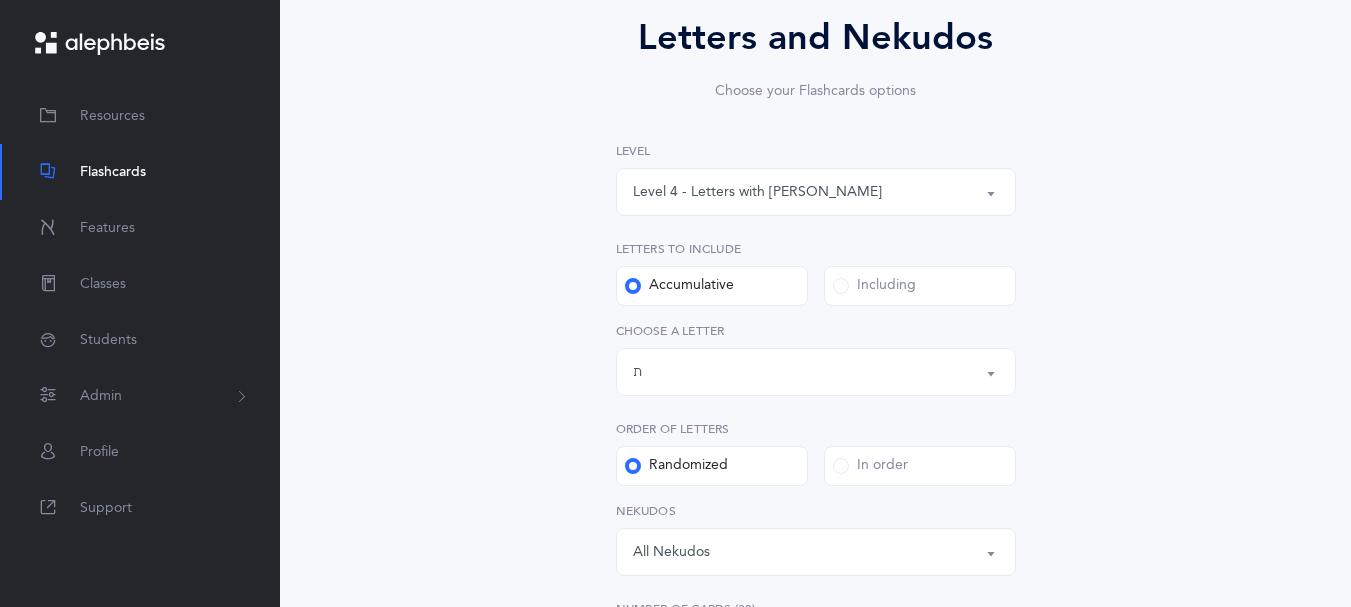 click at bounding box center (841, 286) 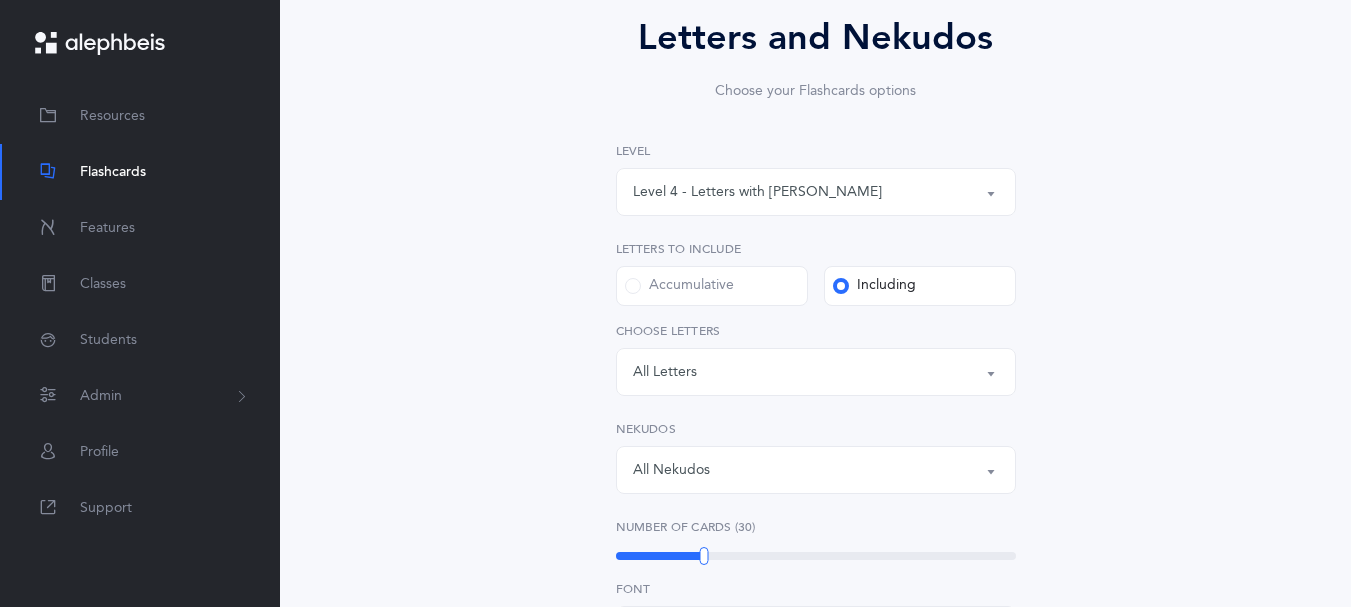 click on "Letters: All Letters" at bounding box center (816, 372) 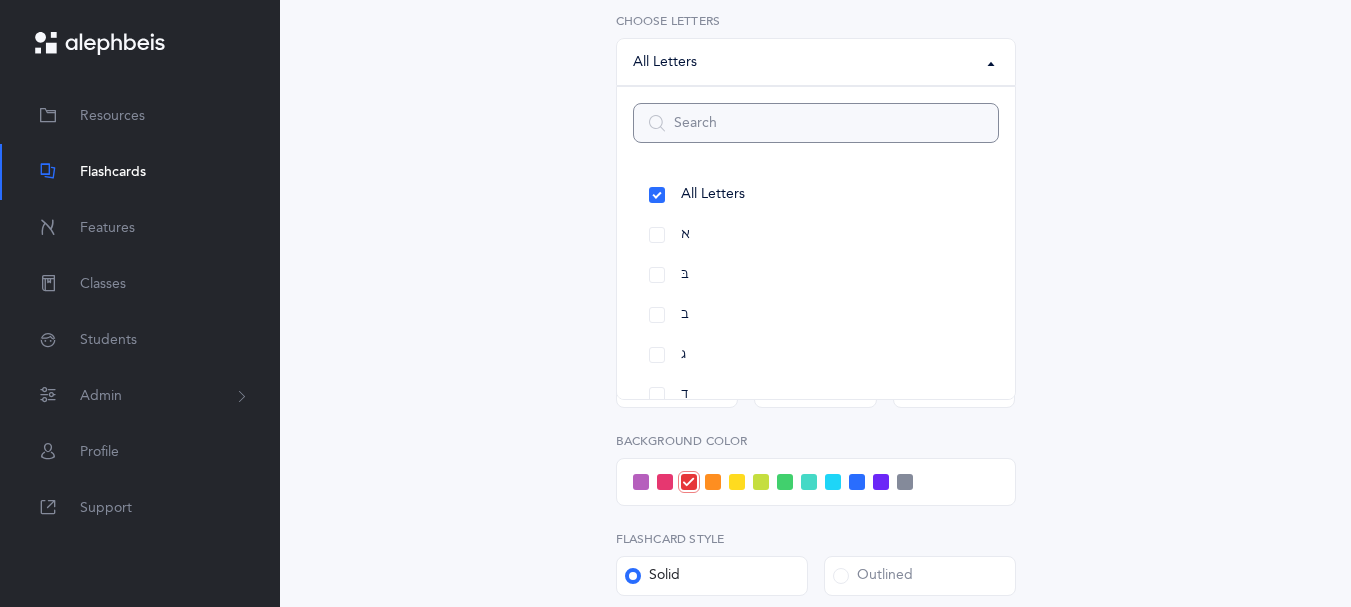 scroll, scrollTop: 550, scrollLeft: 0, axis: vertical 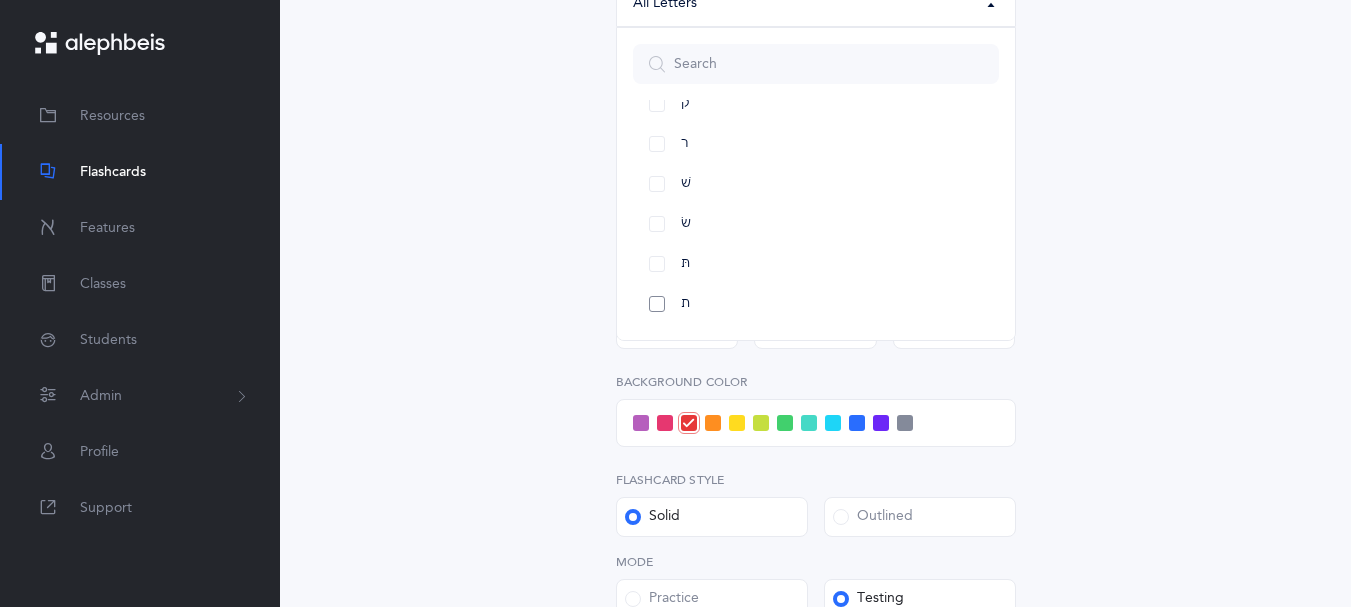 click on "ת" at bounding box center [816, 304] 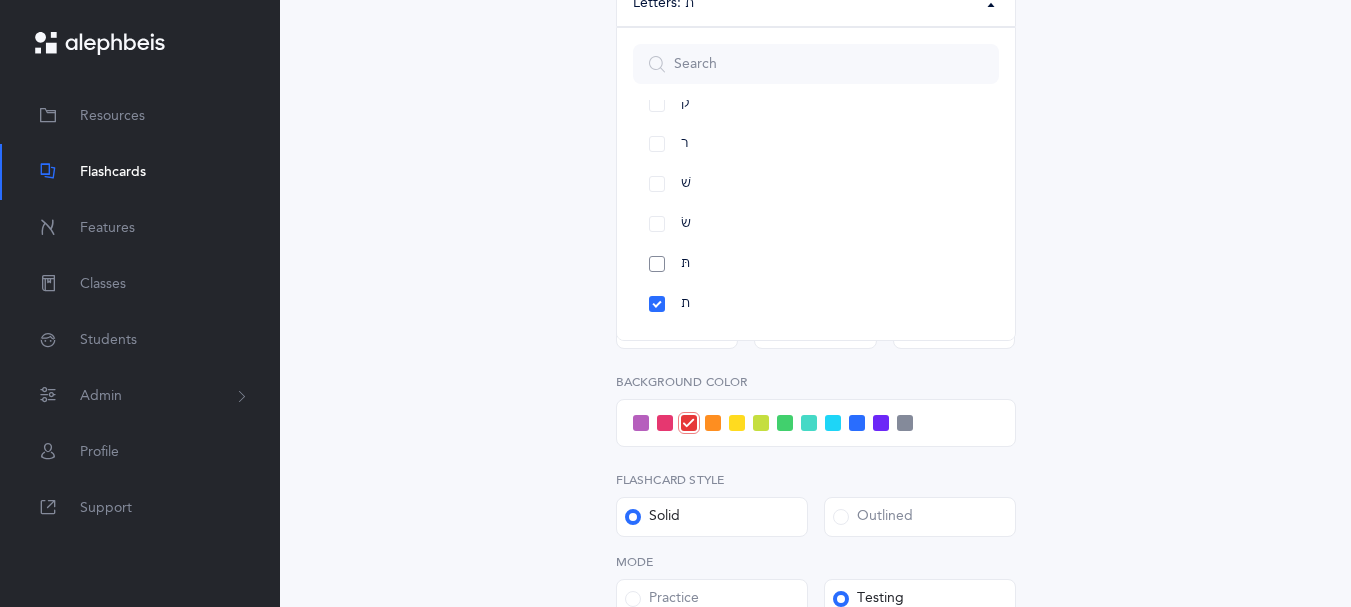 click on "תּ" at bounding box center (816, 264) 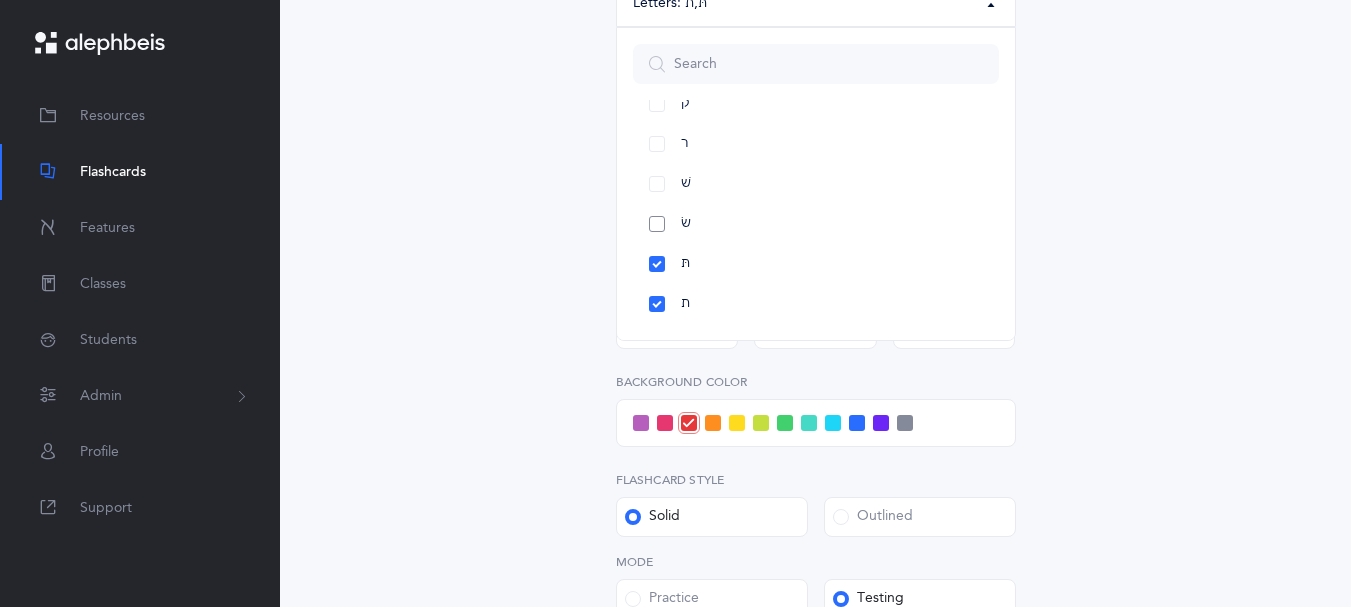 click on "שׂ" at bounding box center [816, 224] 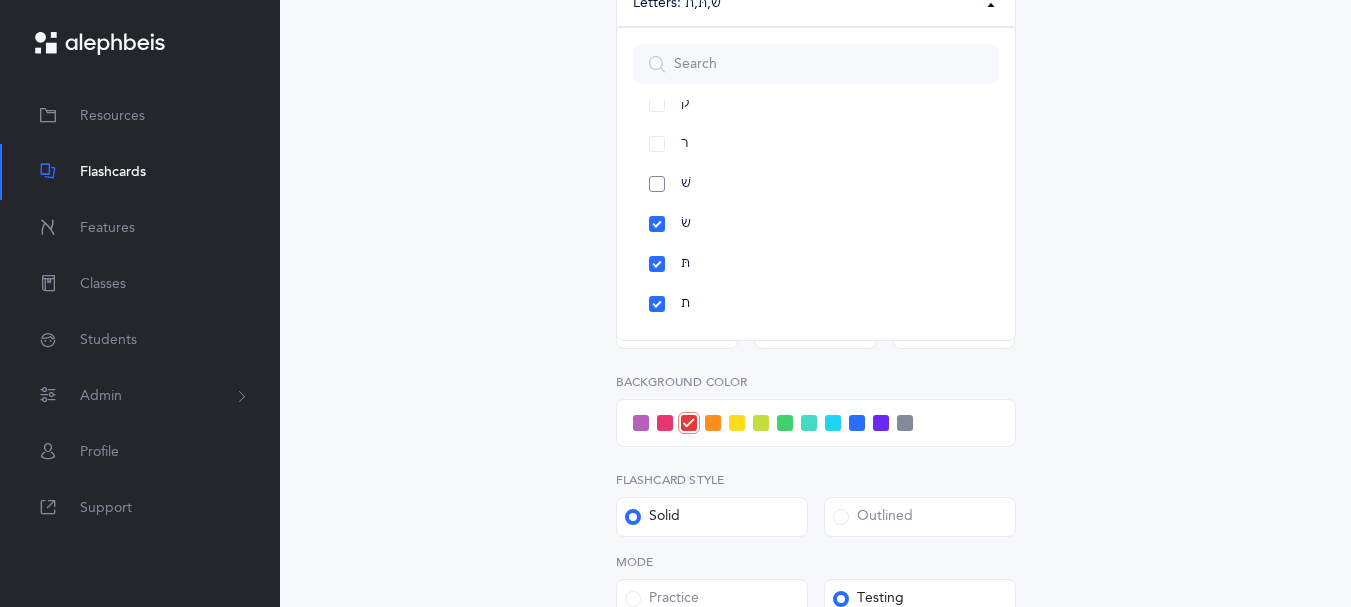 click on "שׁ" at bounding box center [816, 184] 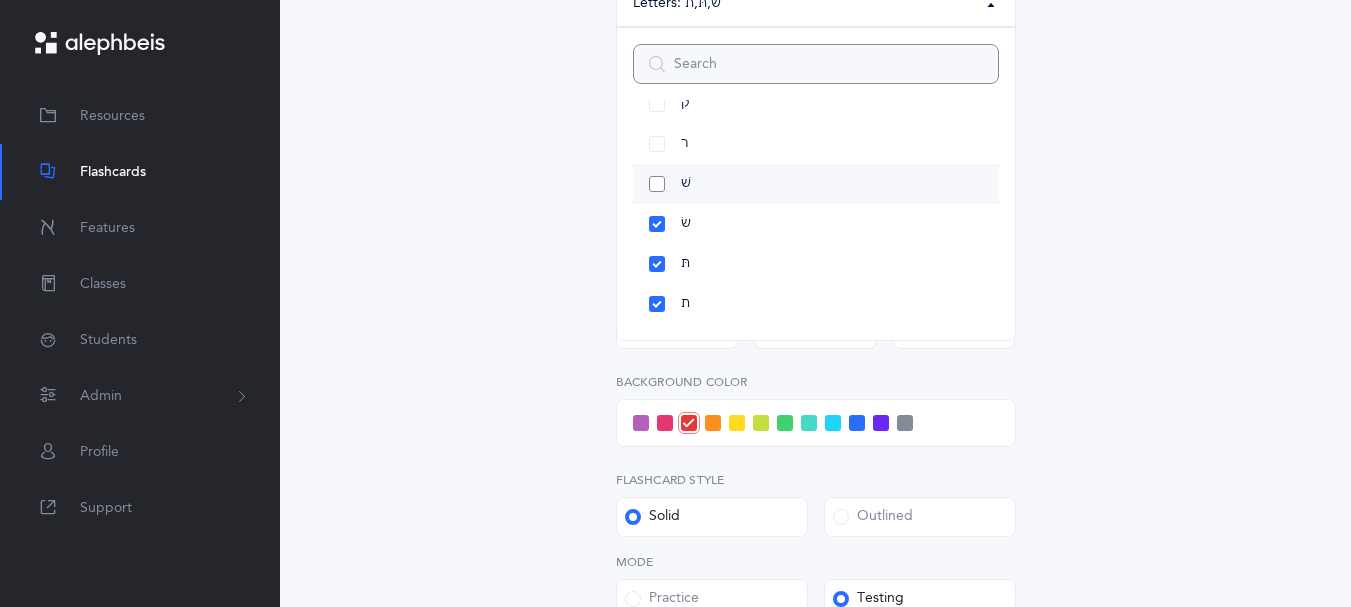 select on "86" 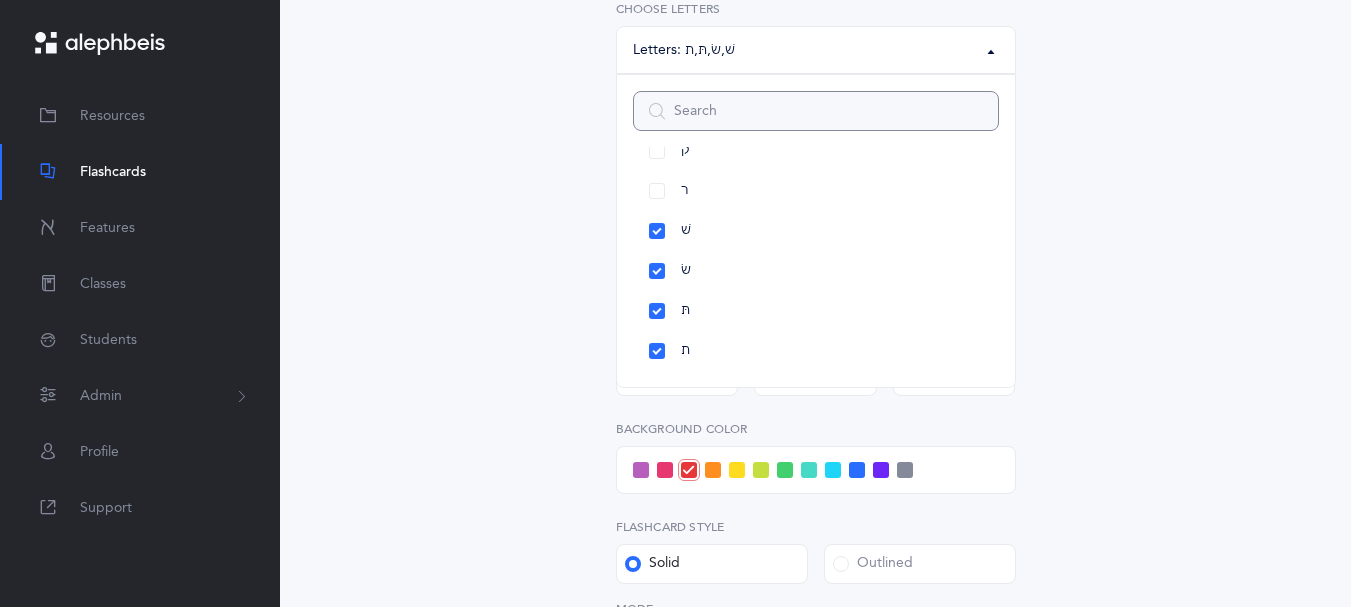 scroll, scrollTop: 528, scrollLeft: 0, axis: vertical 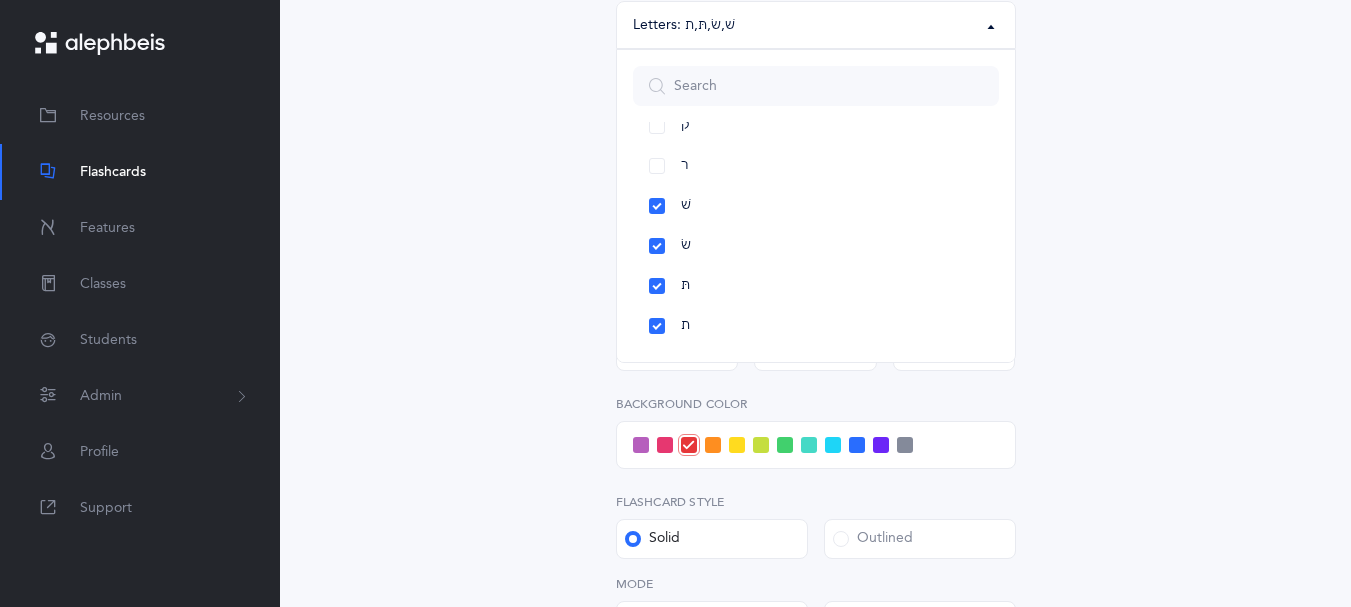 drag, startPoint x: 1349, startPoint y: 377, endPoint x: 1341, endPoint y: 446, distance: 69.46222 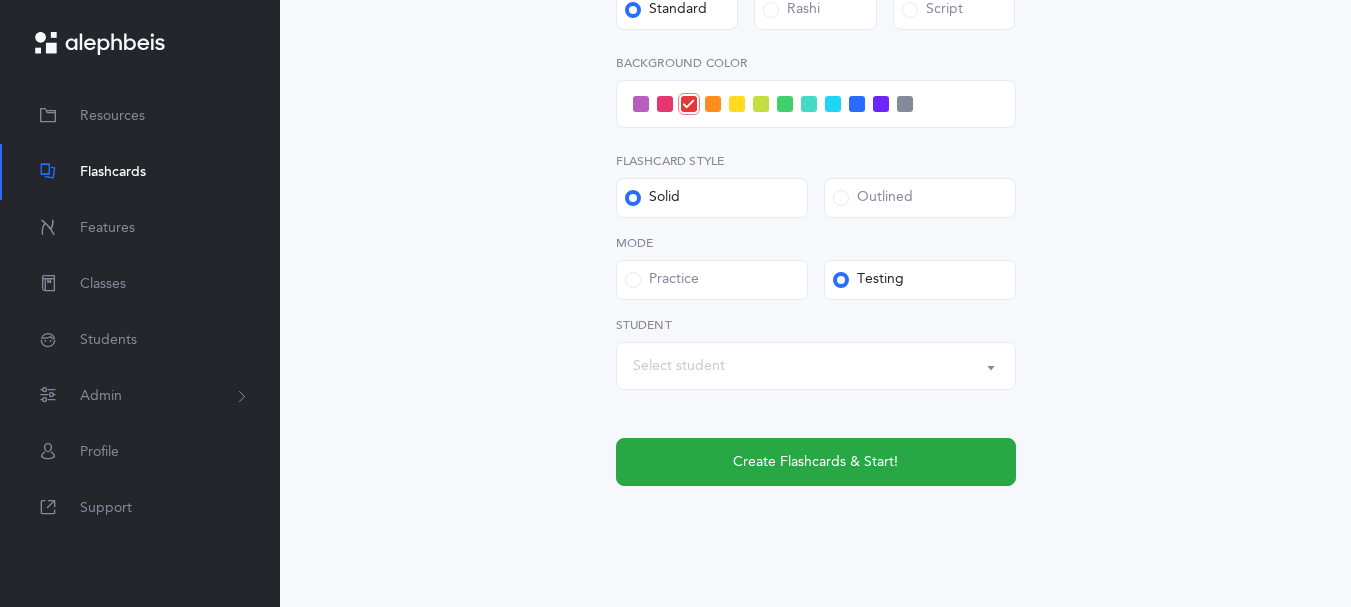 scroll, scrollTop: 920, scrollLeft: 0, axis: vertical 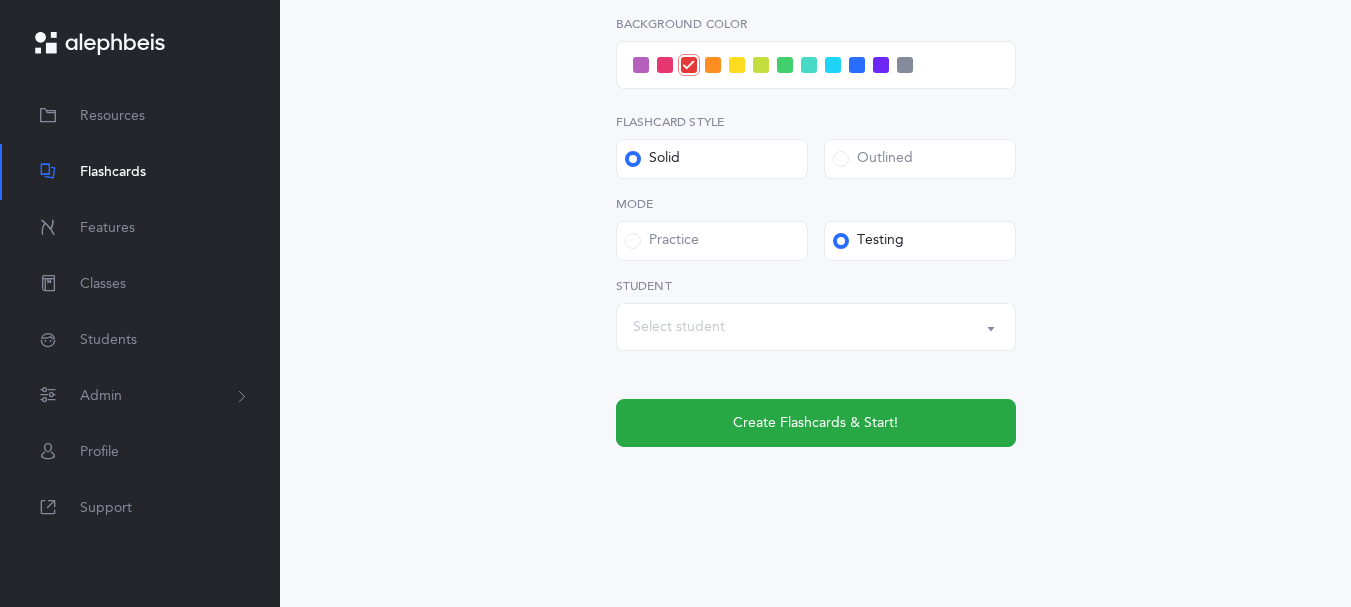 click on "Select student" at bounding box center (816, 327) 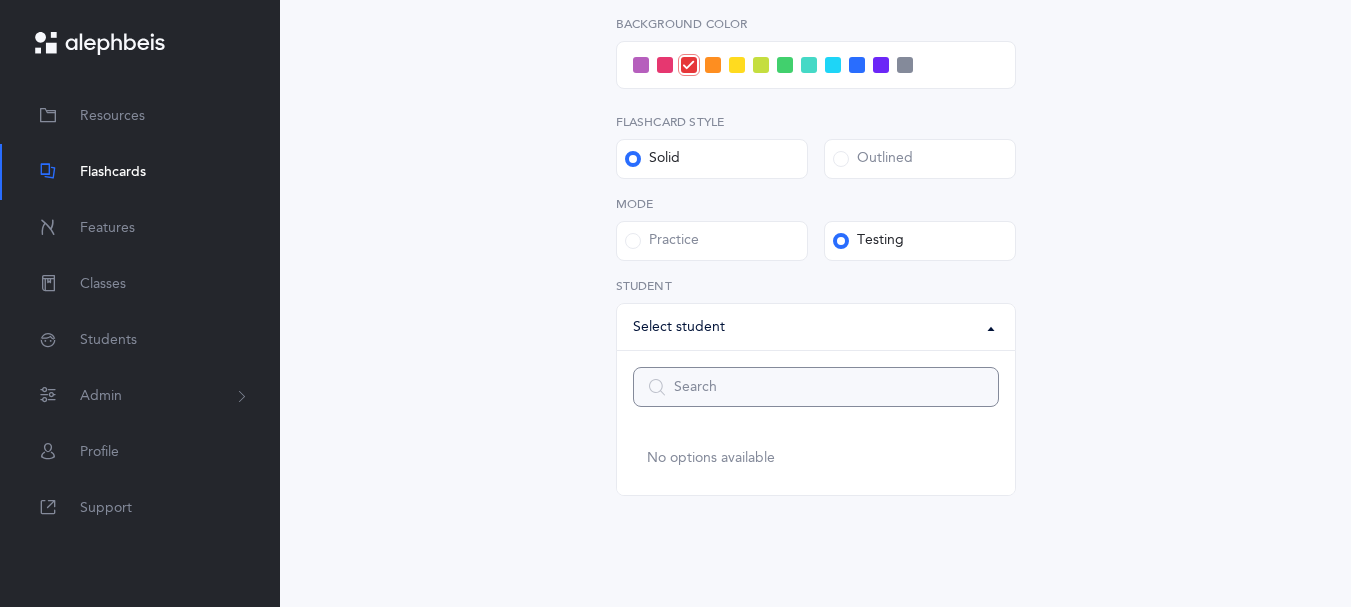 click at bounding box center [816, 387] 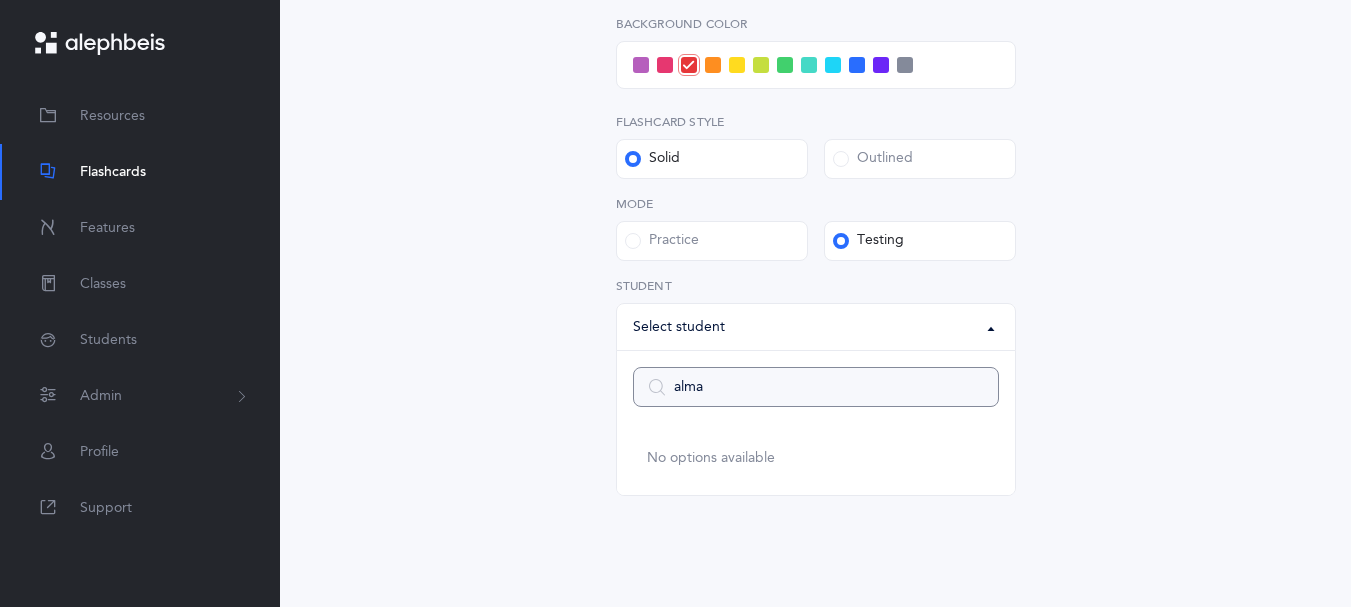 type on "alma" 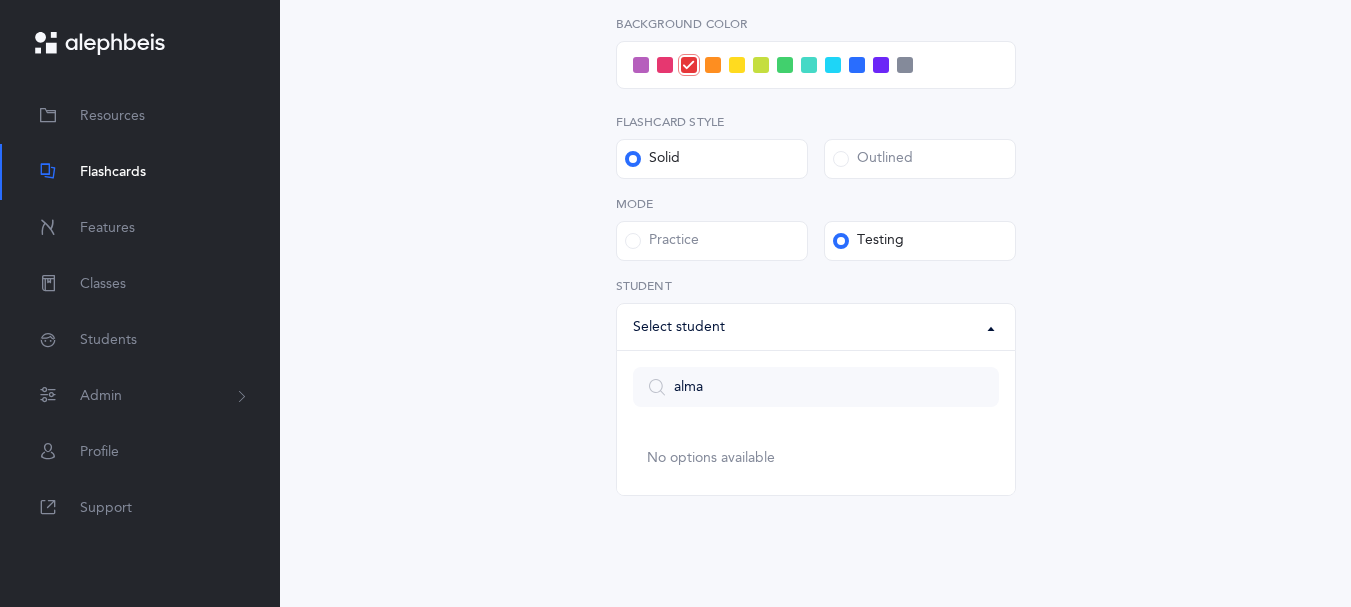 click on "No options available" at bounding box center [816, 459] 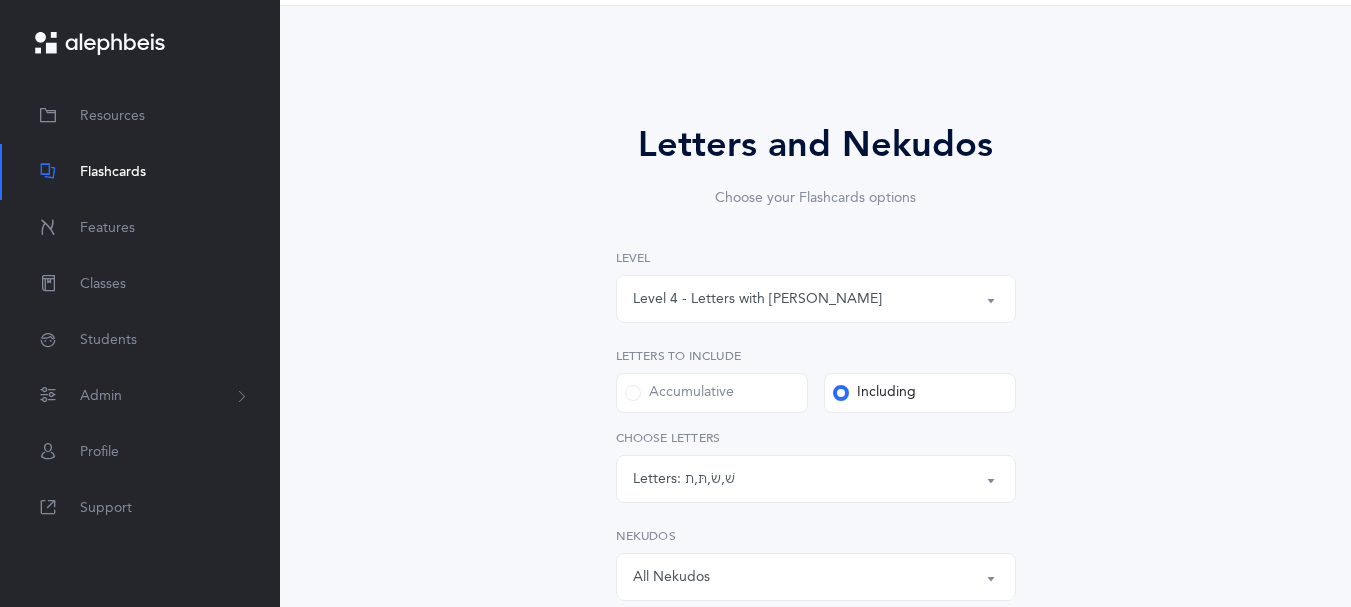 scroll, scrollTop: 0, scrollLeft: 0, axis: both 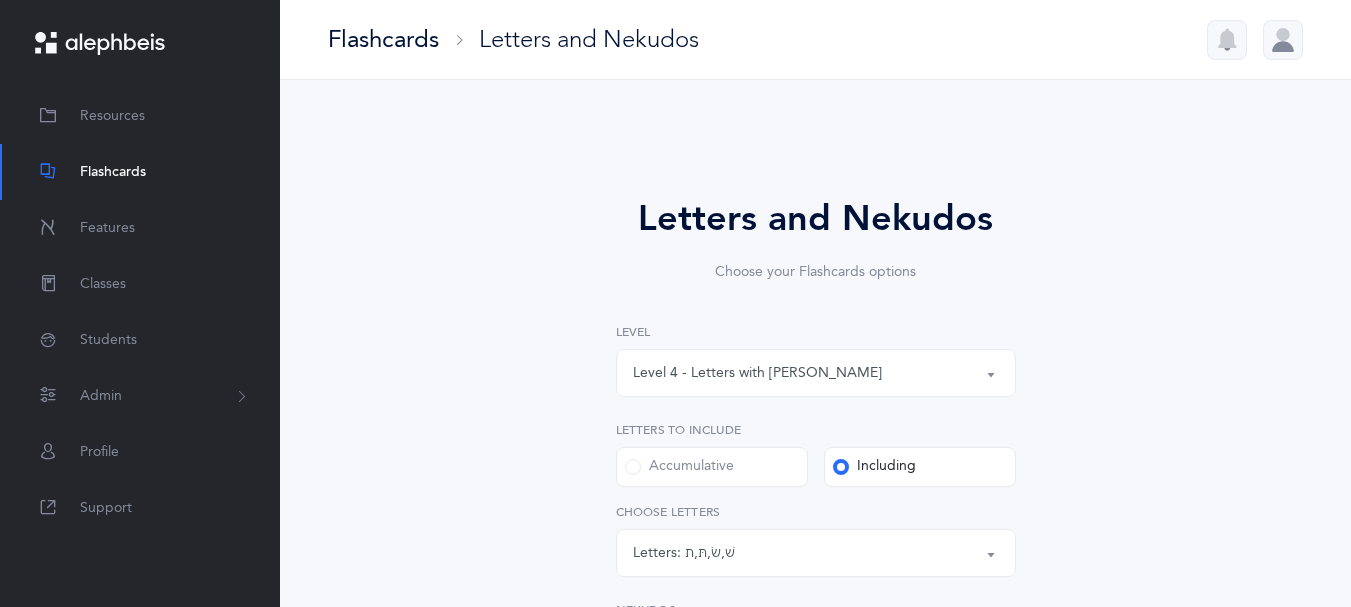 click at bounding box center [1283, 40] 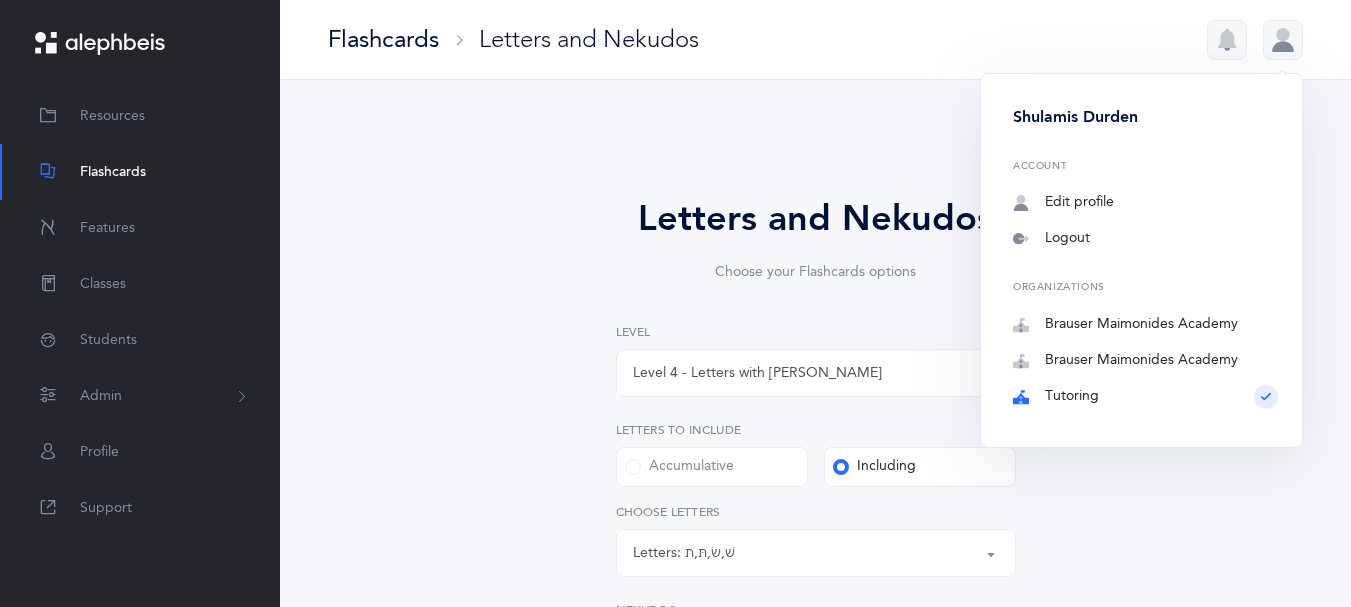 click 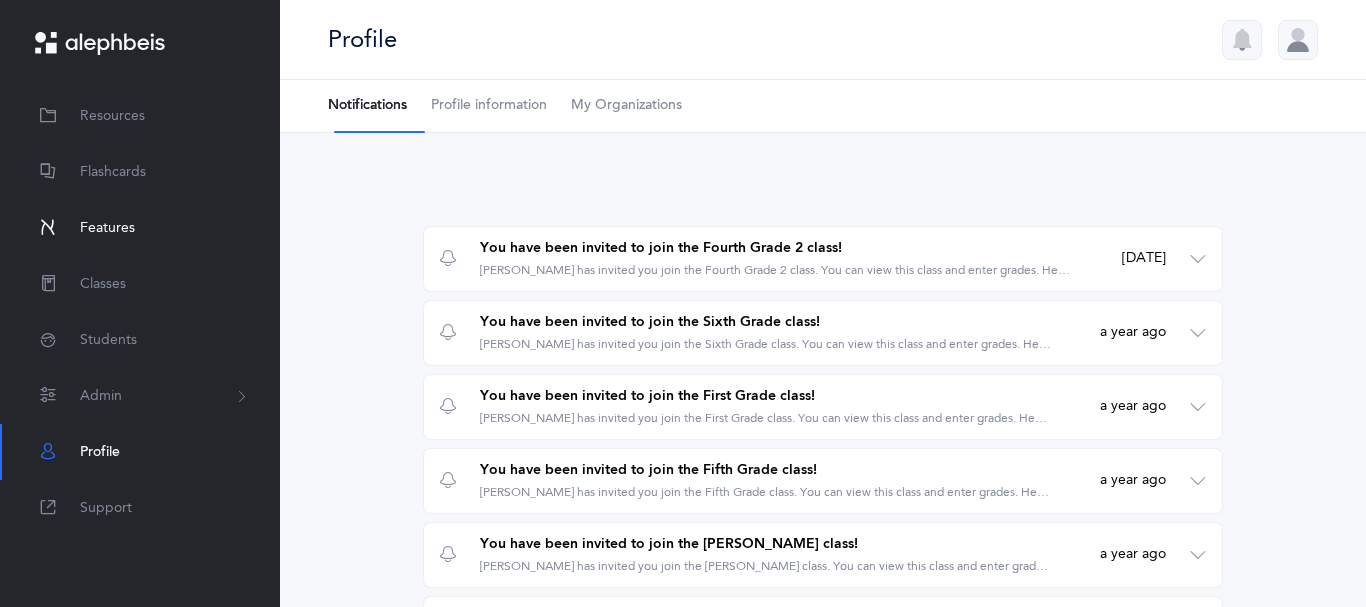 scroll, scrollTop: 0, scrollLeft: 0, axis: both 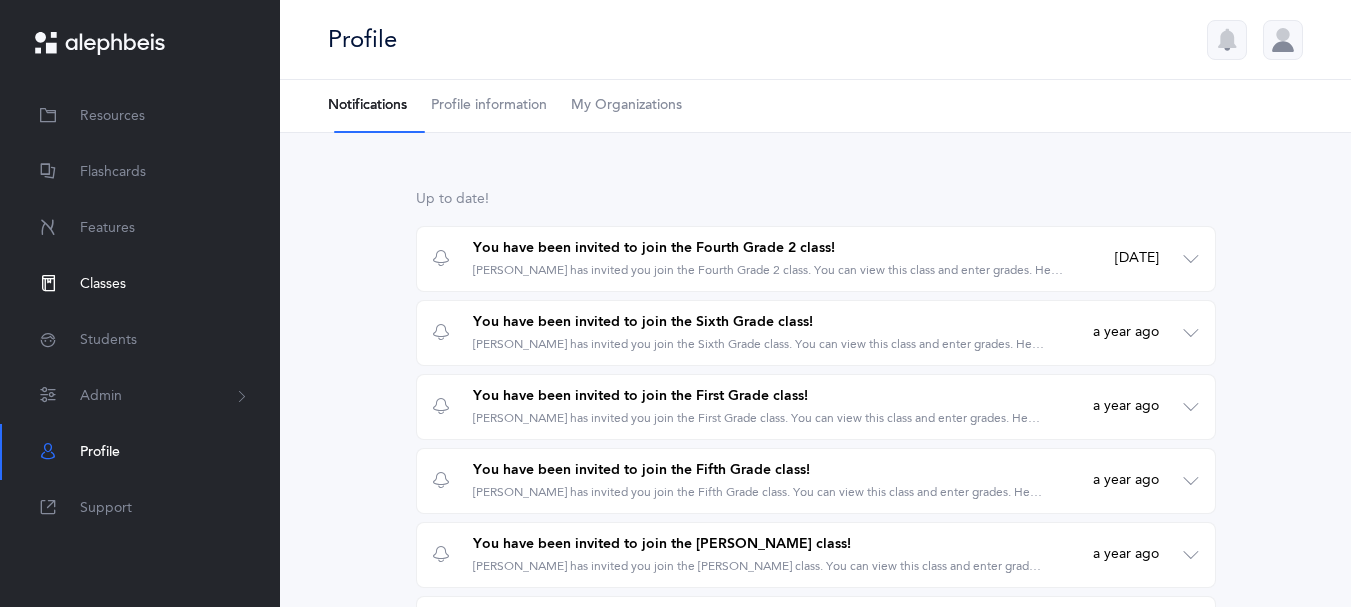 click on "Classes" at bounding box center [103, 284] 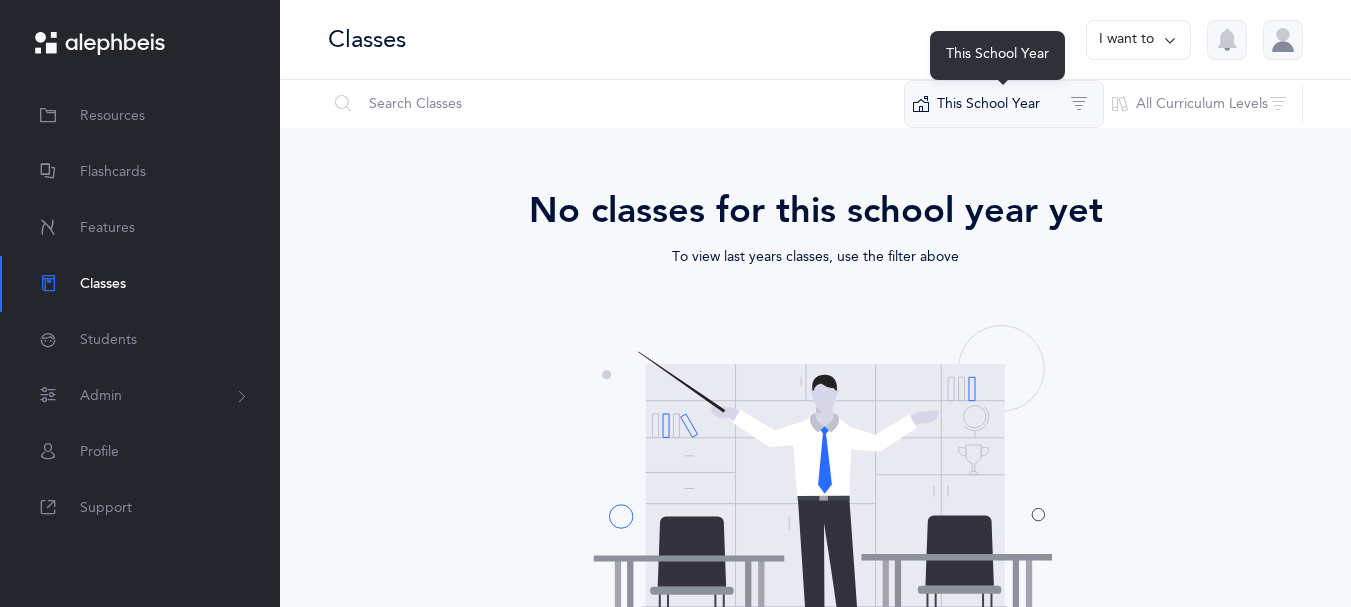 click on "This School Year" at bounding box center (1004, 104) 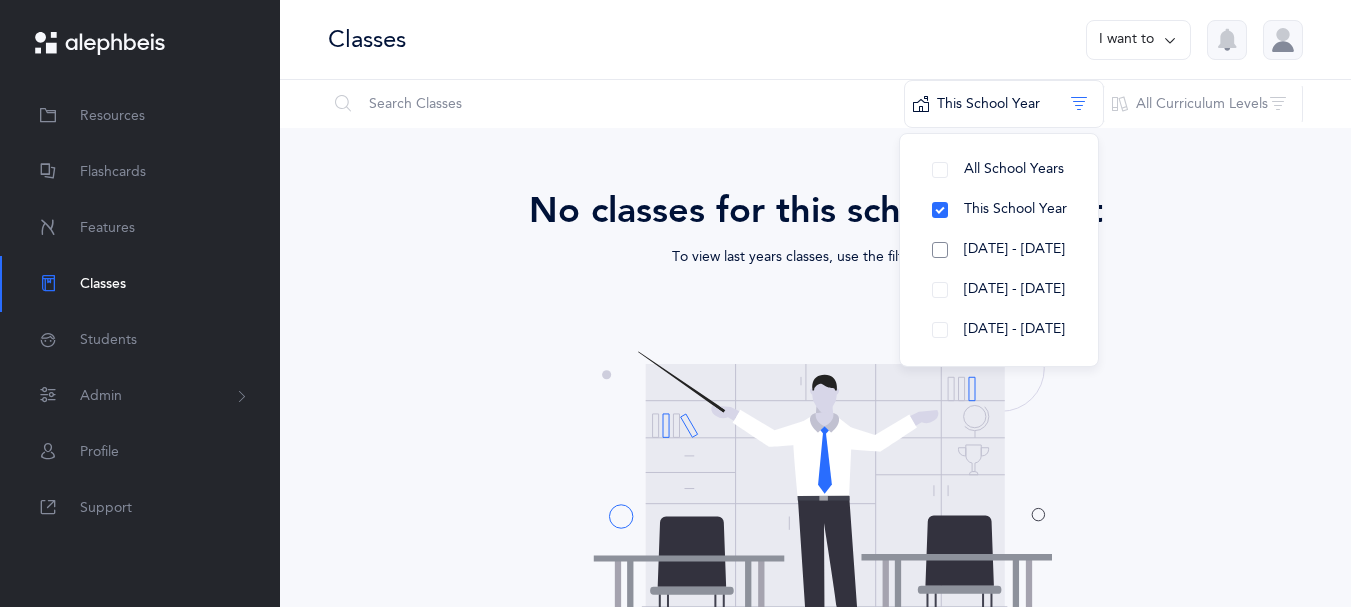 click on "2024 - 2025" at bounding box center [999, 250] 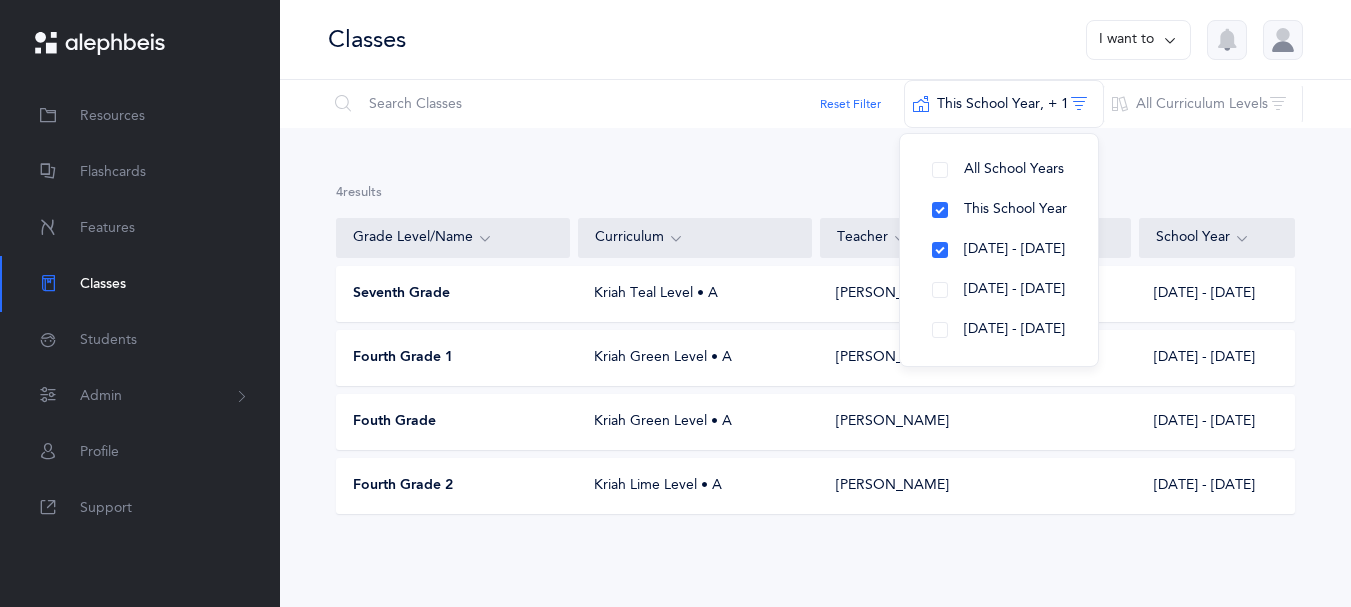 click on "Fourth Grade 1" at bounding box center [403, 358] 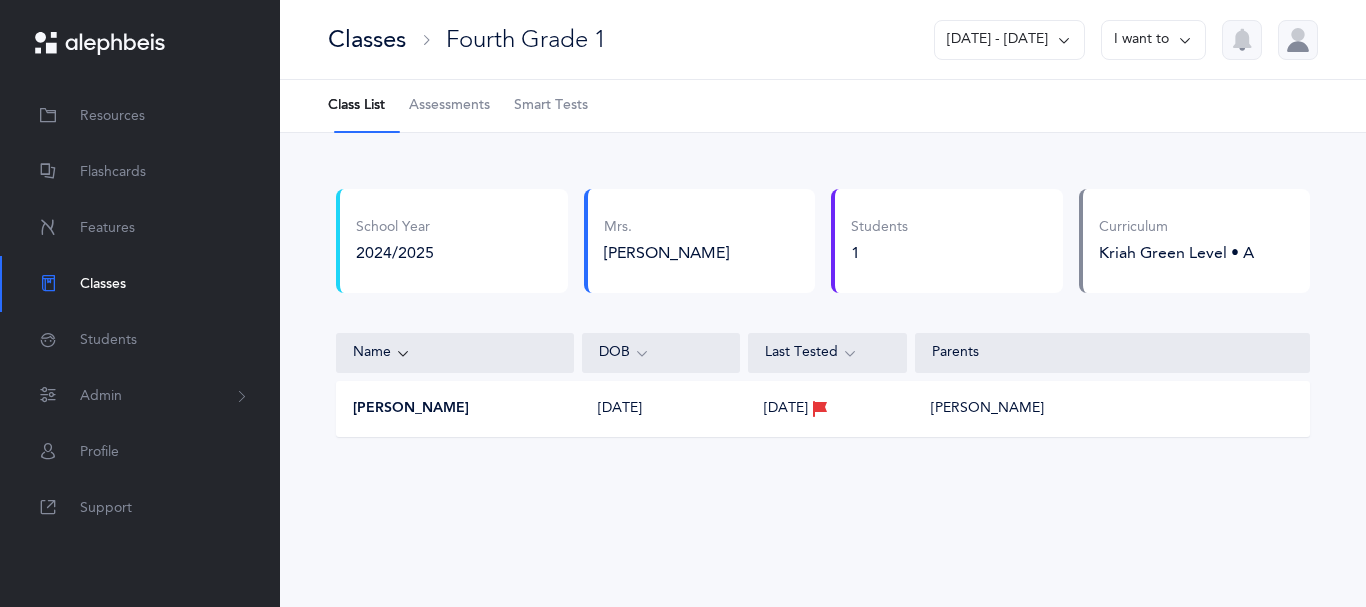click on "Alma Elharrar" at bounding box center (411, 409) 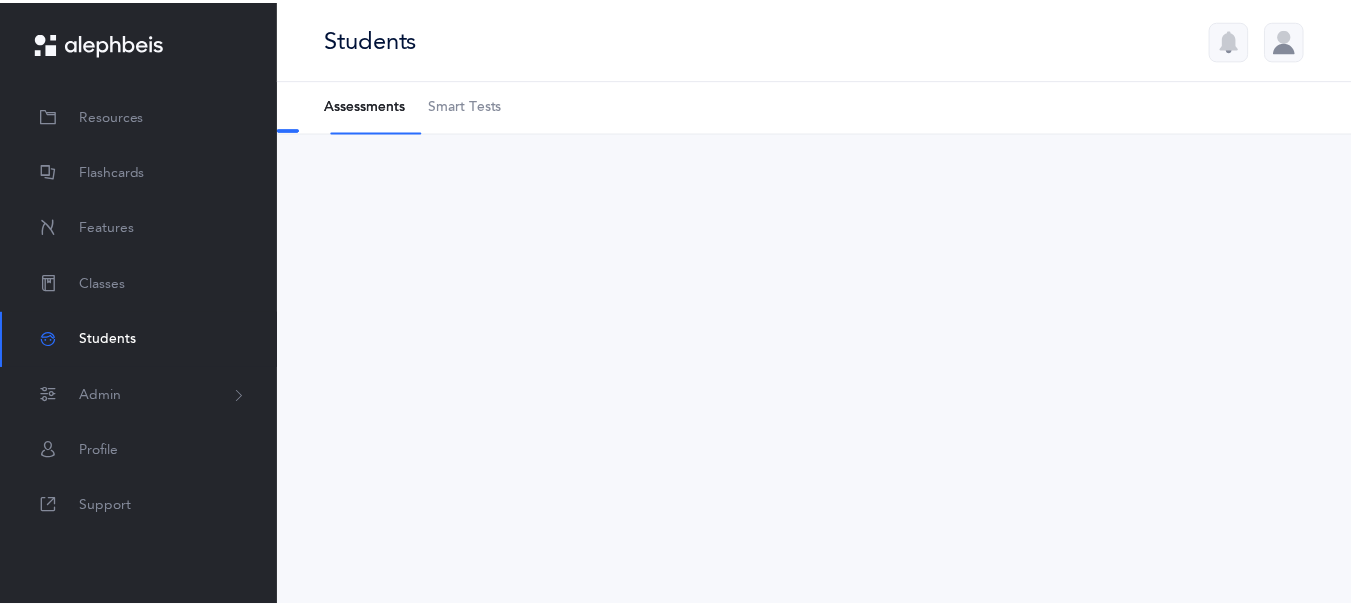 scroll, scrollTop: 0, scrollLeft: 0, axis: both 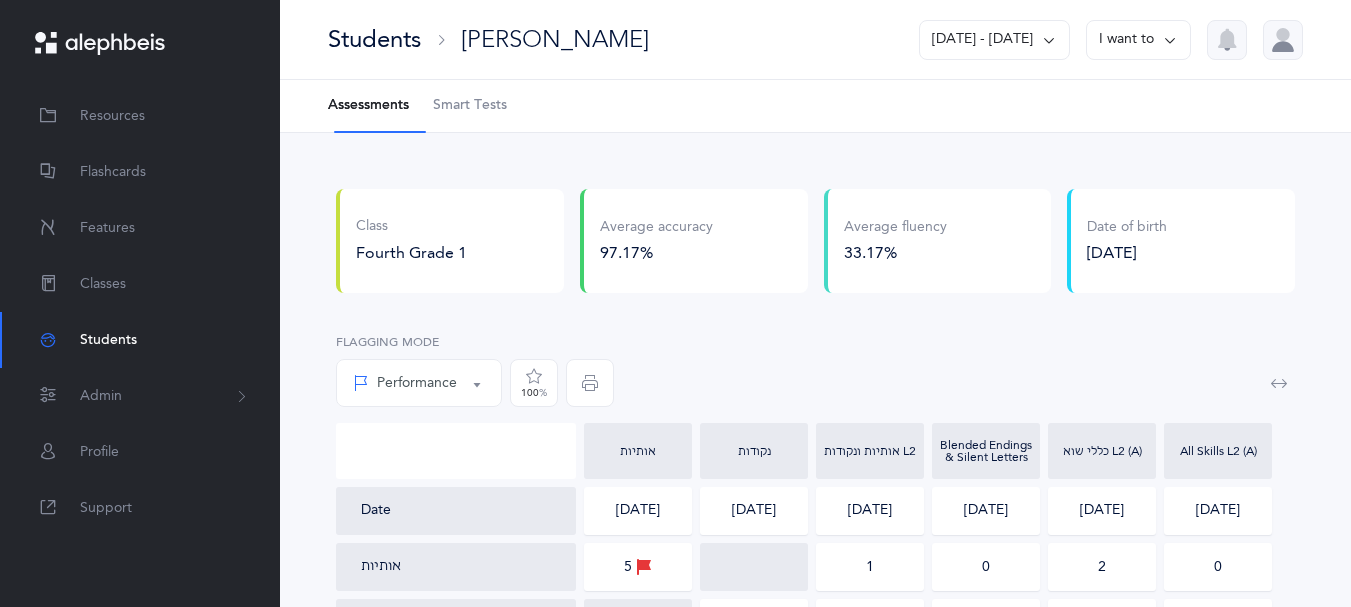click on "Smart Tests" at bounding box center [470, 106] 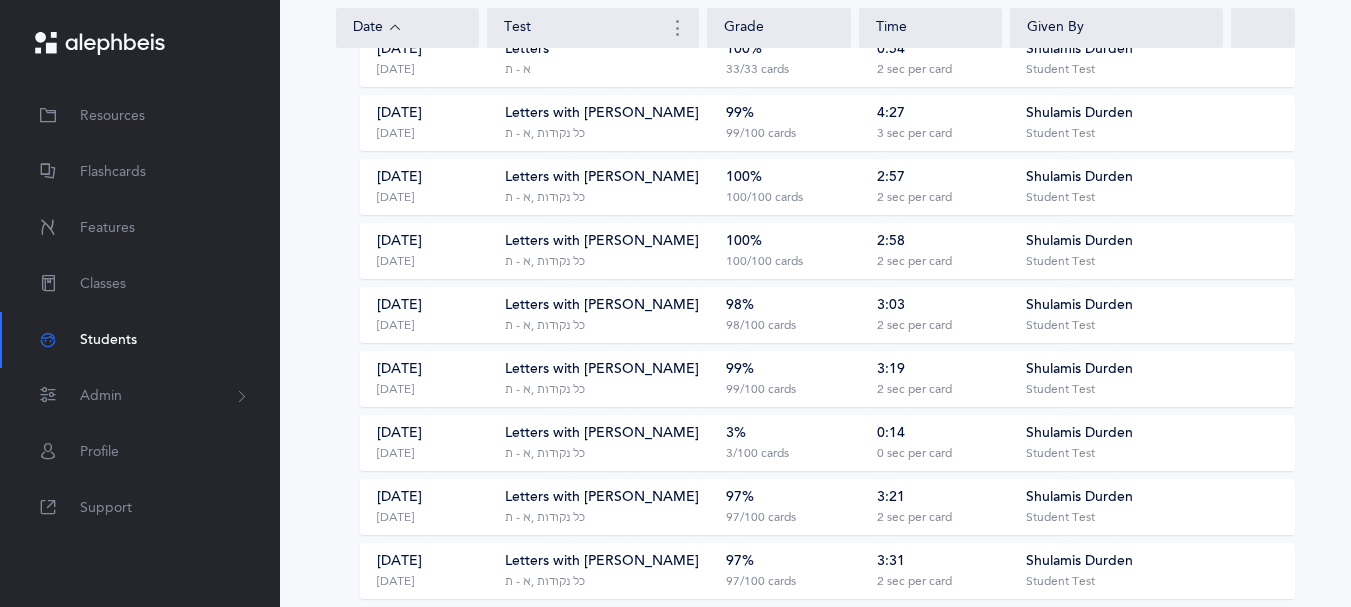 scroll, scrollTop: 134, scrollLeft: 0, axis: vertical 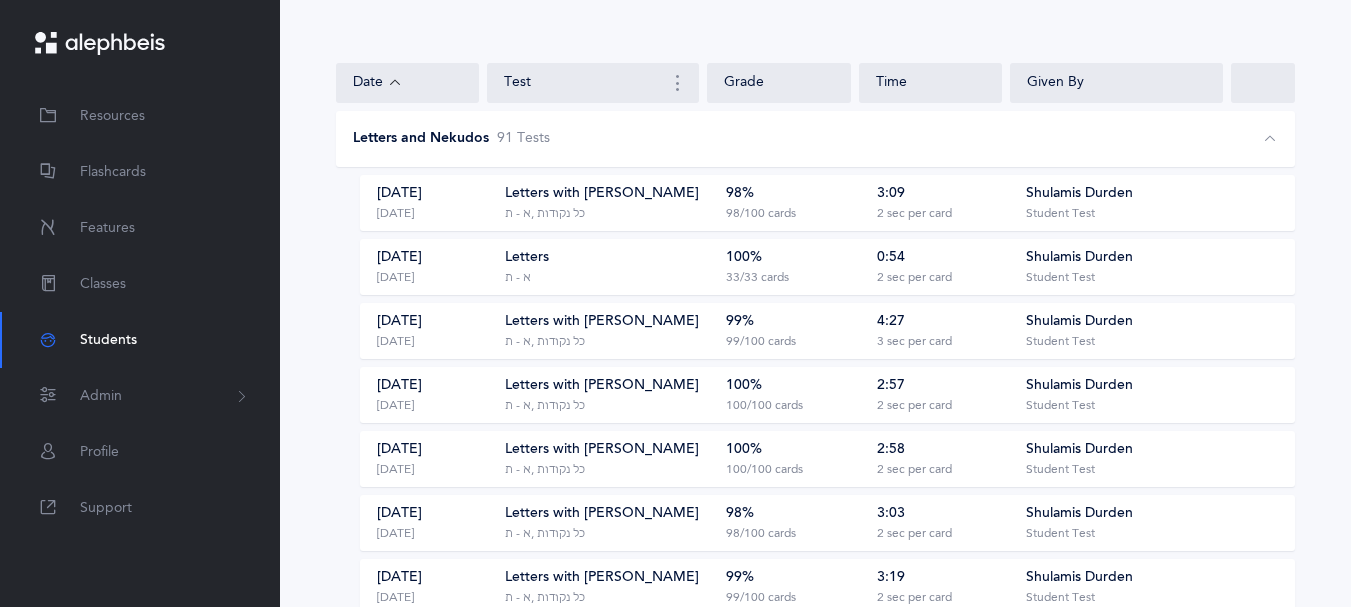 click on "May 13, 2025" at bounding box center (399, 194) 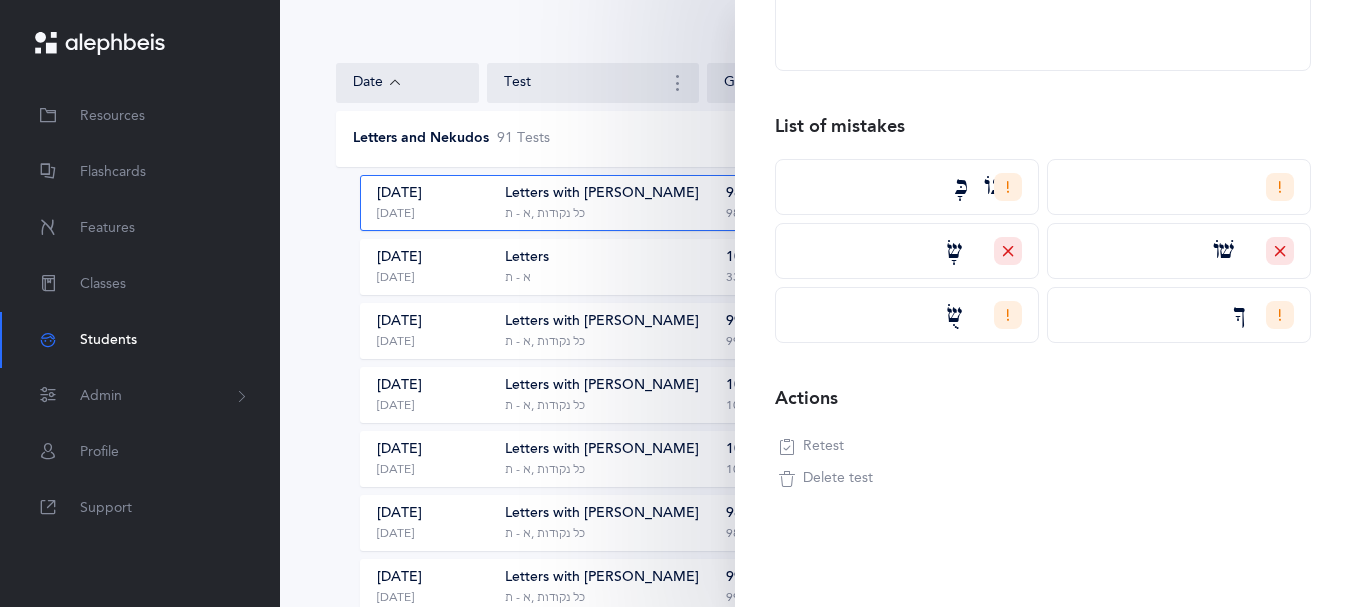 scroll, scrollTop: 566, scrollLeft: 0, axis: vertical 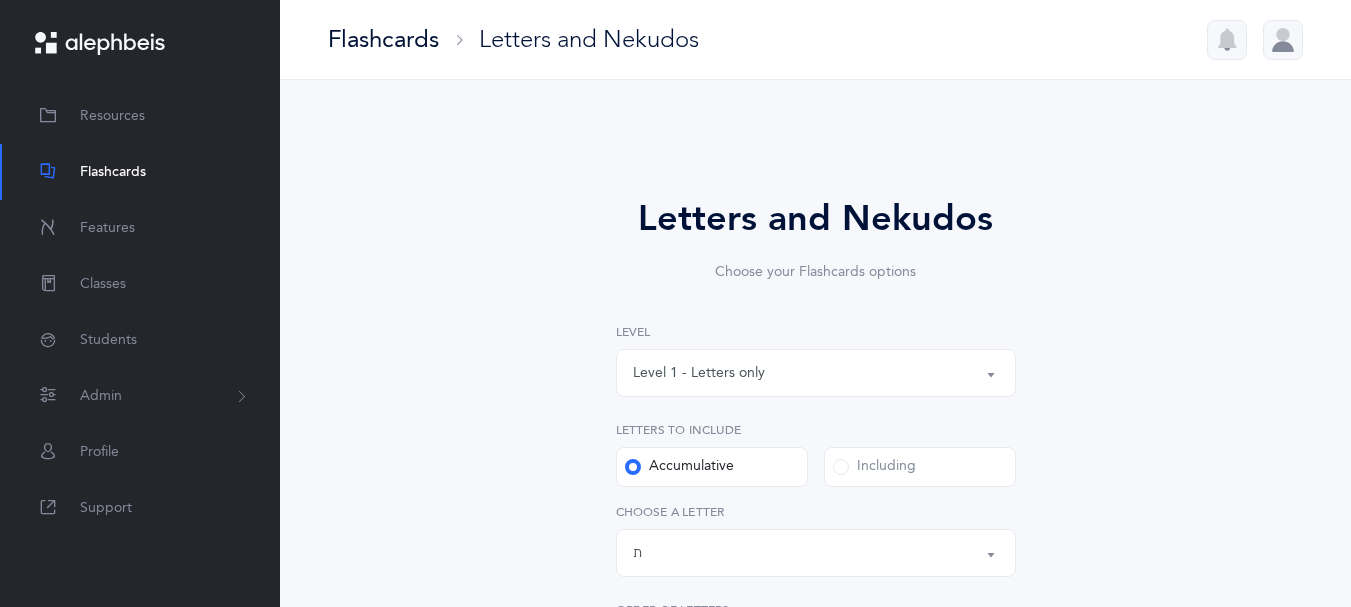 select on "27" 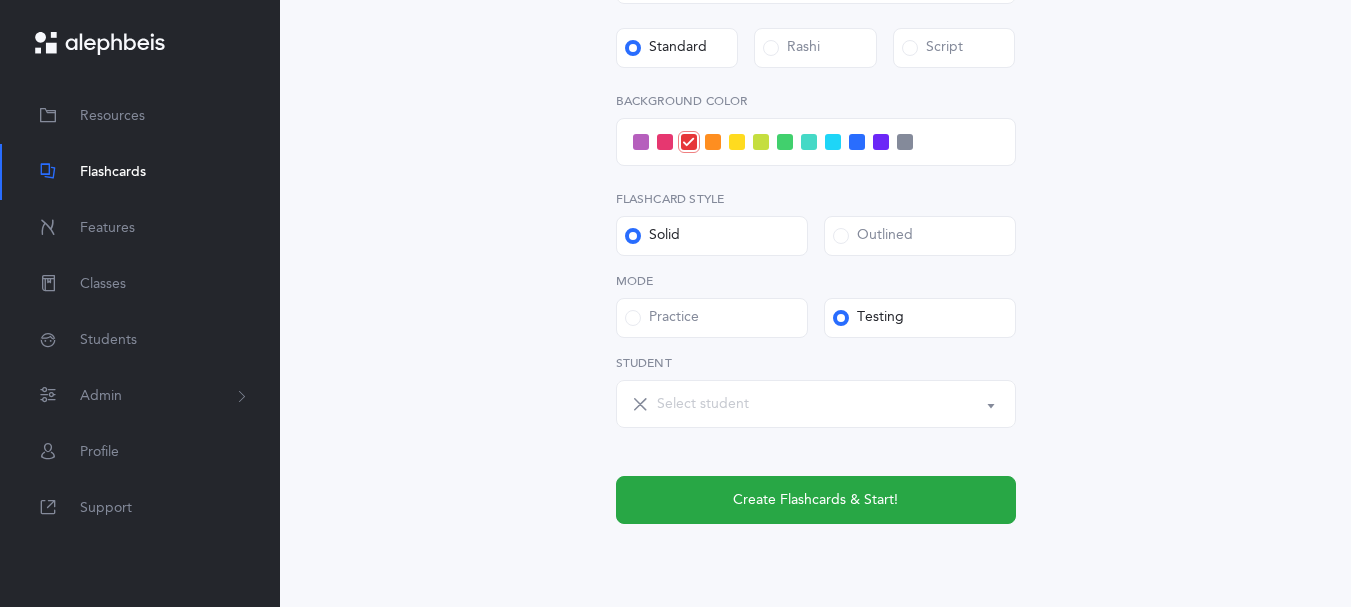 scroll, scrollTop: 910, scrollLeft: 0, axis: vertical 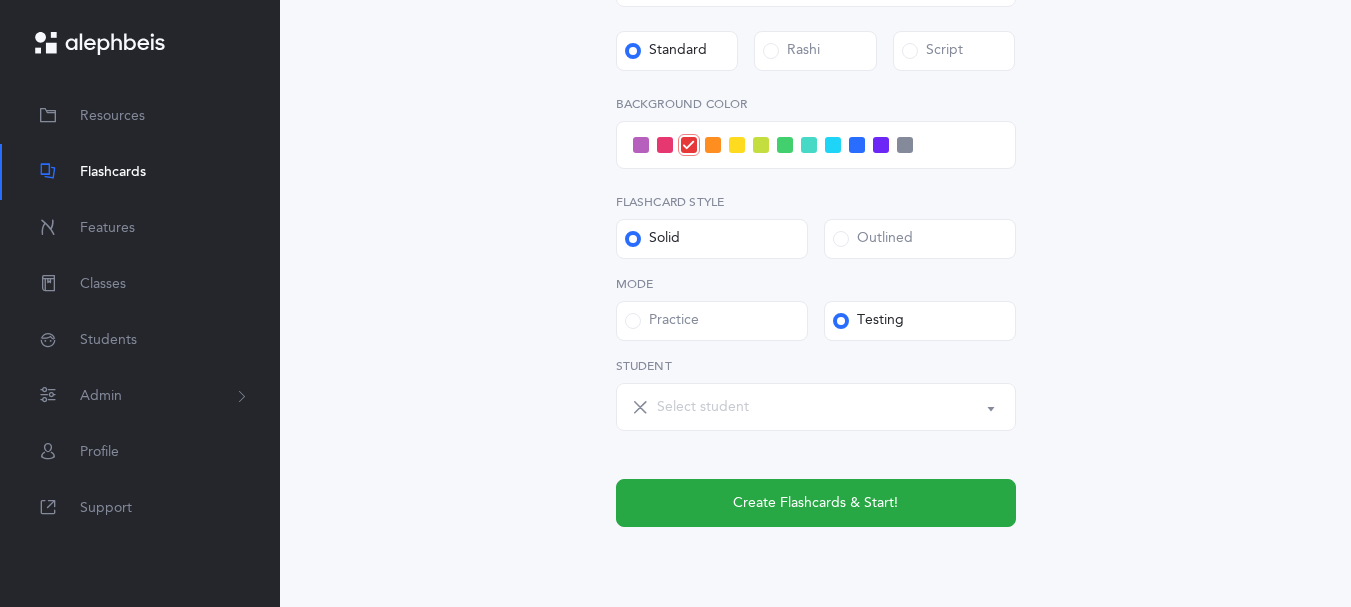 click on "Select student" at bounding box center [816, 407] 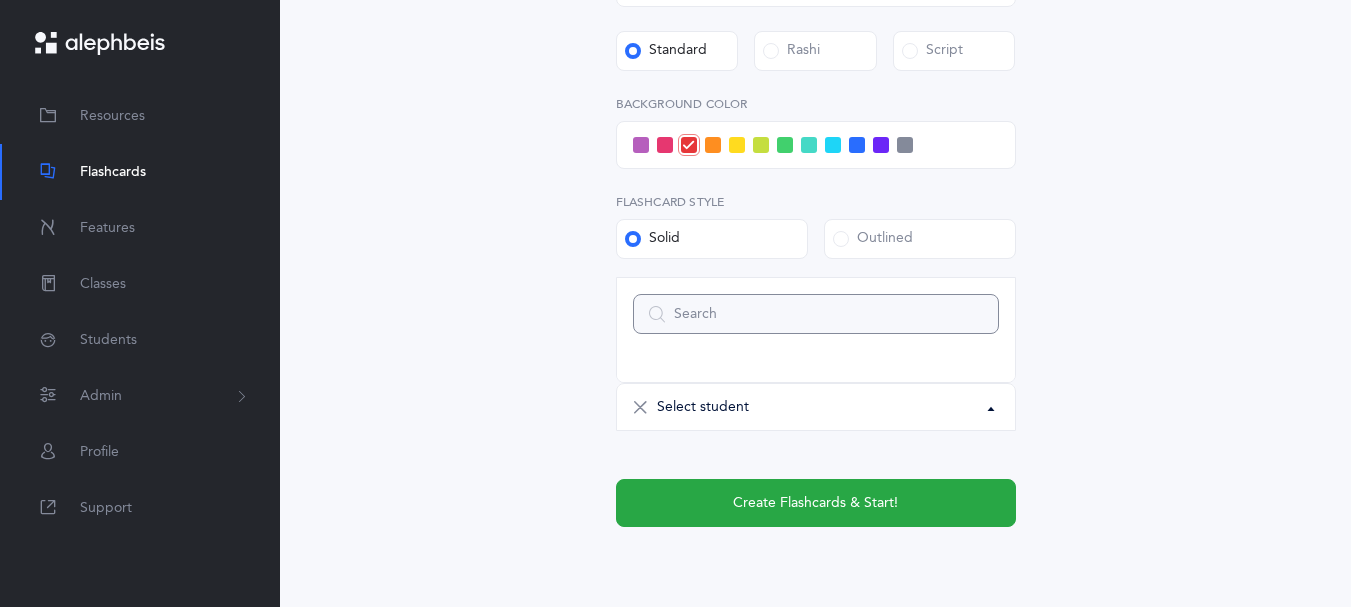 click at bounding box center (816, 314) 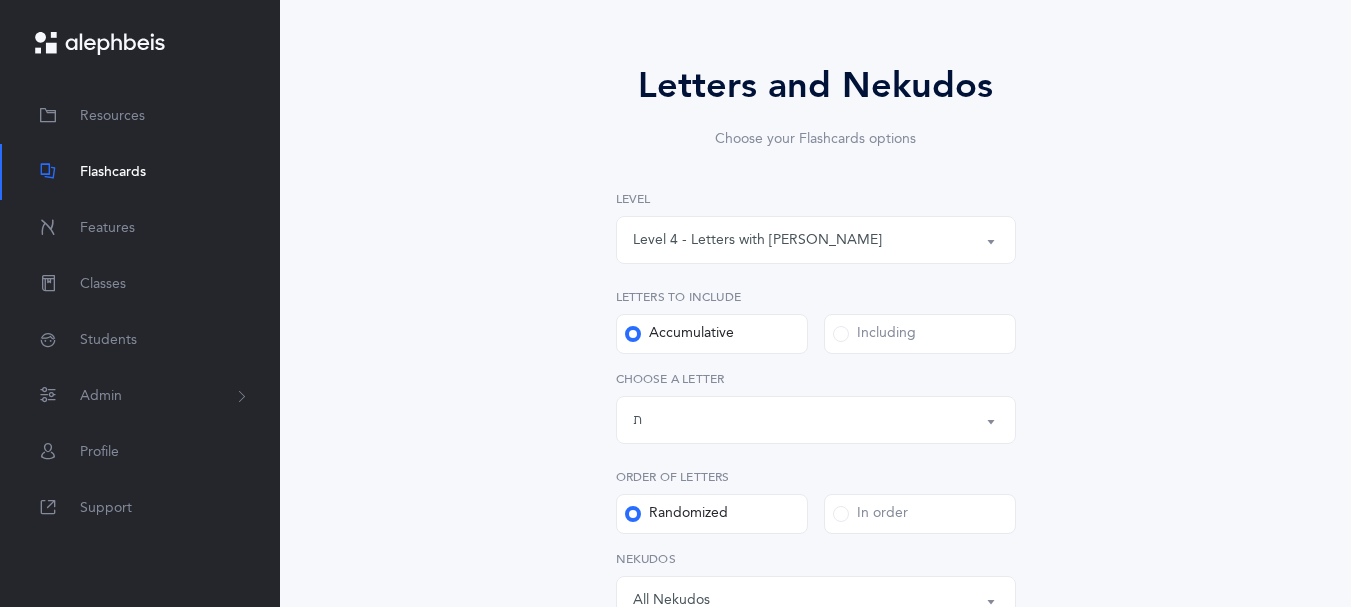 scroll, scrollTop: 0, scrollLeft: 0, axis: both 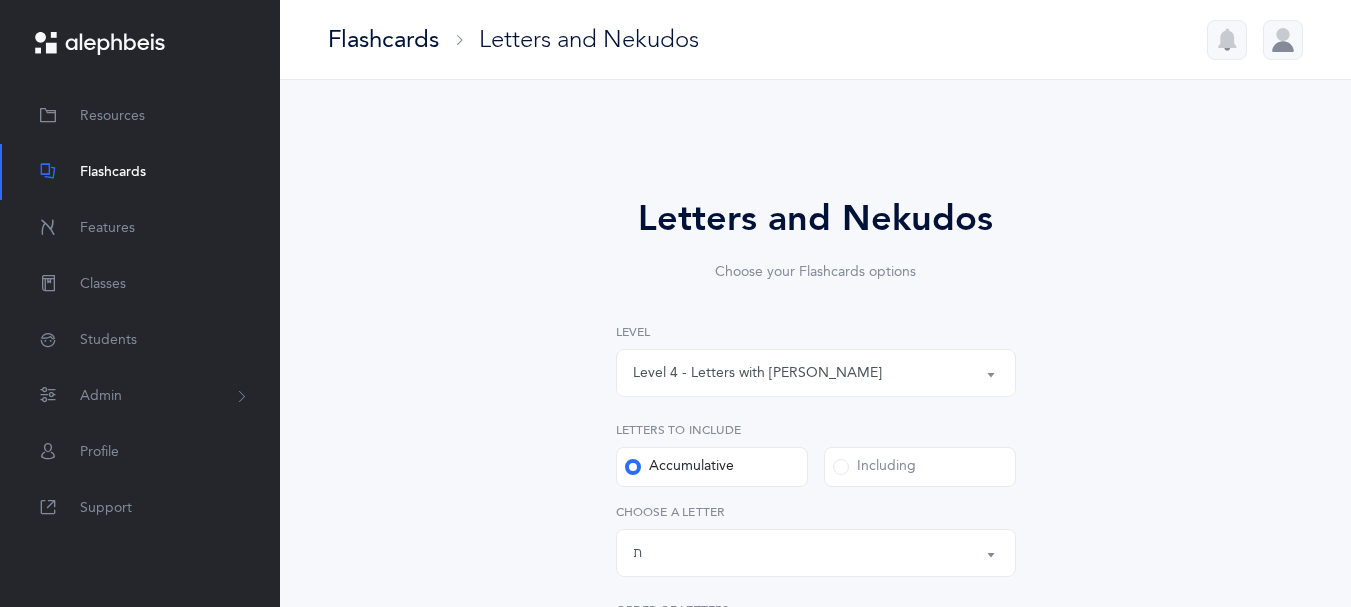 click on "Flashcards" at bounding box center [113, 172] 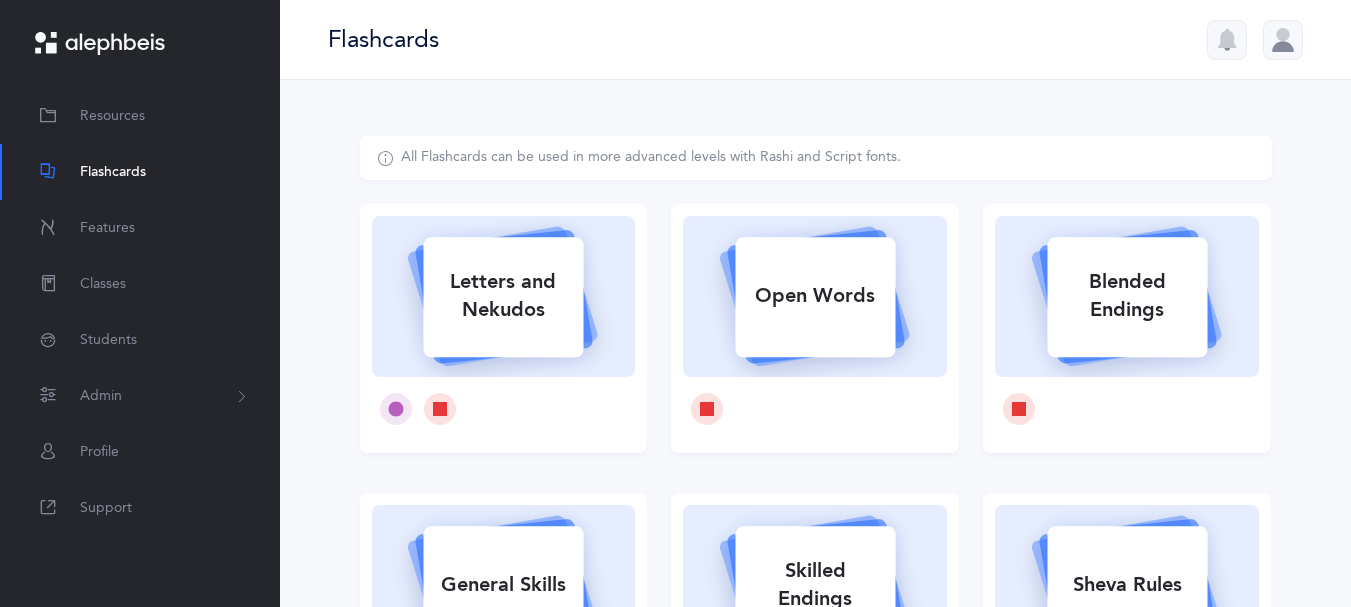 click on "Letters and Nekudos" at bounding box center [503, 296] 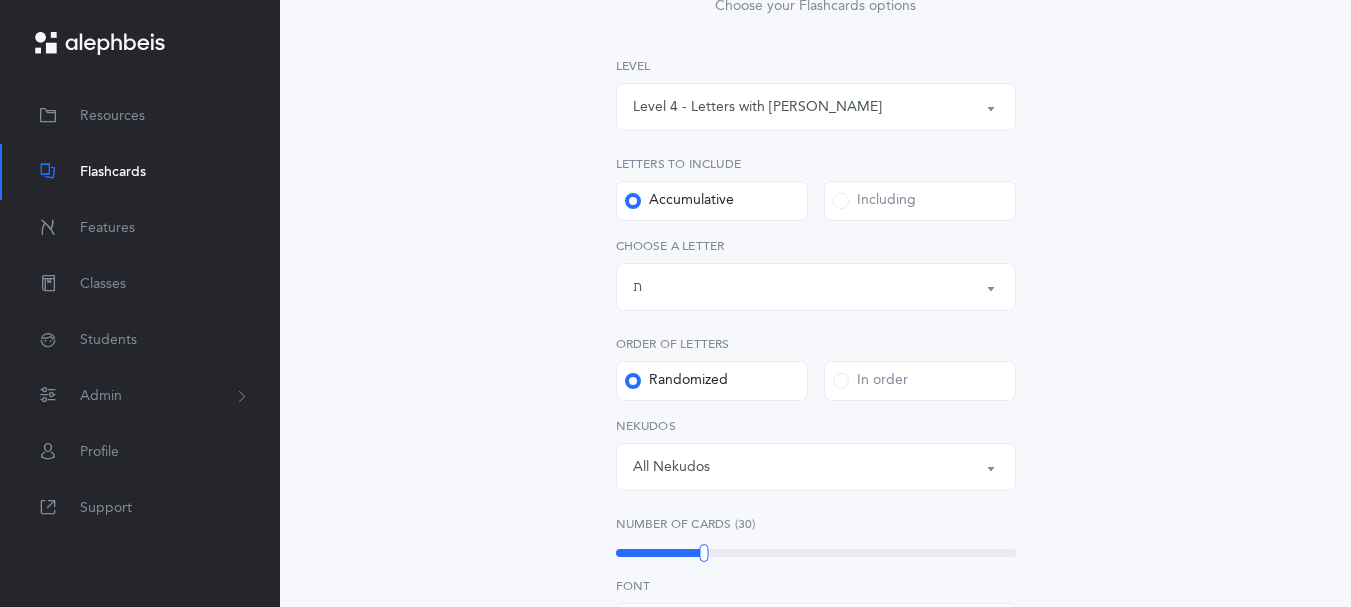 scroll, scrollTop: 307, scrollLeft: 0, axis: vertical 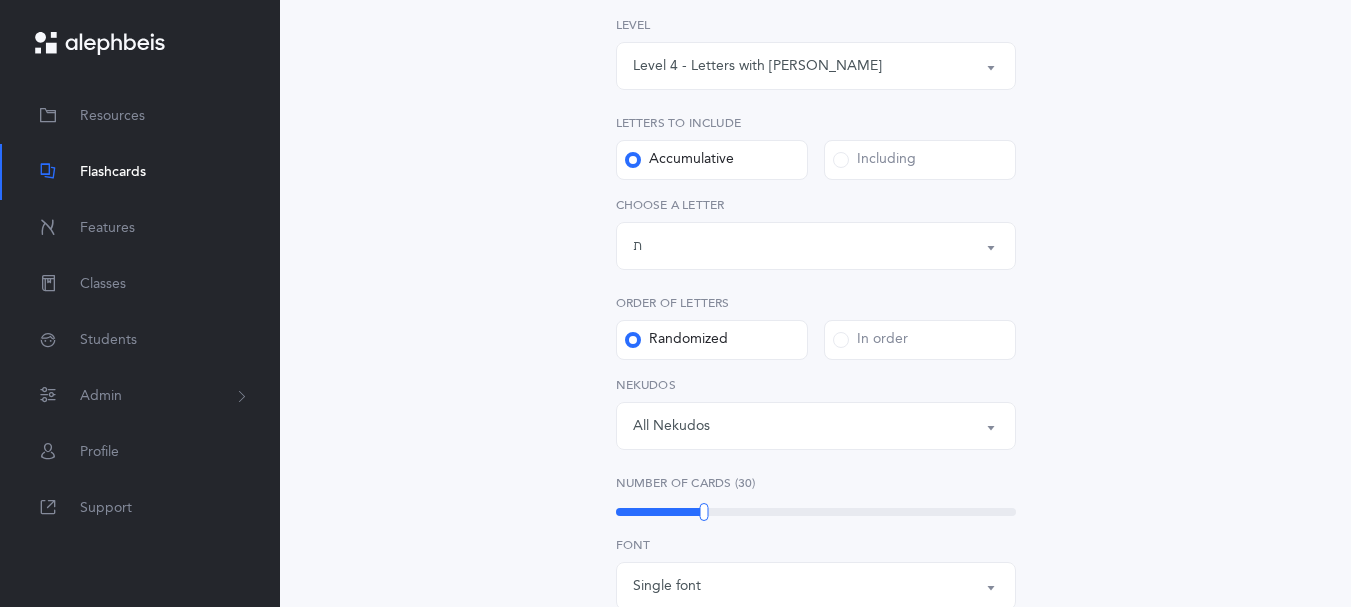click at bounding box center [841, 160] 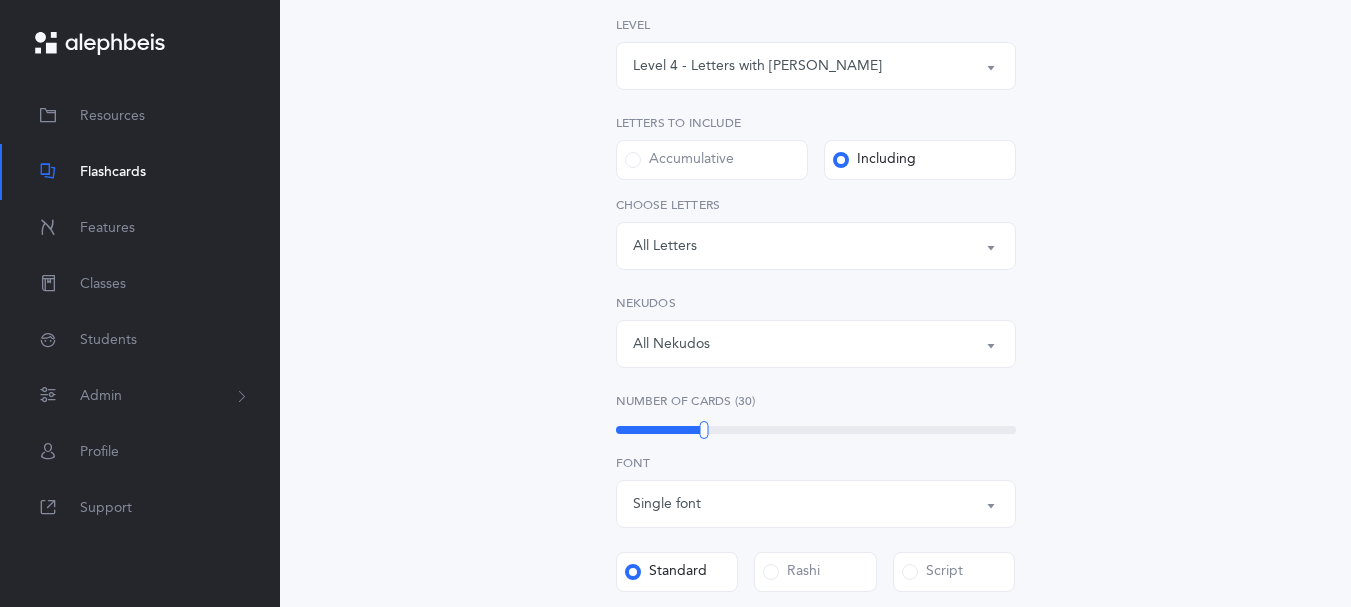 click on "Letters: All Letters" at bounding box center (816, 246) 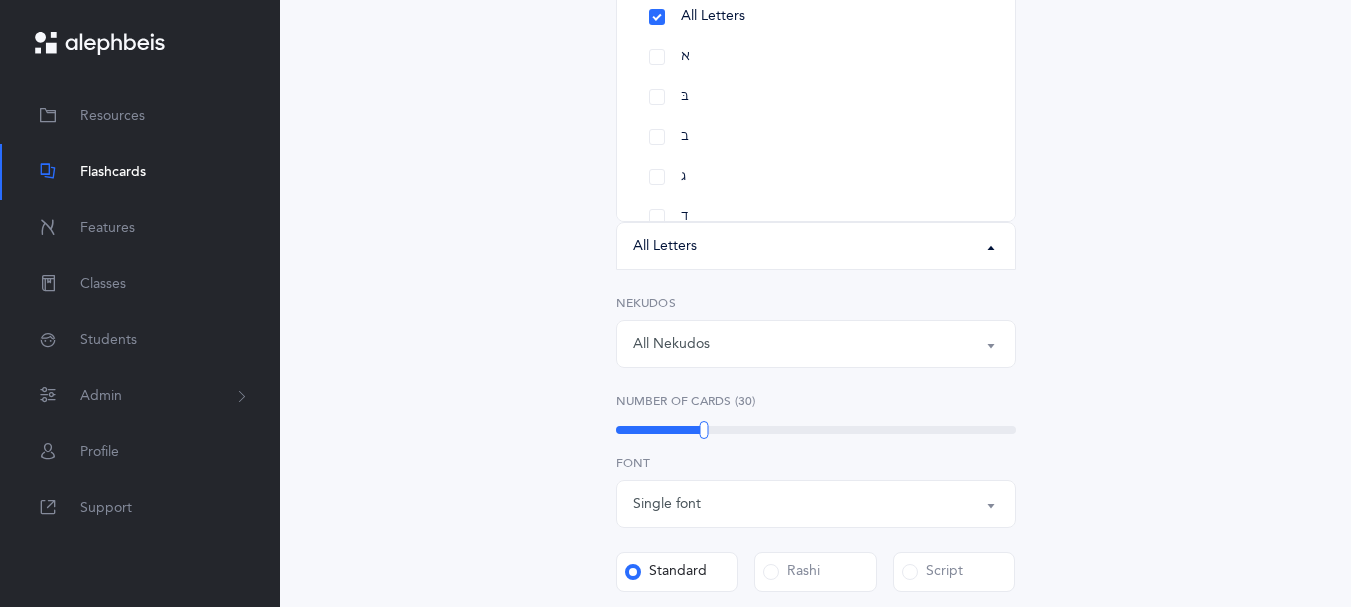 scroll, scrollTop: 0, scrollLeft: 0, axis: both 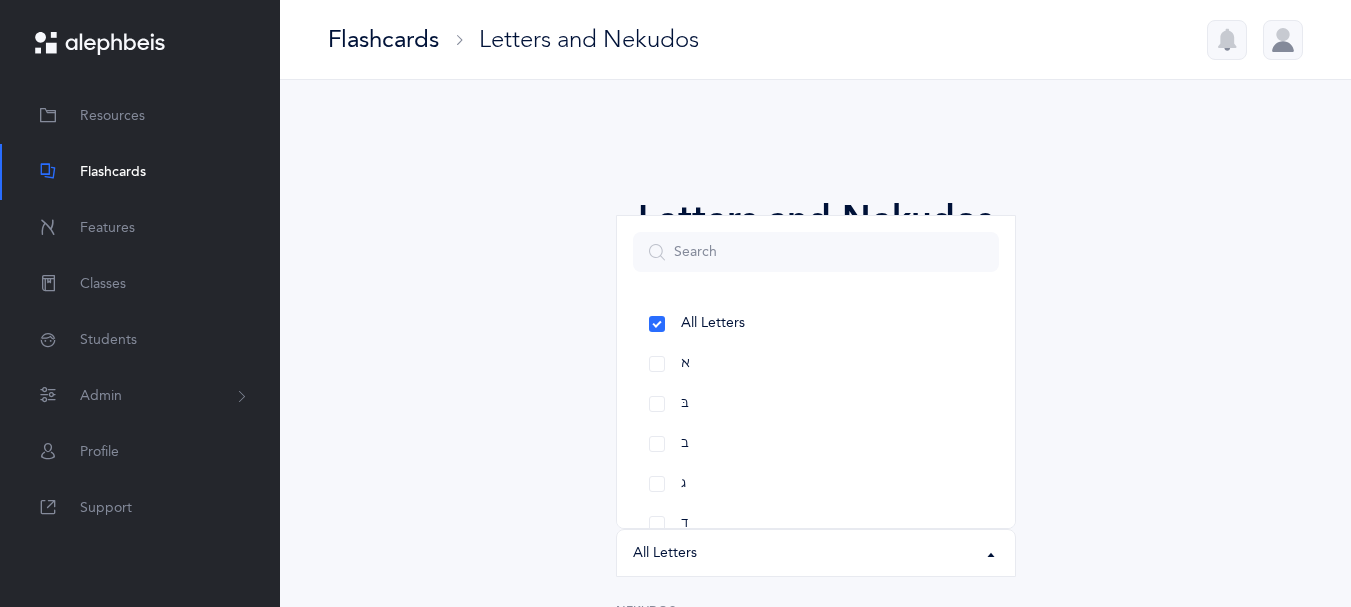 click on "Letters and Nekudos   Choose your Flashcards options         Level 1 - Letters only
Level 2 - Nekudos only
Level 3 - Letters and Nekudos
Level 4 - Letters with Nekudos
Level 4 - Letters with Nekudos
Level
Letters to include
Accumulative
Including
All Letters
א
בּ
ב
ג
ד
ה
ו
ז
ח
ט
י
כּ
ךּ
כ
ך
ל
מ
נ
ן
ס
ע
פּ
פ
צ
ק
ר
שׁ
שׂ
תּ
ת
Letters: All Letters
All Letters
א
בּ
ב
ג
ד
ה
ו
ז
ח
ט
י
כּ
ךּ
כ
ך
ל
מ
נ
ן
ס
ע
פּ
פ
צ
ק
ר
שׁ
שׂ
תּ
ת
Choose letters
All Nekudos
קמץ
פתח
צירי
סגול
שוא
חולם חסר
חולם מלא
חיריק חסר
חיריק מלא
קובוץ
שורוק
חטף קמץ
חטף פתח
חטף סגול
All Nekudos
Nekudos" at bounding box center (816, 785) 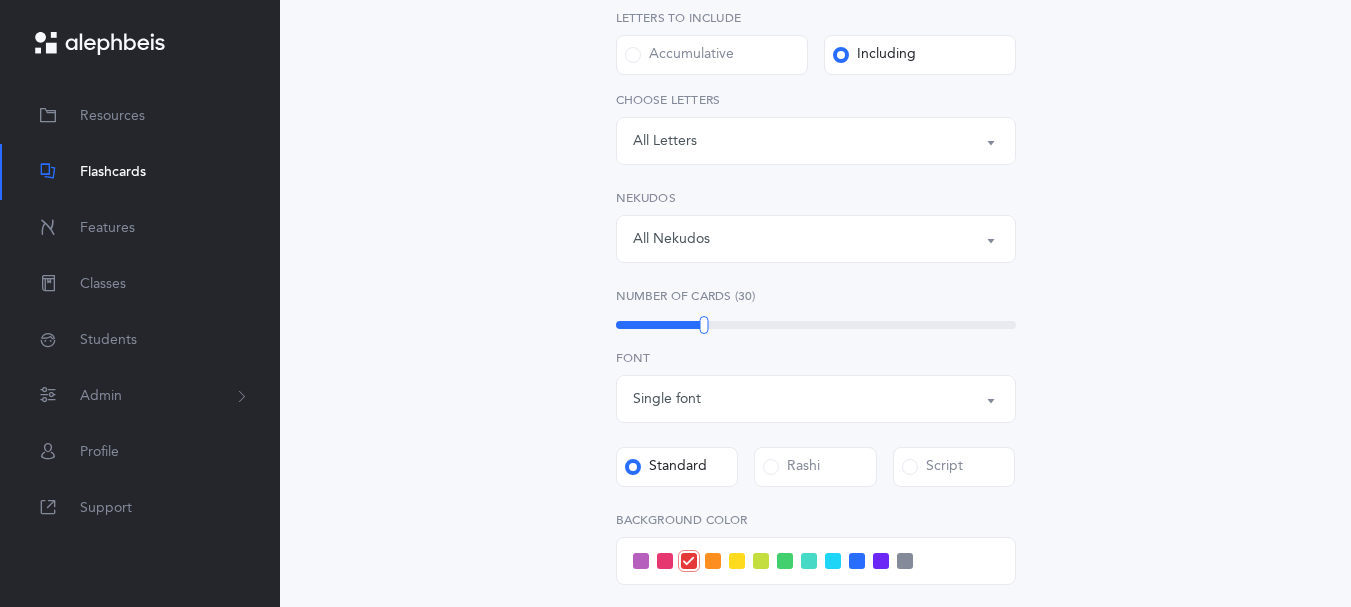 scroll, scrollTop: 431, scrollLeft: 0, axis: vertical 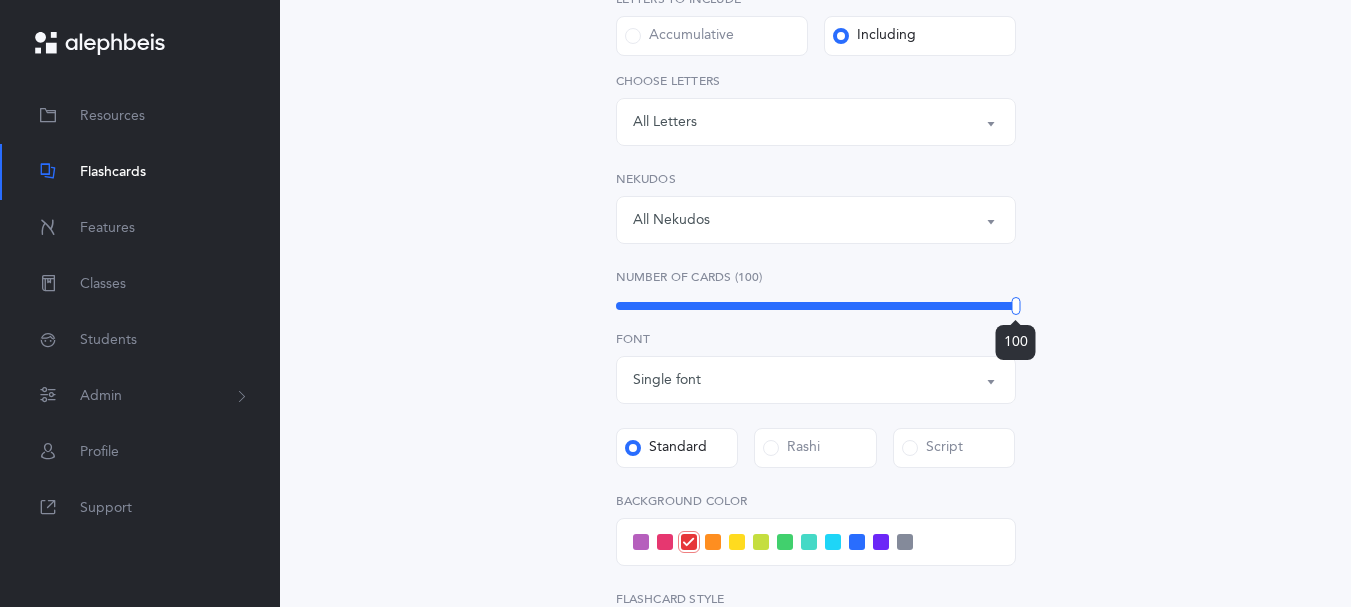 drag, startPoint x: 703, startPoint y: 343, endPoint x: 1038, endPoint y: 351, distance: 335.09552 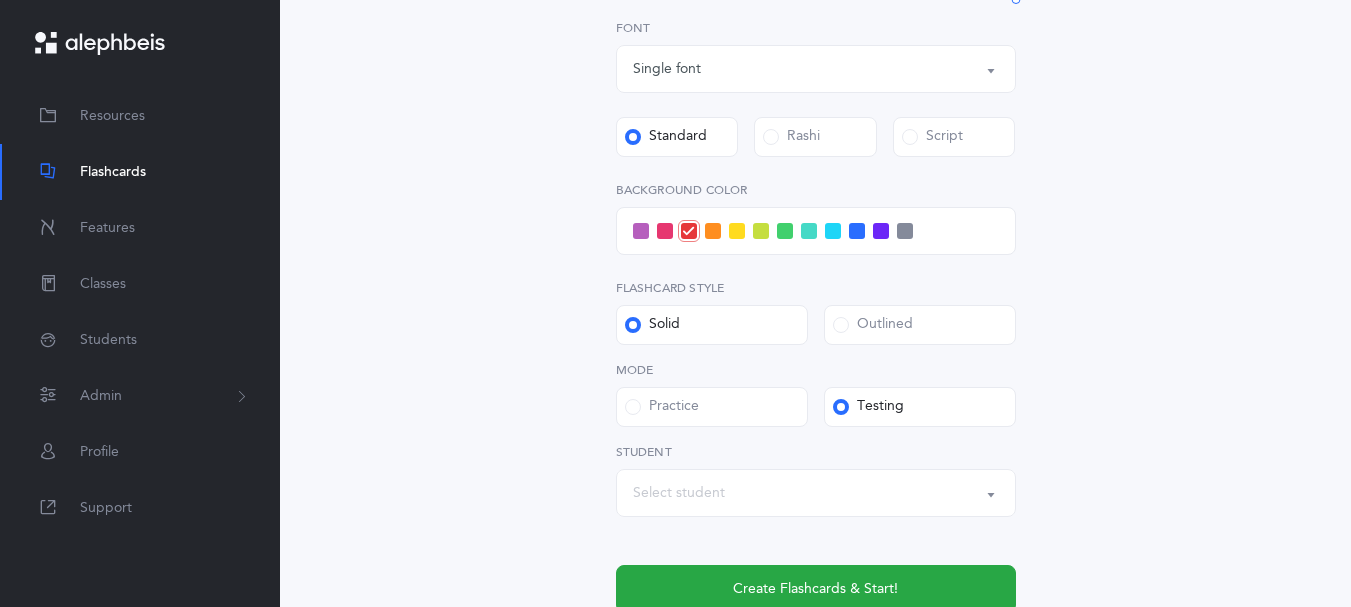 scroll, scrollTop: 748, scrollLeft: 0, axis: vertical 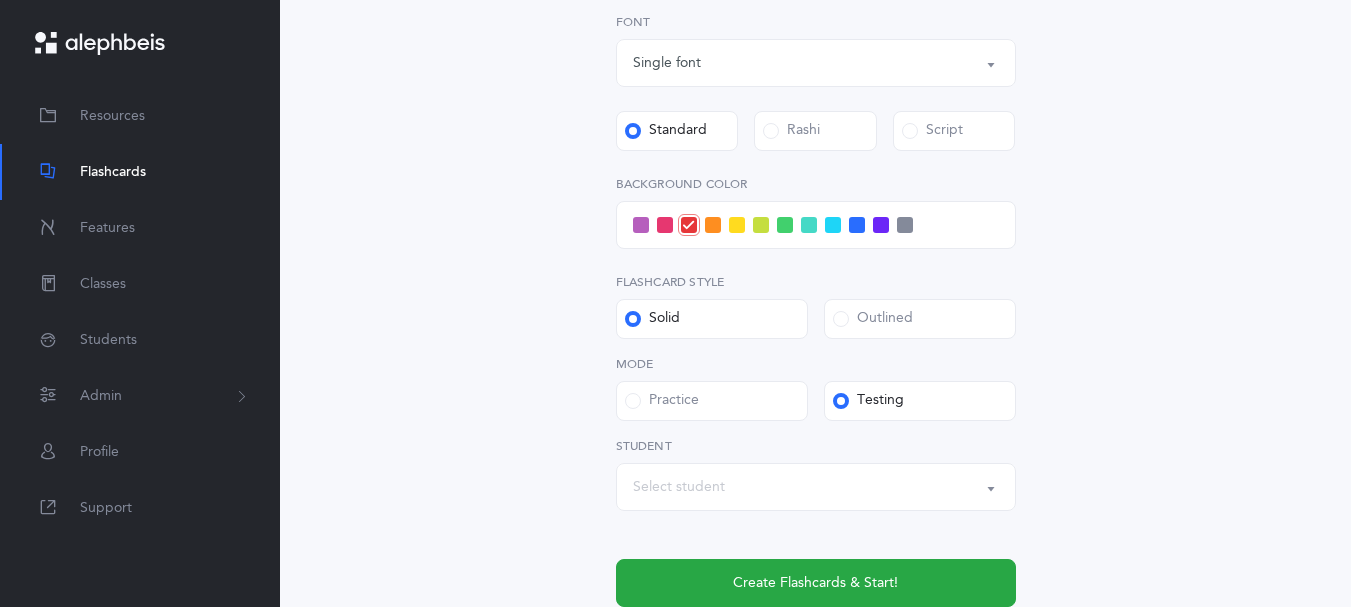 click at bounding box center [641, 225] 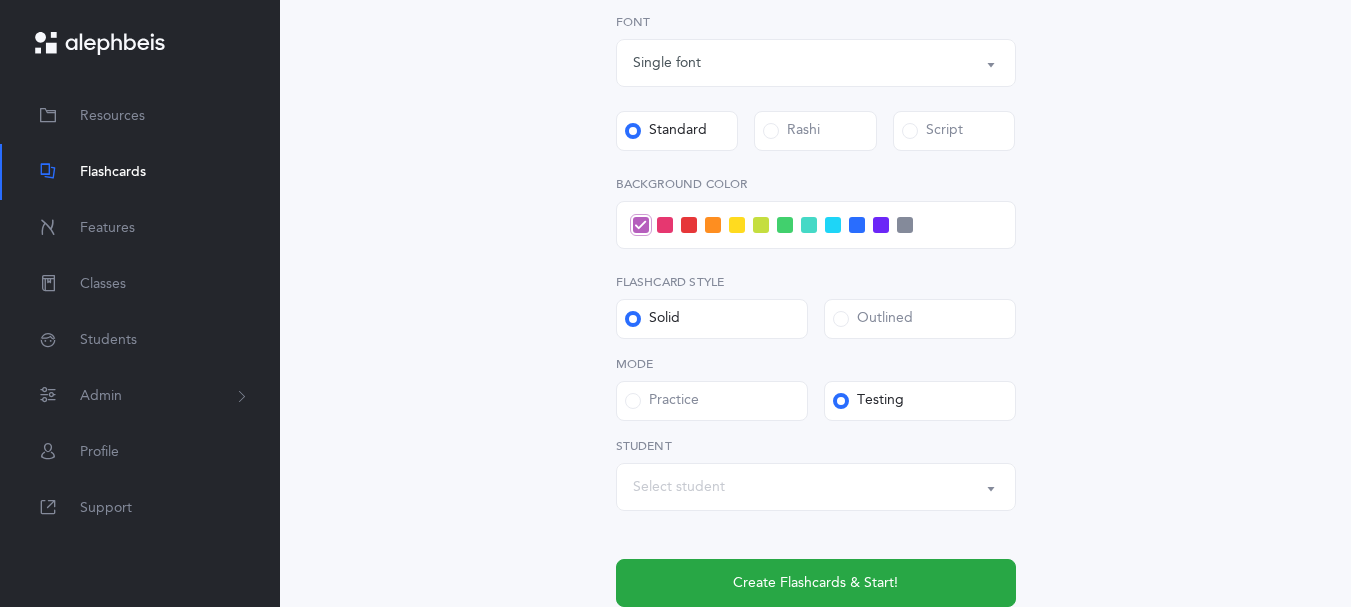 click at bounding box center [665, 225] 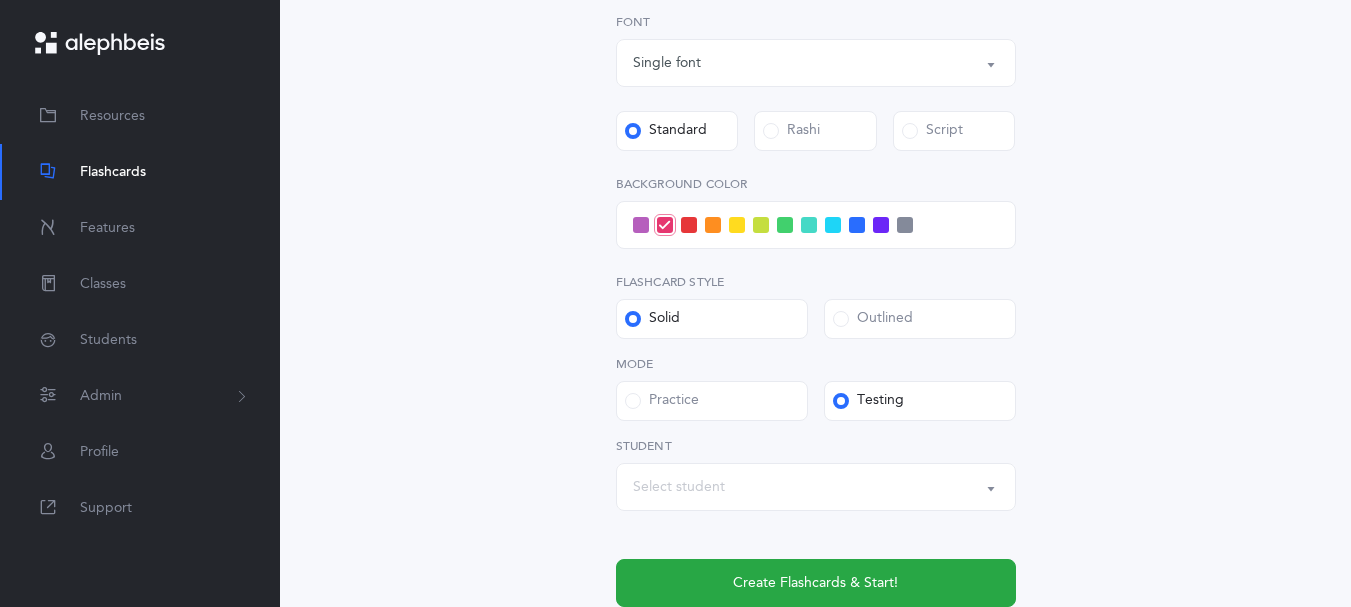 click at bounding box center (713, 225) 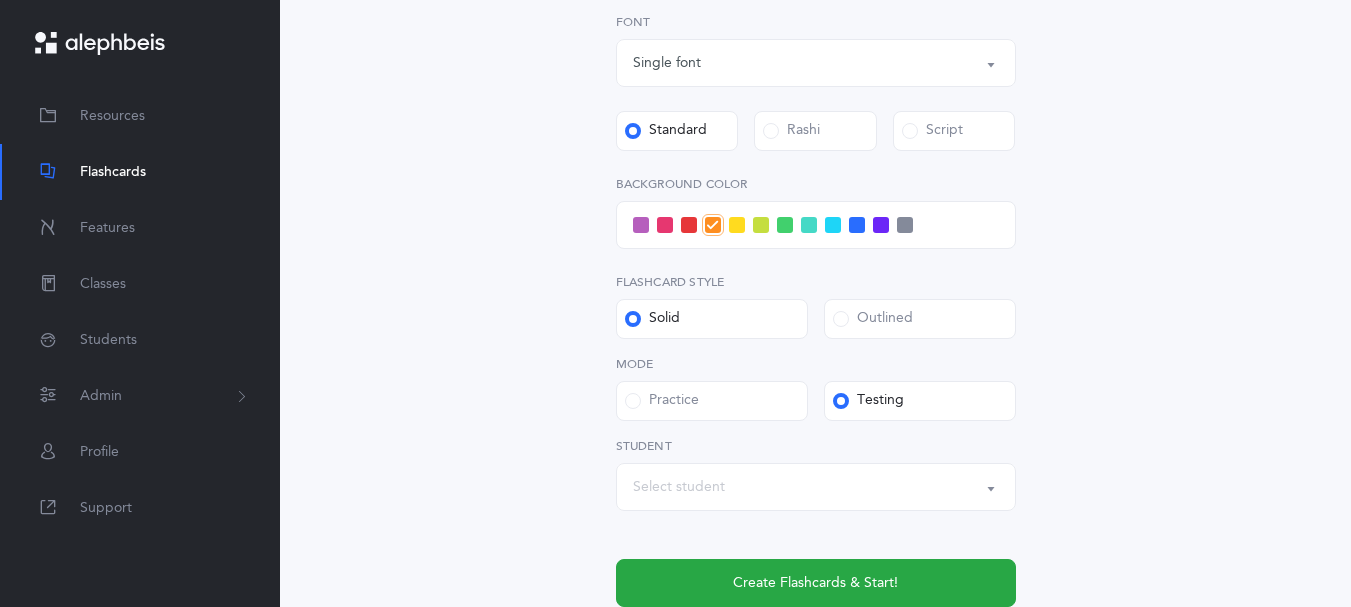 click at bounding box center [809, 225] 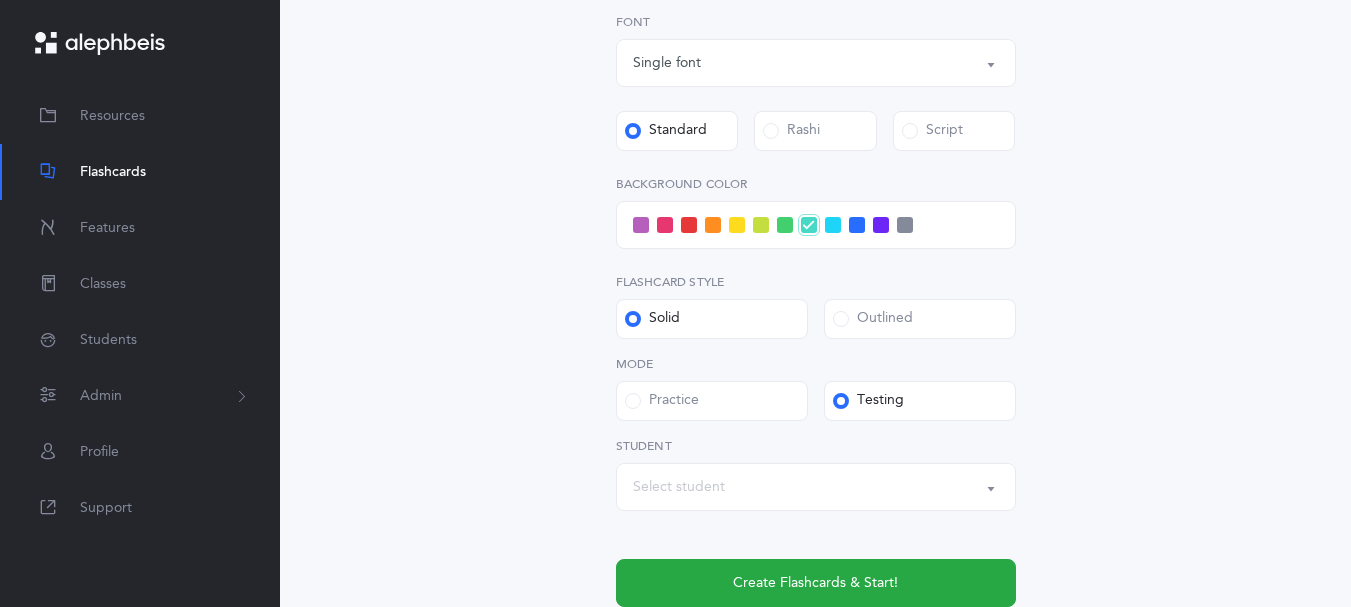 click at bounding box center [833, 225] 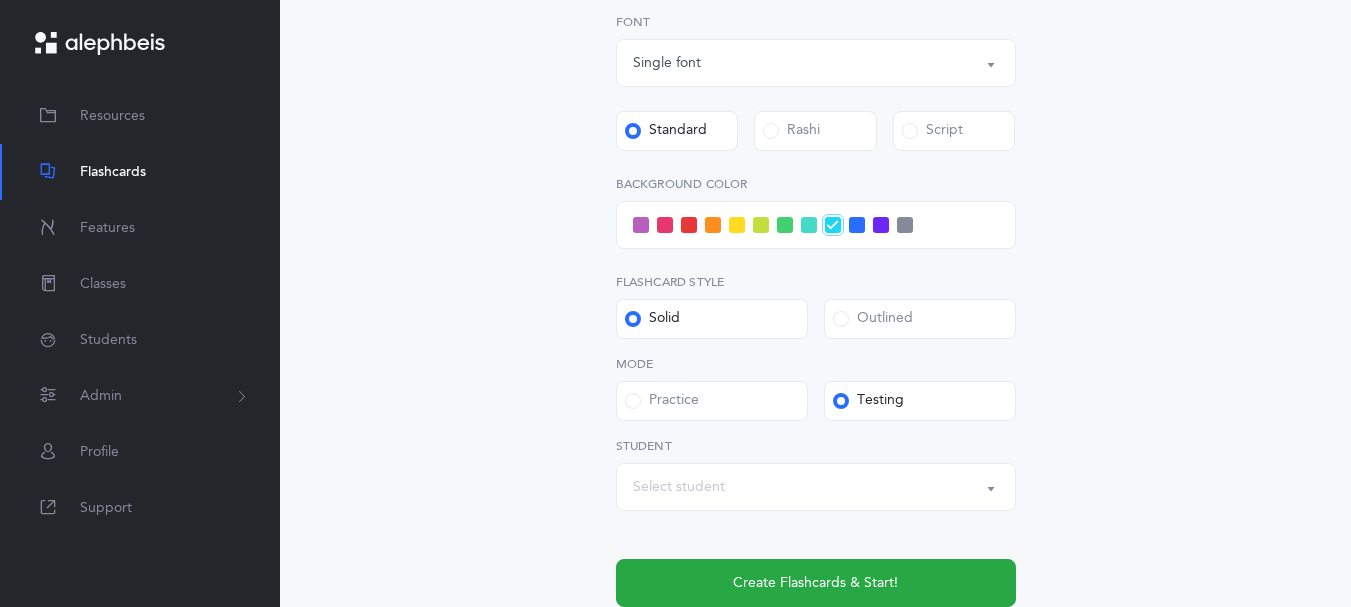 click at bounding box center (857, 225) 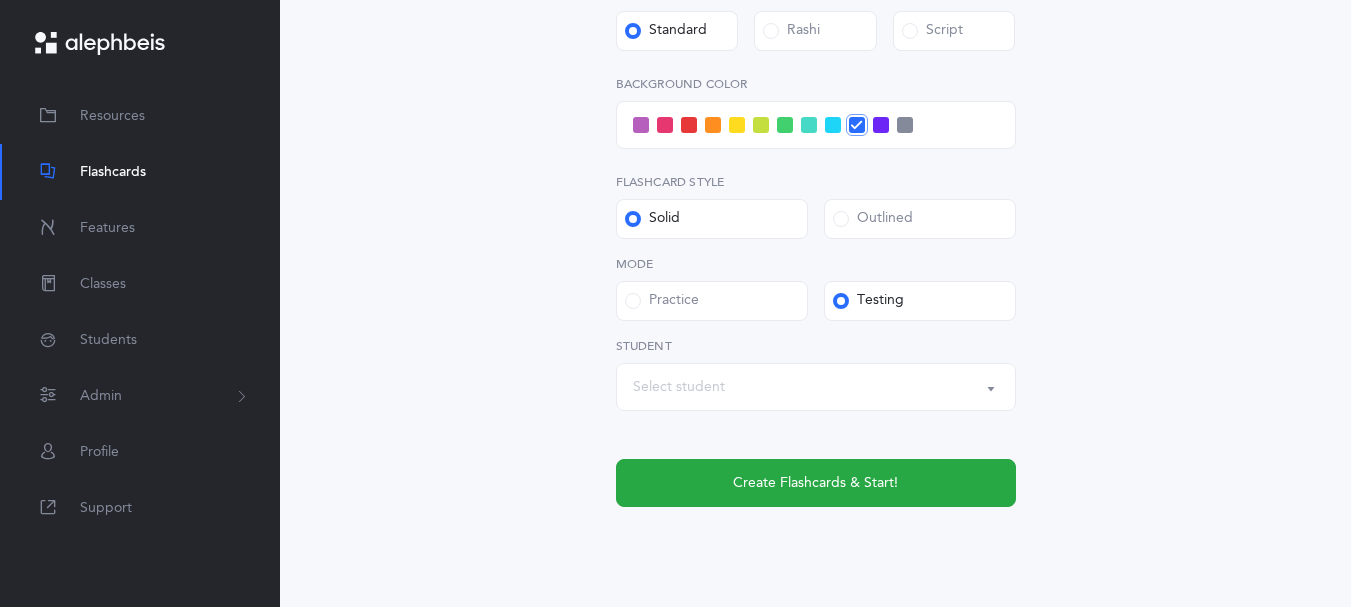 scroll, scrollTop: 991, scrollLeft: 0, axis: vertical 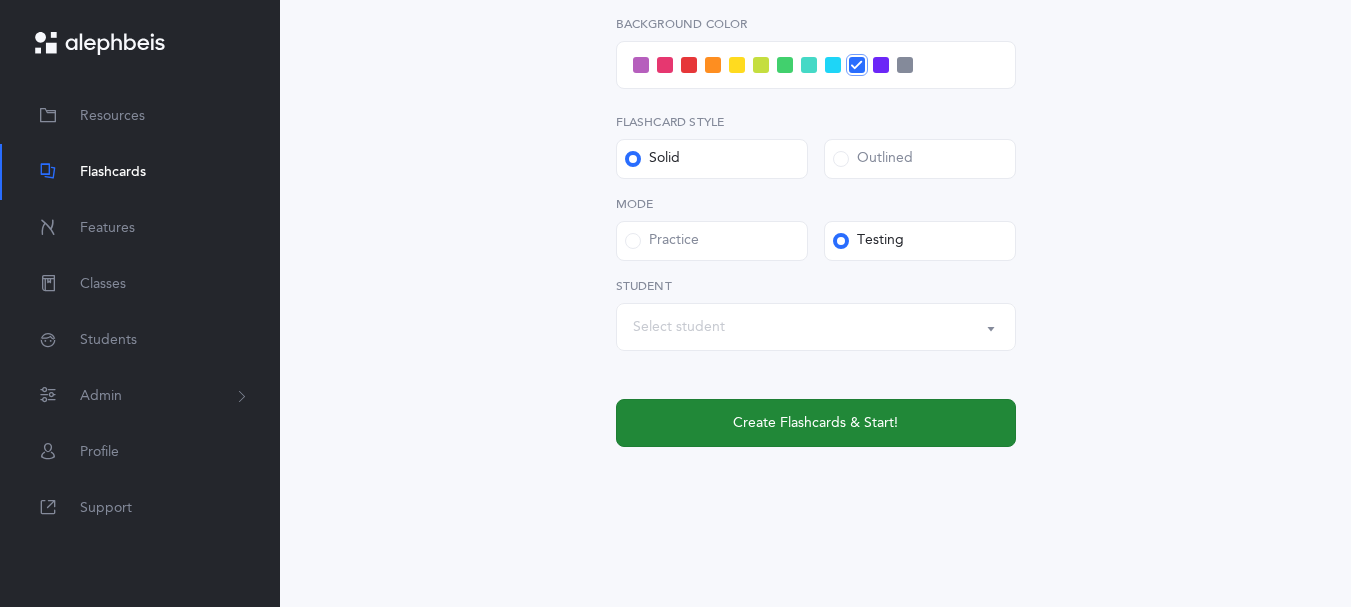 click on "Create Flashcards & Start!" at bounding box center (815, 423) 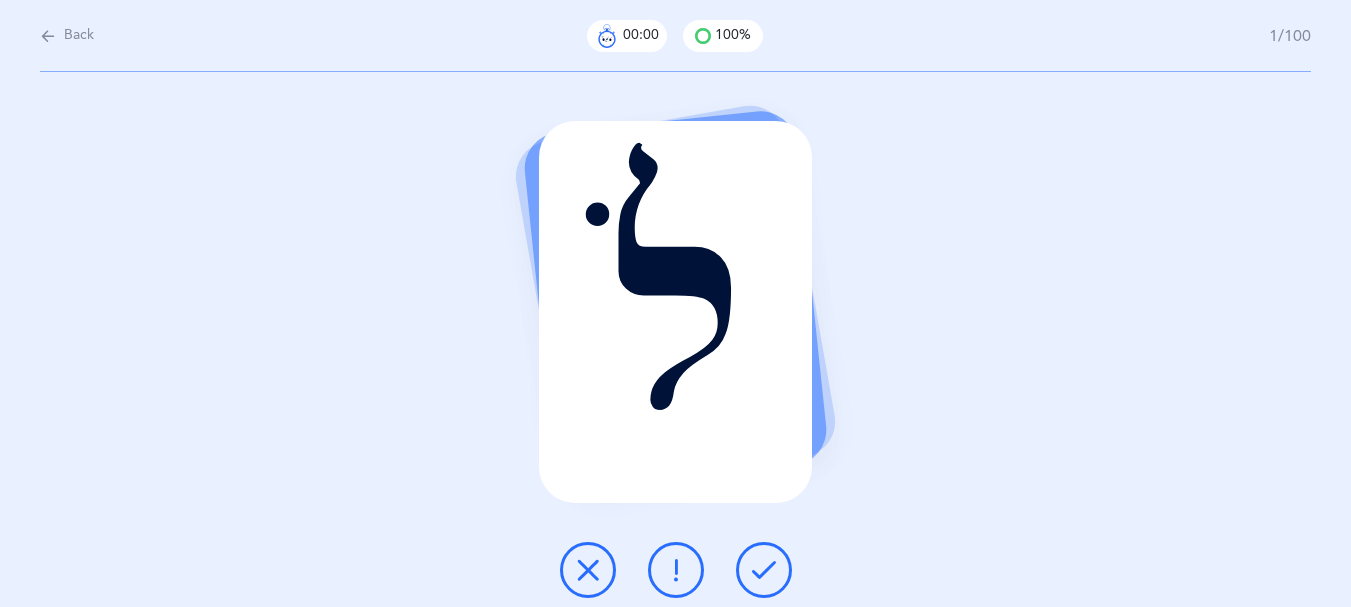 scroll, scrollTop: 0, scrollLeft: 0, axis: both 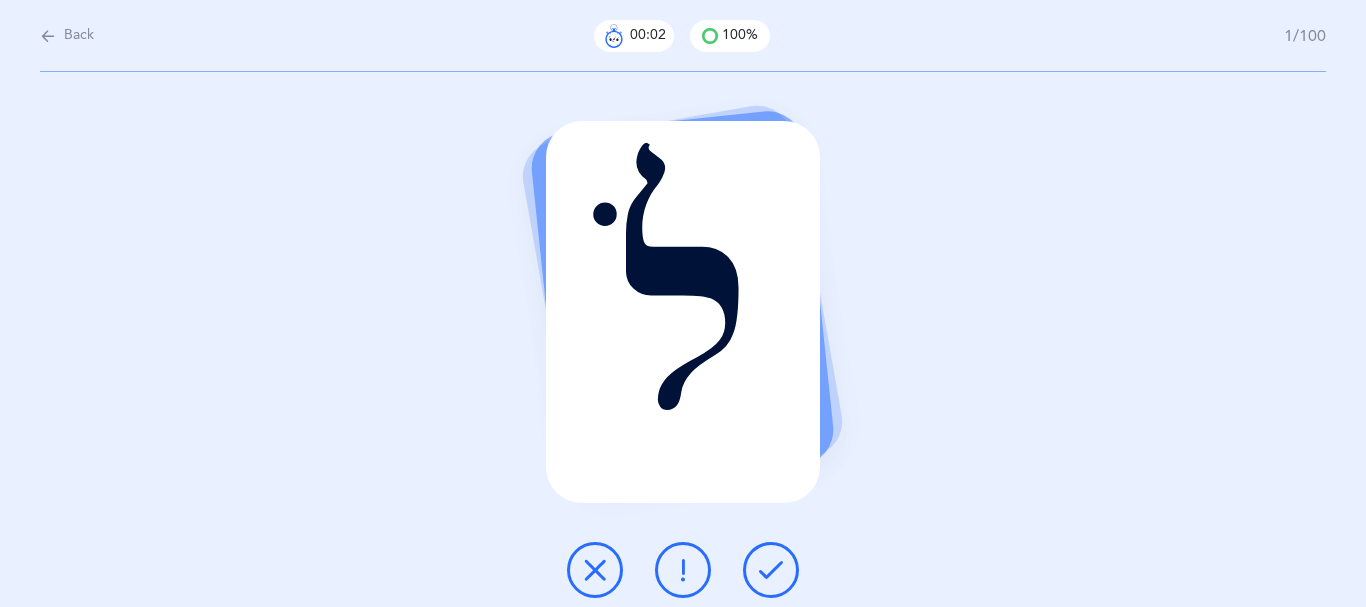 click at bounding box center (771, 570) 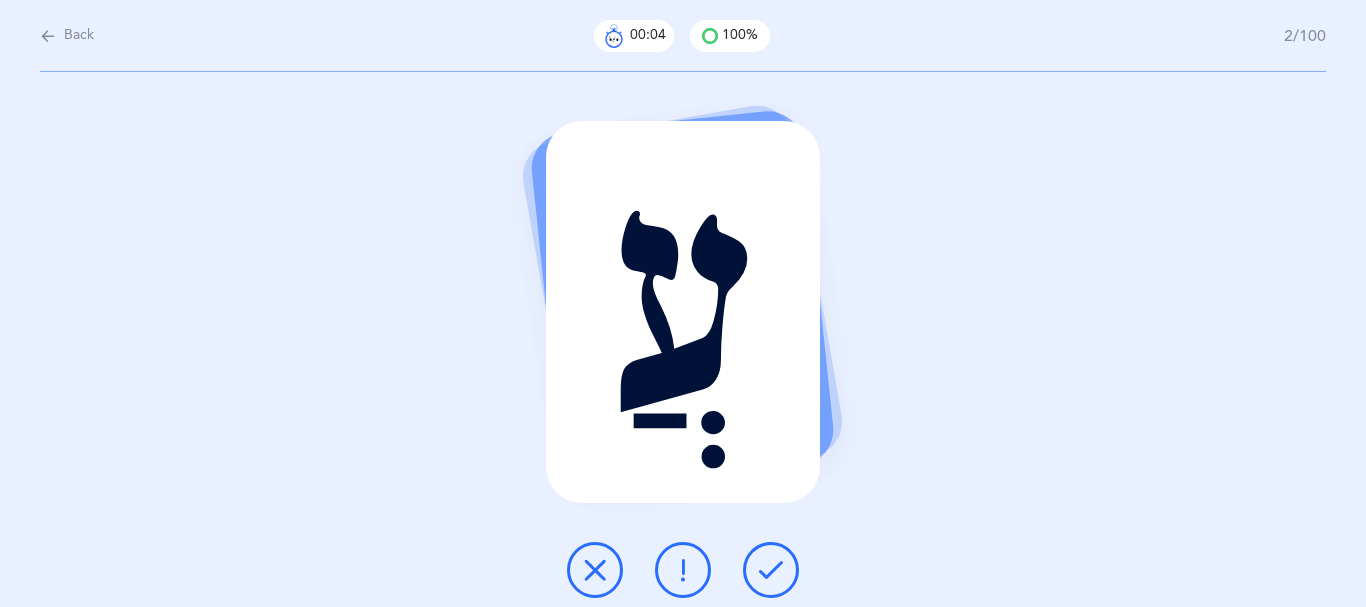 click at bounding box center [771, 570] 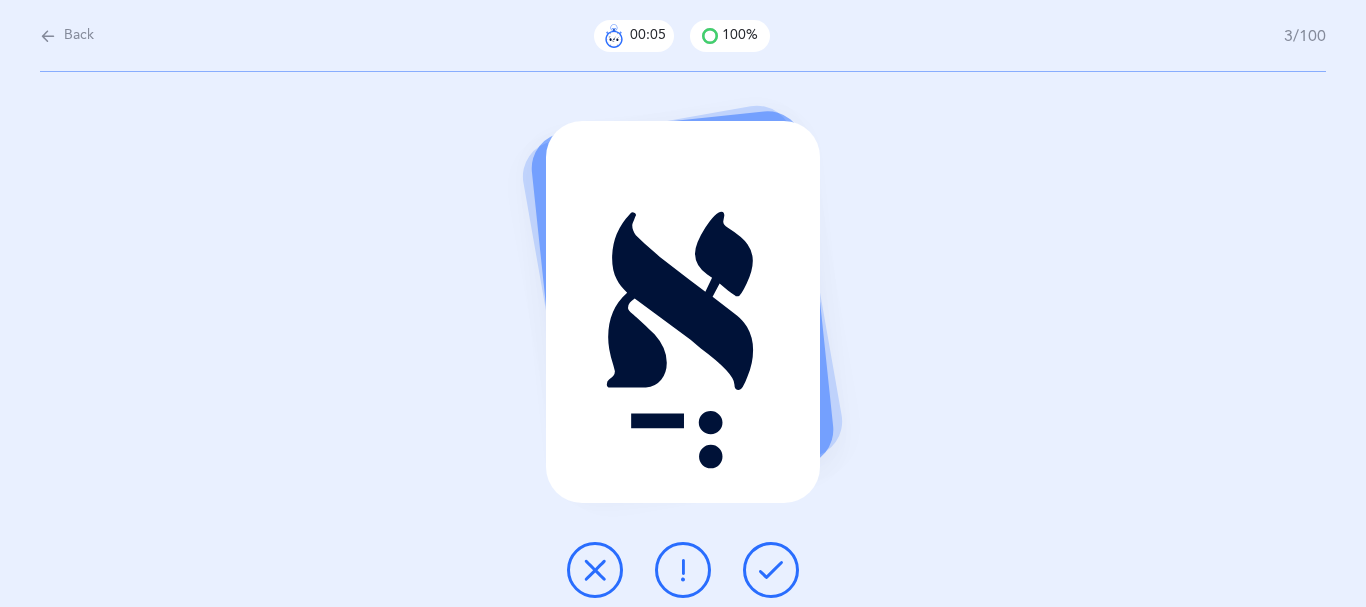click on "Back" at bounding box center [67, 36] 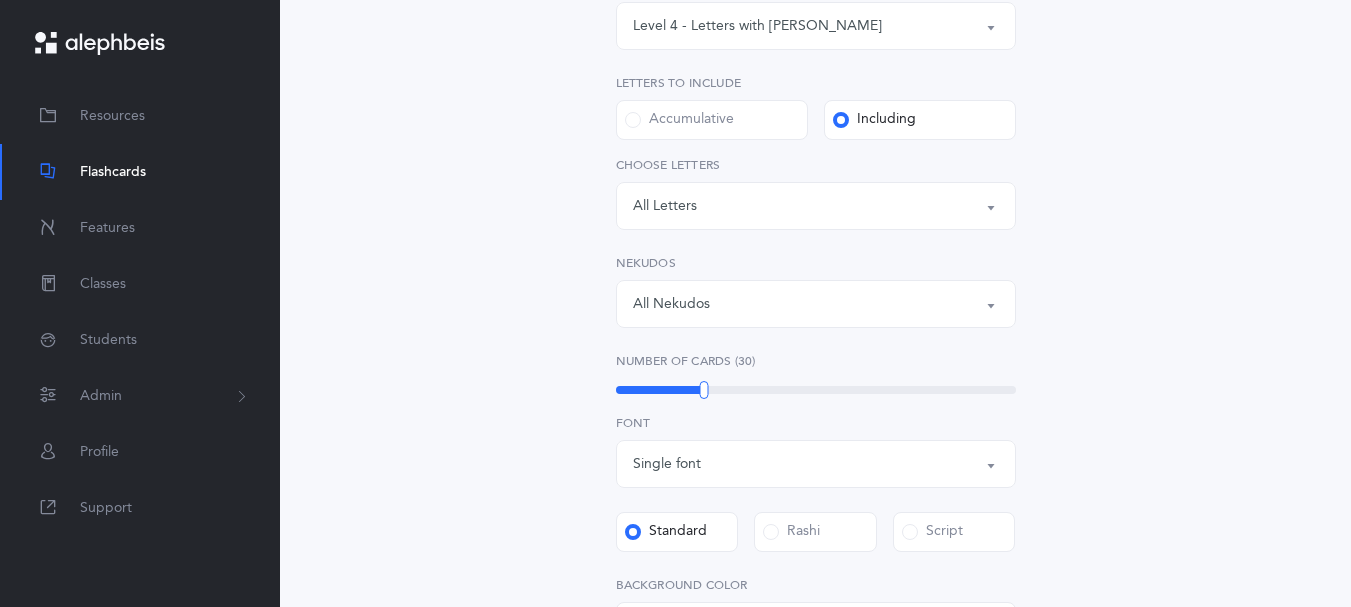 scroll, scrollTop: 428, scrollLeft: 0, axis: vertical 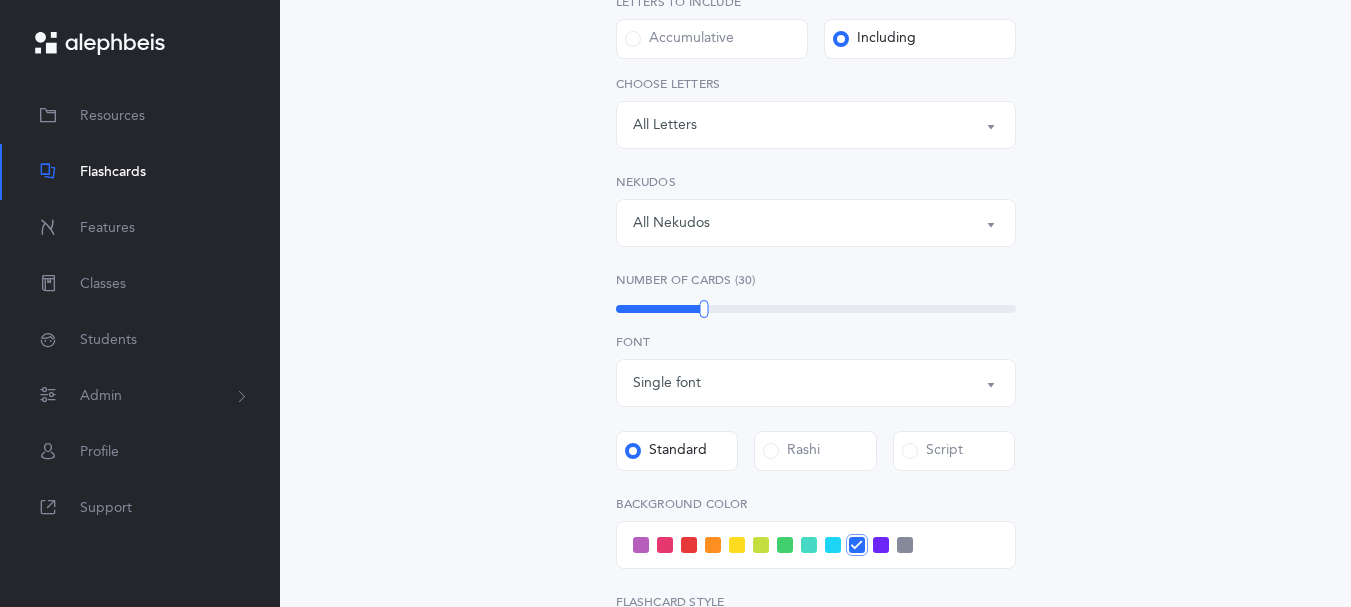 click on "Letters: All Letters" at bounding box center (816, 125) 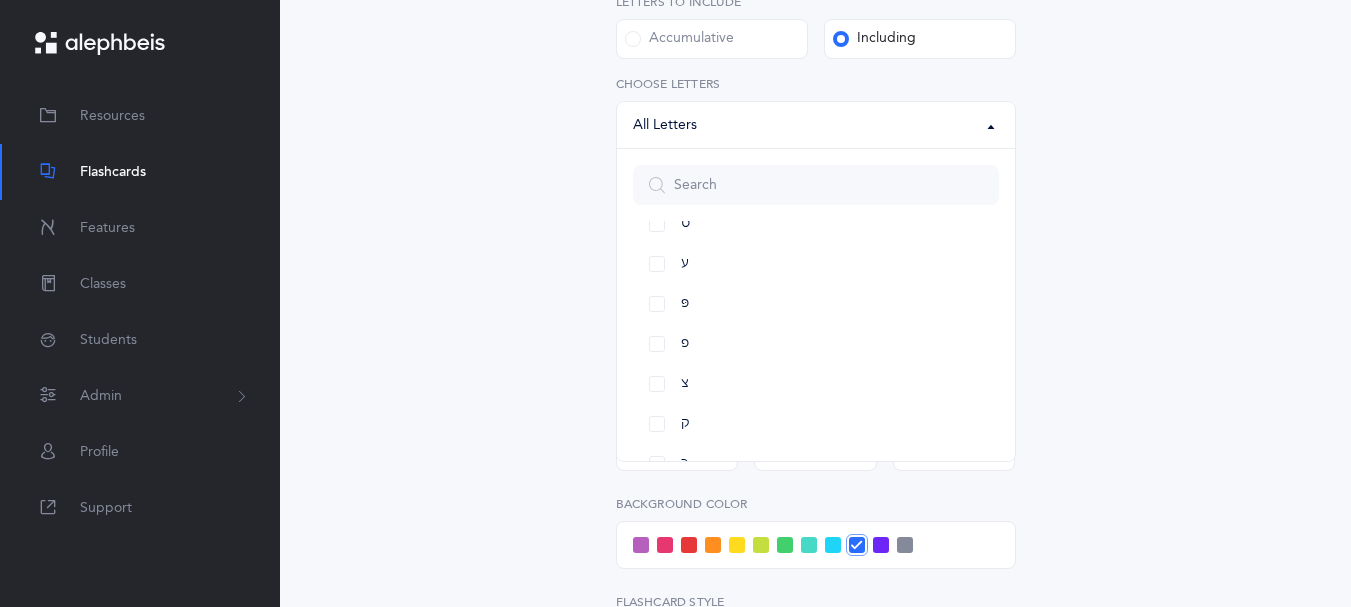 scroll, scrollTop: 1026, scrollLeft: 0, axis: vertical 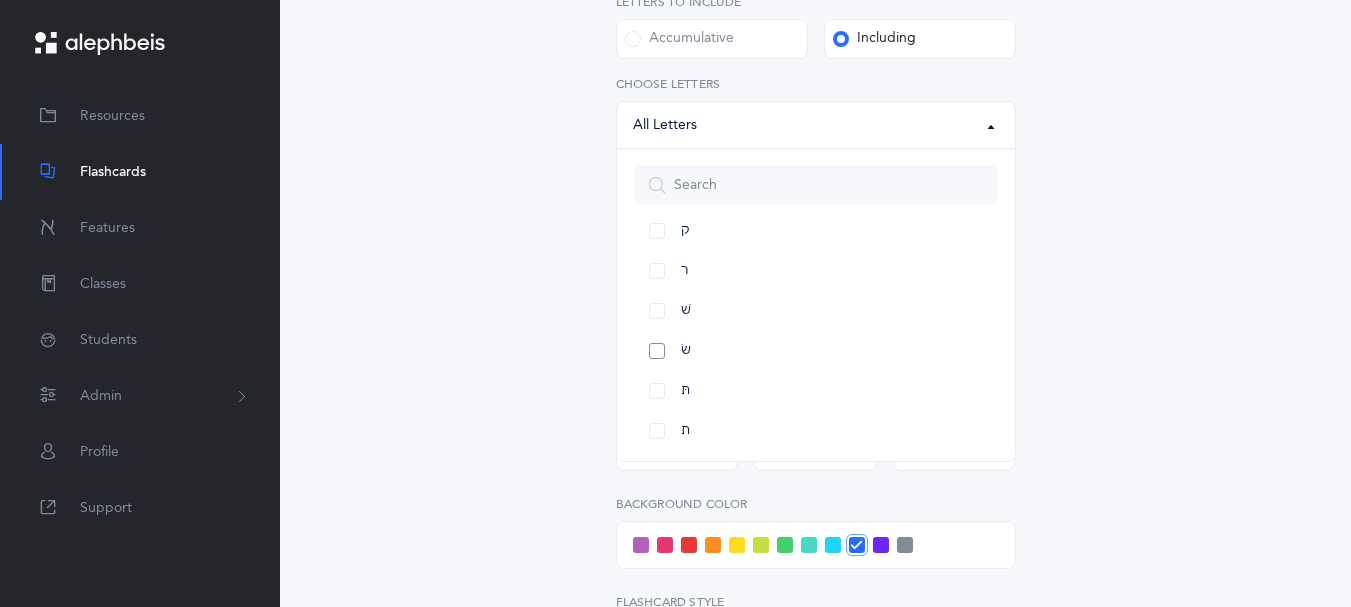 click on "שׂ" at bounding box center [816, 351] 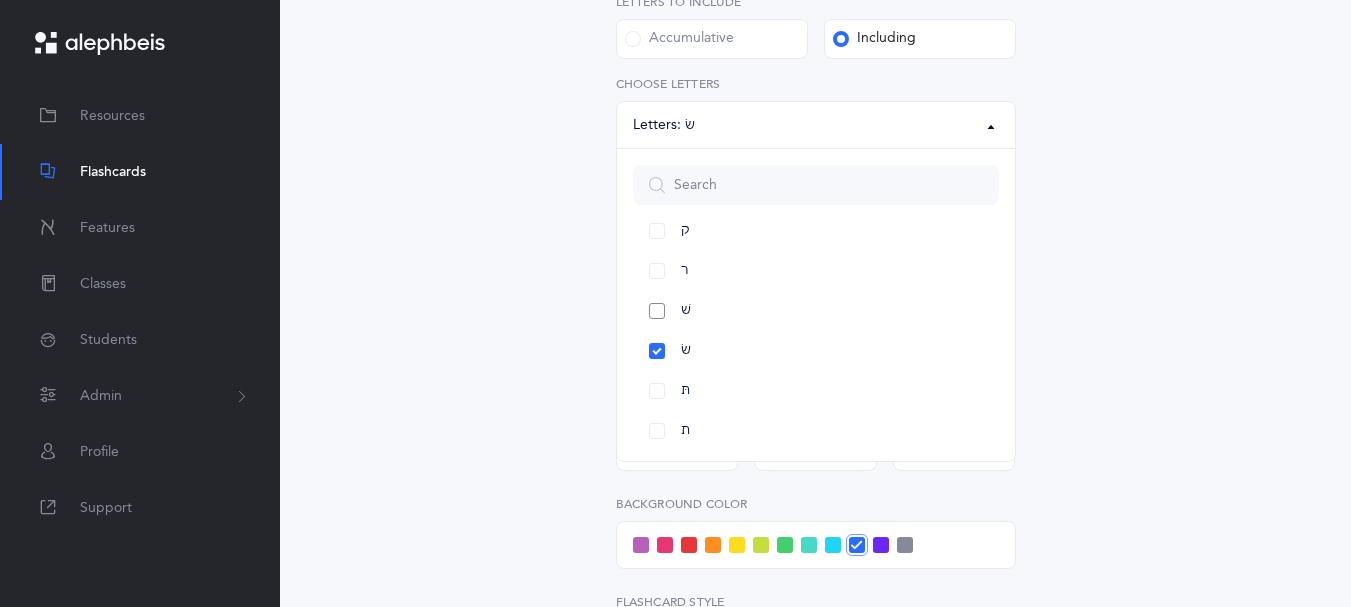 click on "שׁ" at bounding box center [816, 311] 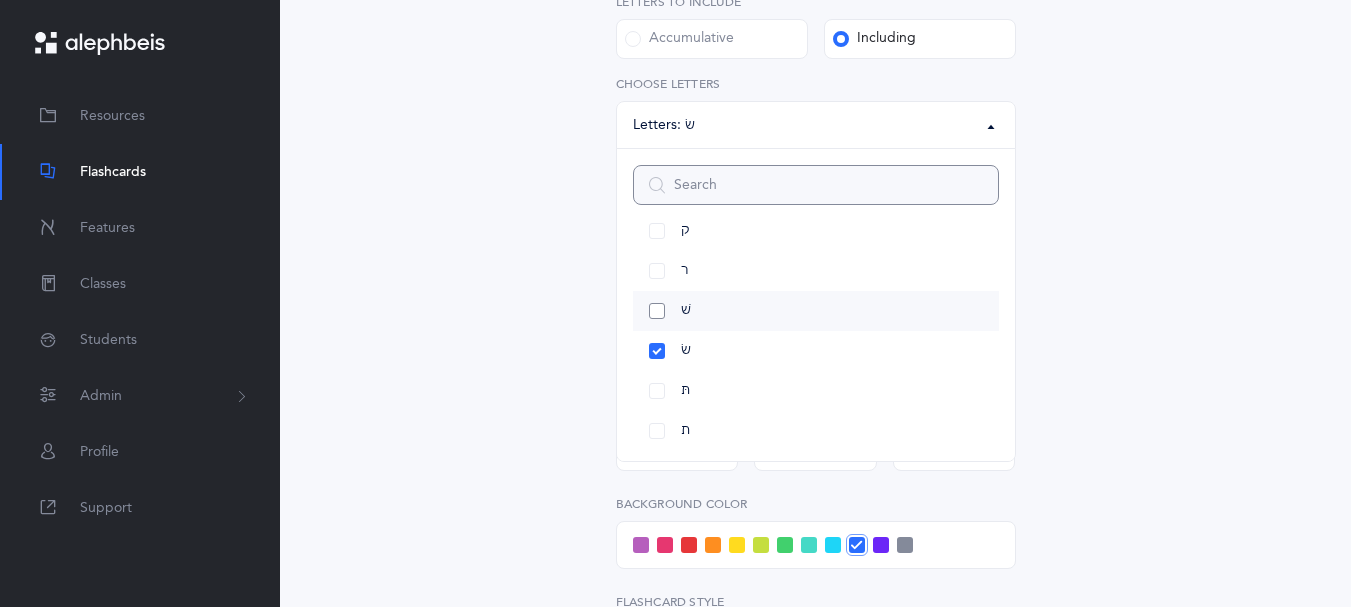 select on "86" 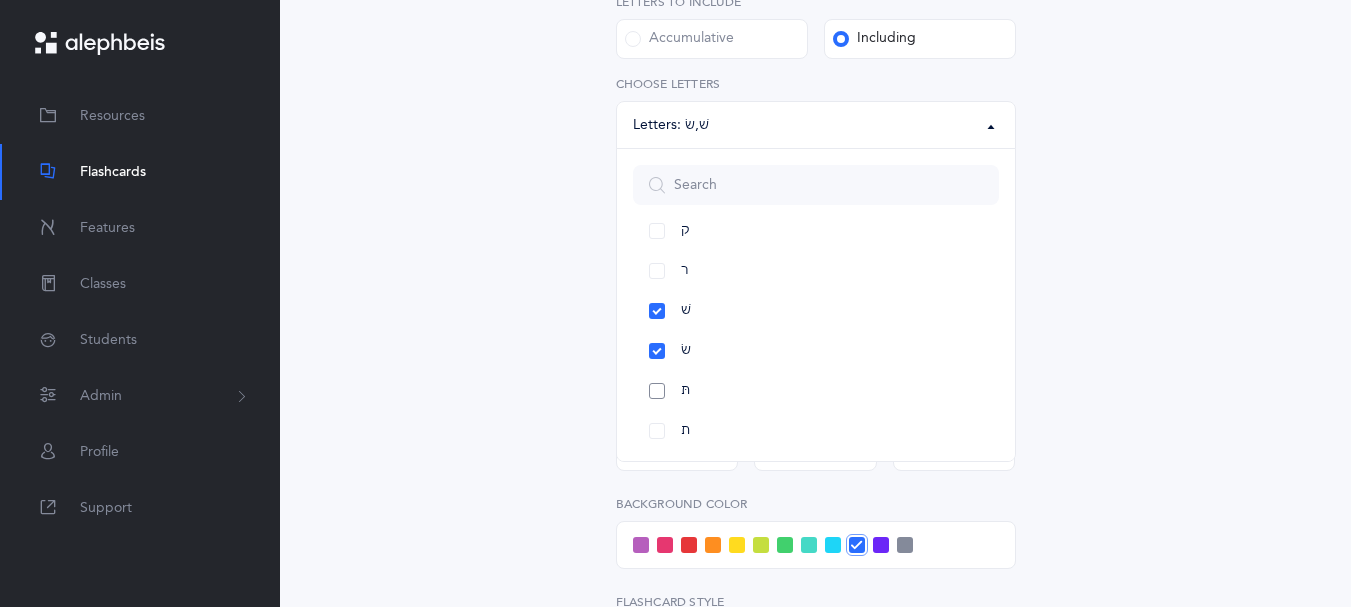 click on "תּ" at bounding box center (816, 391) 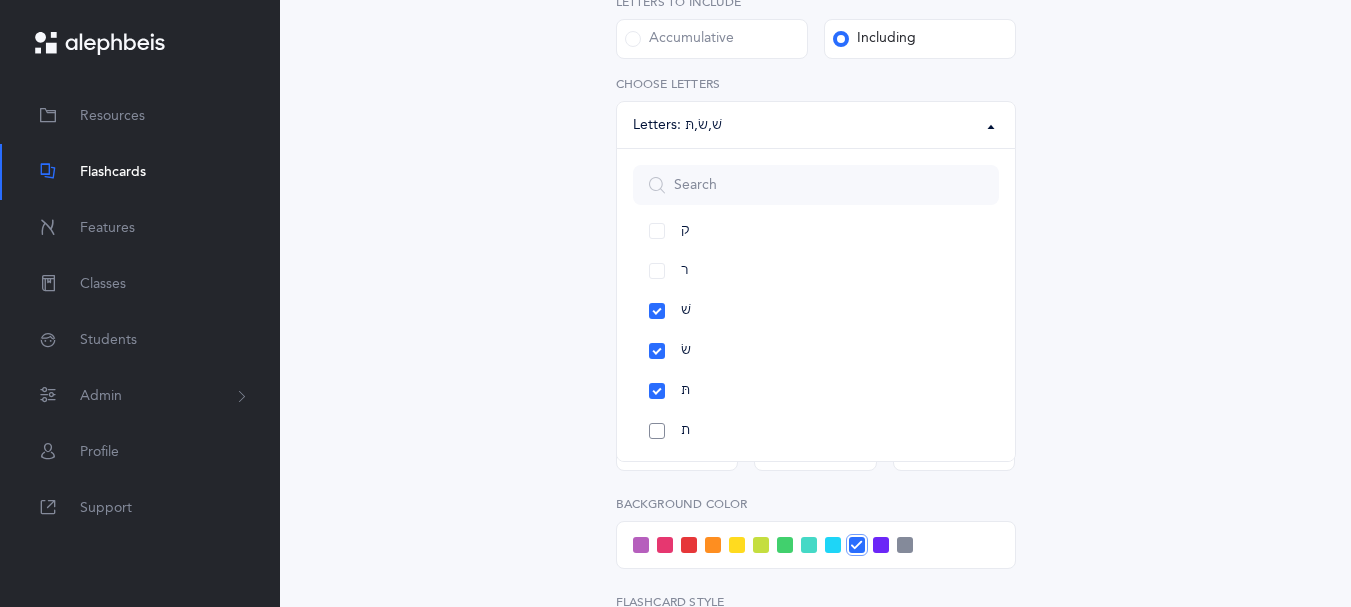 click on "ת" at bounding box center (816, 431) 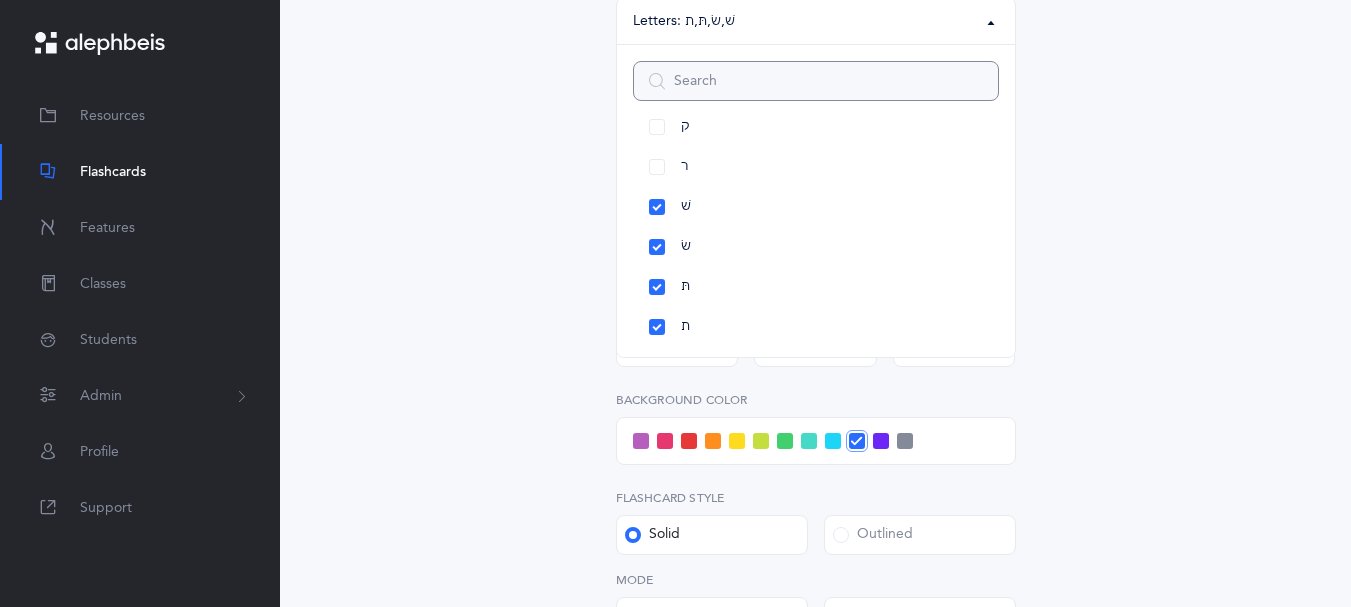 scroll, scrollTop: 535, scrollLeft: 0, axis: vertical 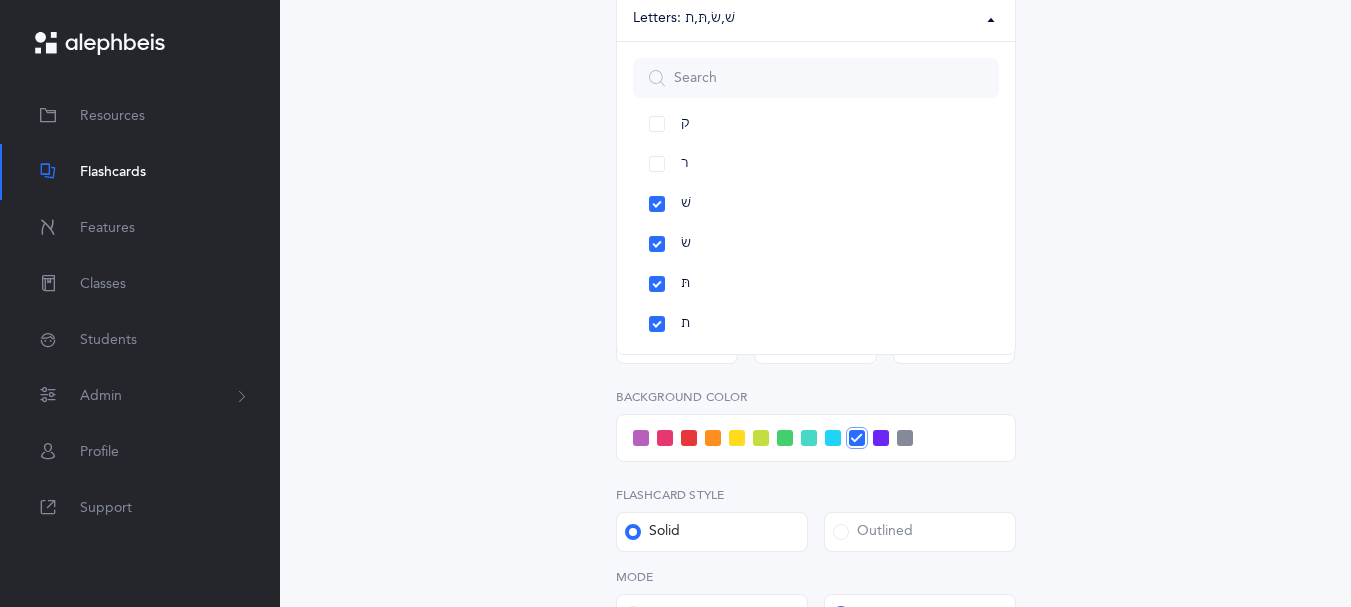 click on "Letters and Nekudos   Choose your Flashcards options         Level 1 - Letters only
Level 2 - Nekudos only
Level 3 - Letters and Nekudos
Level 4 - Letters with Nekudos
Level 4 - Letters with Nekudos
Level
Letters to include
Accumulative
Including
All Letters
א
בּ
ב
ג
ד
ה
ו
ז
ח
ט
י
כּ
ךּ
כ
ך
ל
מ
נ
ן
ס
ע
פּ
פ
צ
ק
ר
שׁ
שׂ
תּ
ת
Letters: שׁ ,  שׂ ,  תּ ,  ת
All Letters
א
בּ
ב
ג
ד
ה
ו
ז
ח
ט
י
כּ
ךּ
כ
ך
ל
מ
נ
ן
ס
ע
פּ
פ
צ
ק
ר
שׁ
שׂ
תּ
ת
Choose letters
All Nekudos
קמץ
פתח
צירי
סגול
שוא
חולם חסר
חולם מלא
חיריק חסר
חיריק מלא
קובוץ
שורוק
חטף קמץ
חטף פתח
חטף סגול
All Nekudos
Nekudos" at bounding box center (816, 250) 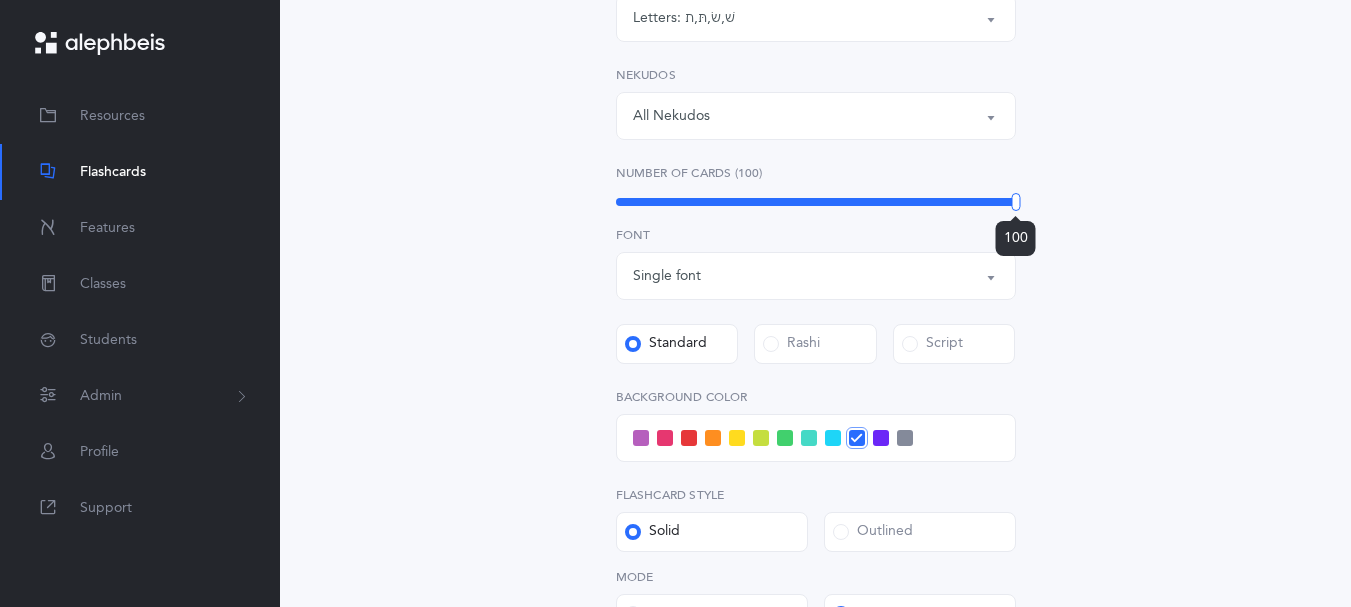 drag, startPoint x: 703, startPoint y: 233, endPoint x: 1162, endPoint y: 288, distance: 462.28348 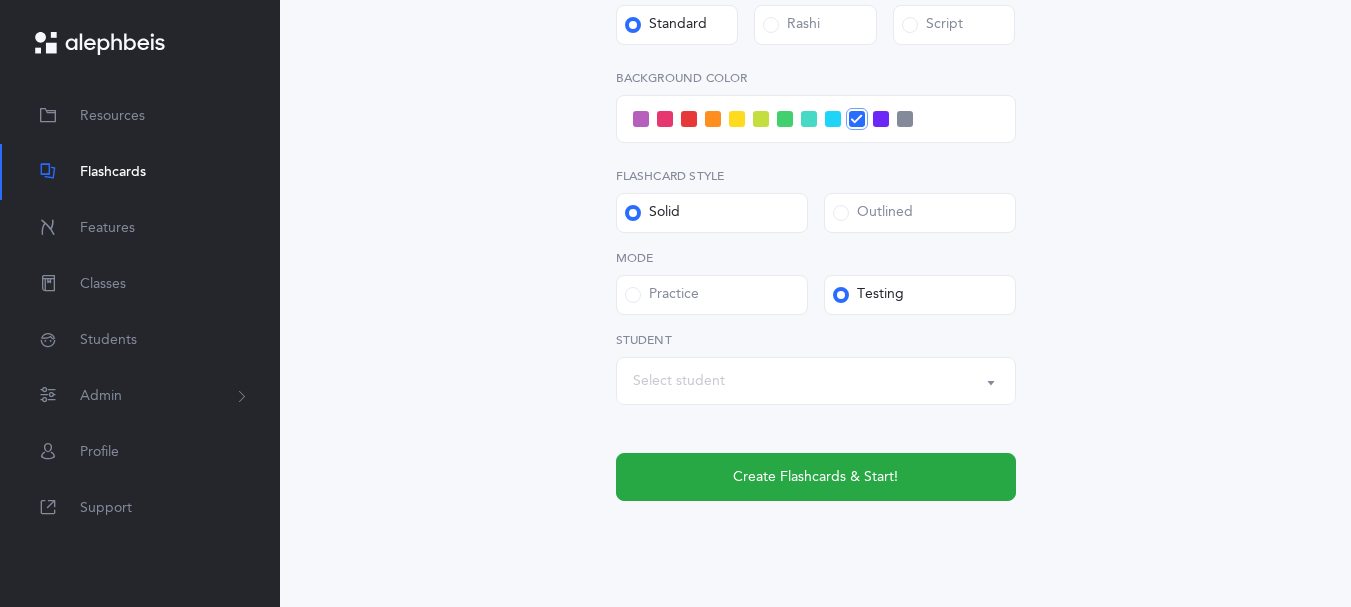 scroll, scrollTop: 927, scrollLeft: 0, axis: vertical 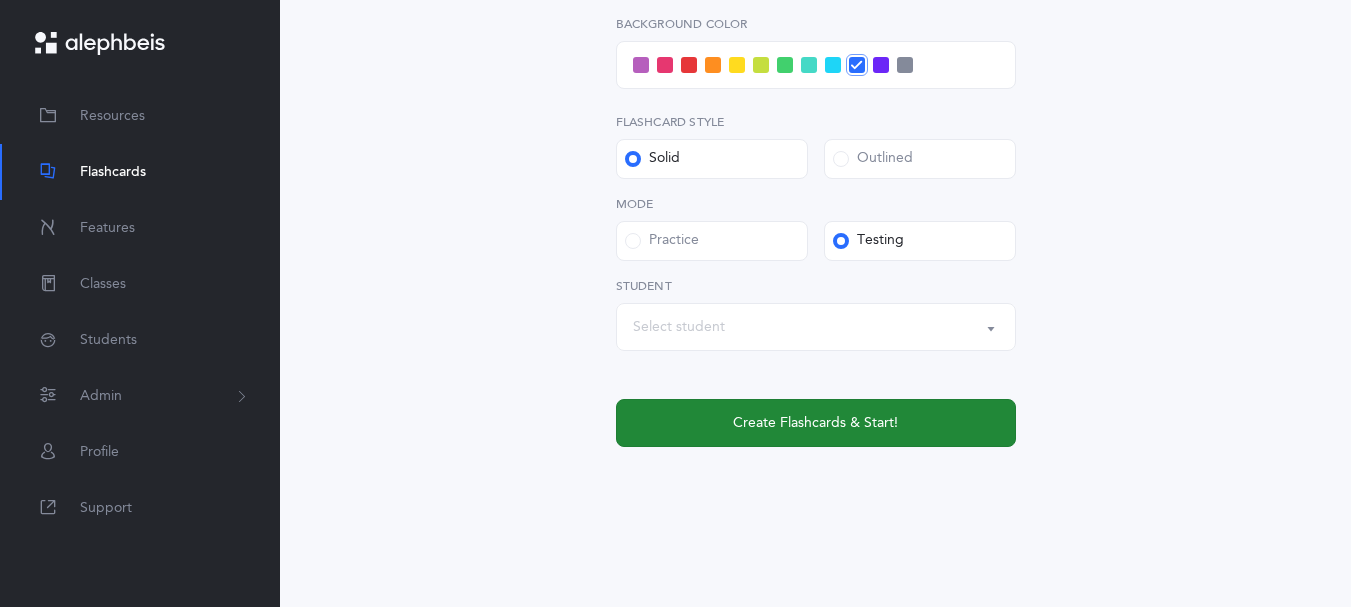 click on "Create Flashcards & Start!" at bounding box center [815, 423] 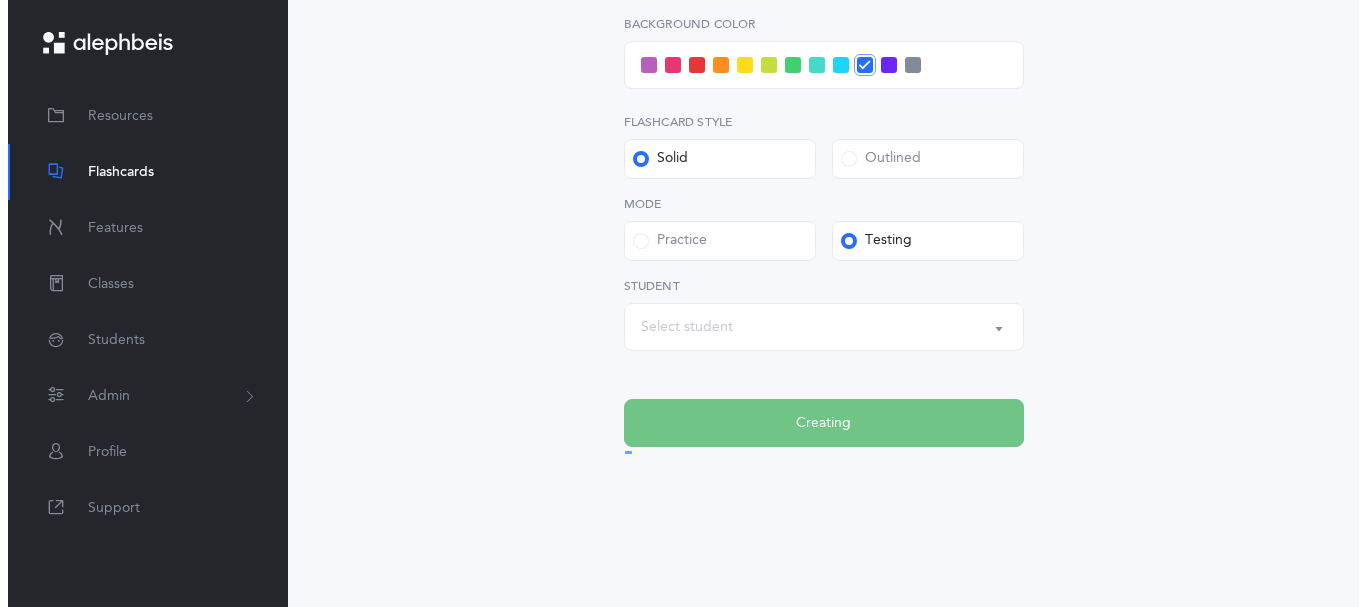 scroll, scrollTop: 0, scrollLeft: 0, axis: both 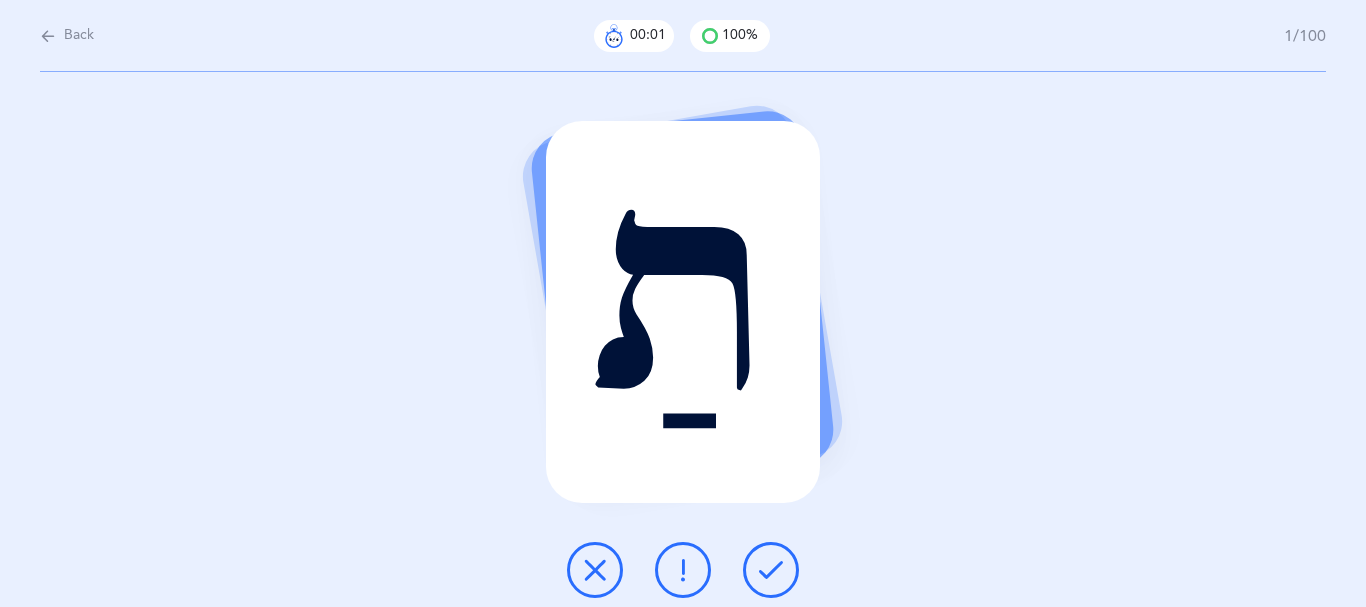 click at bounding box center [771, 570] 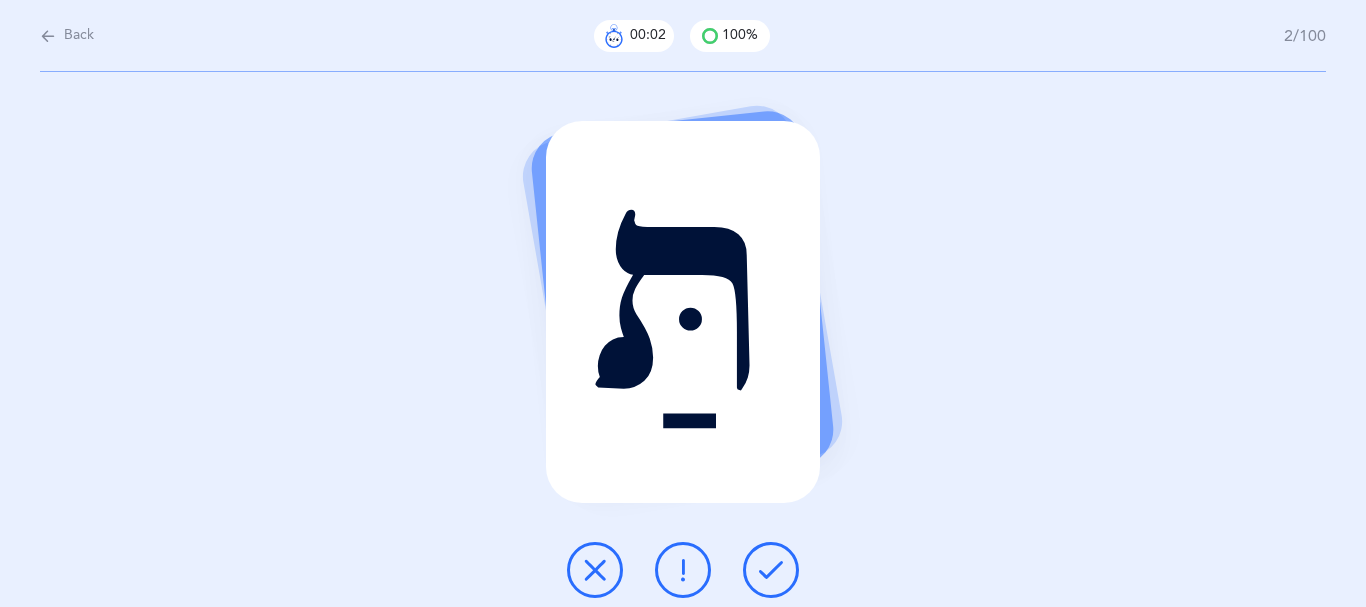 click at bounding box center [771, 570] 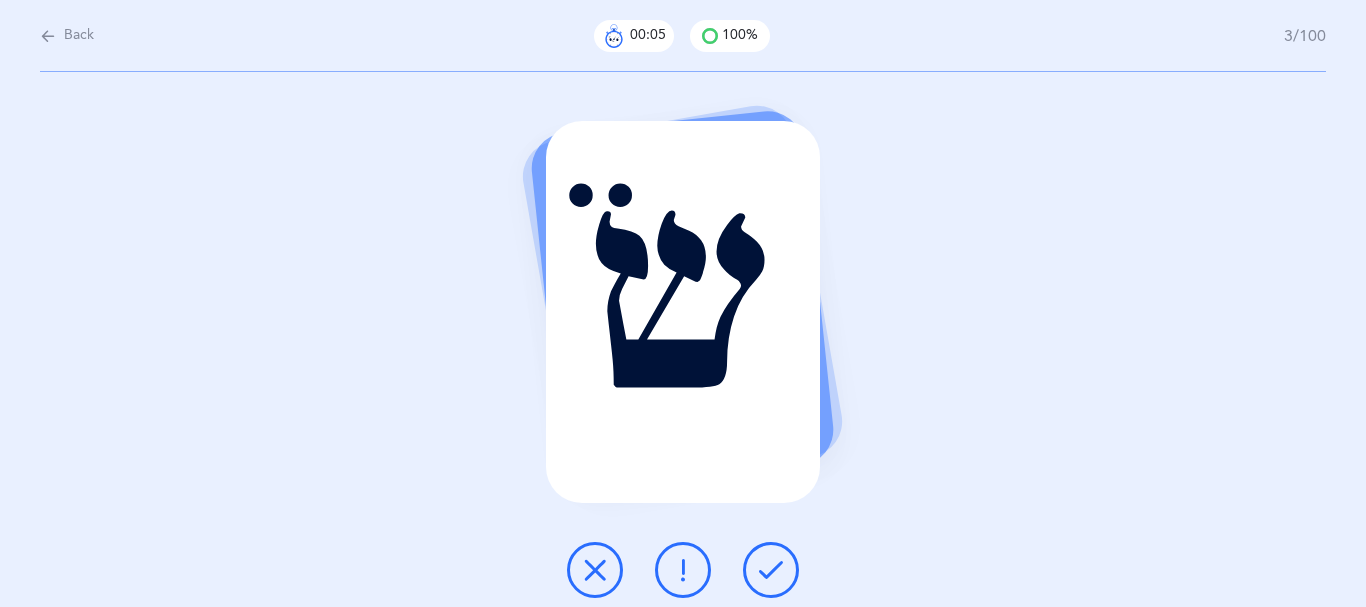 click at bounding box center [771, 570] 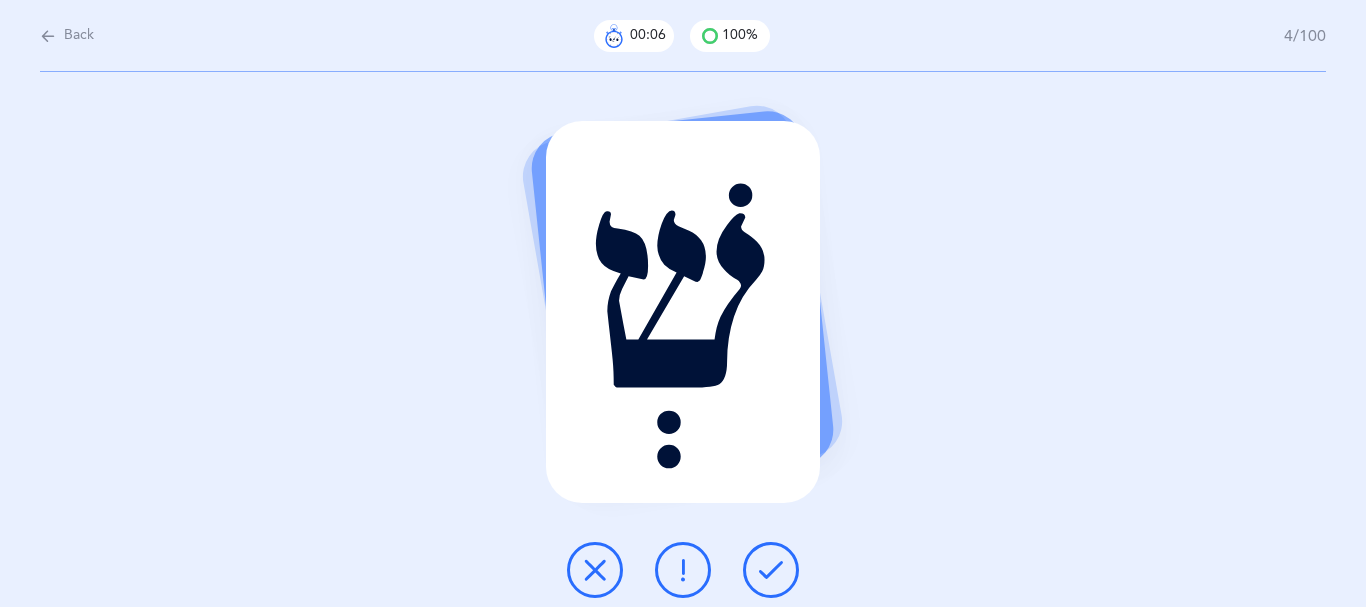 click at bounding box center (771, 570) 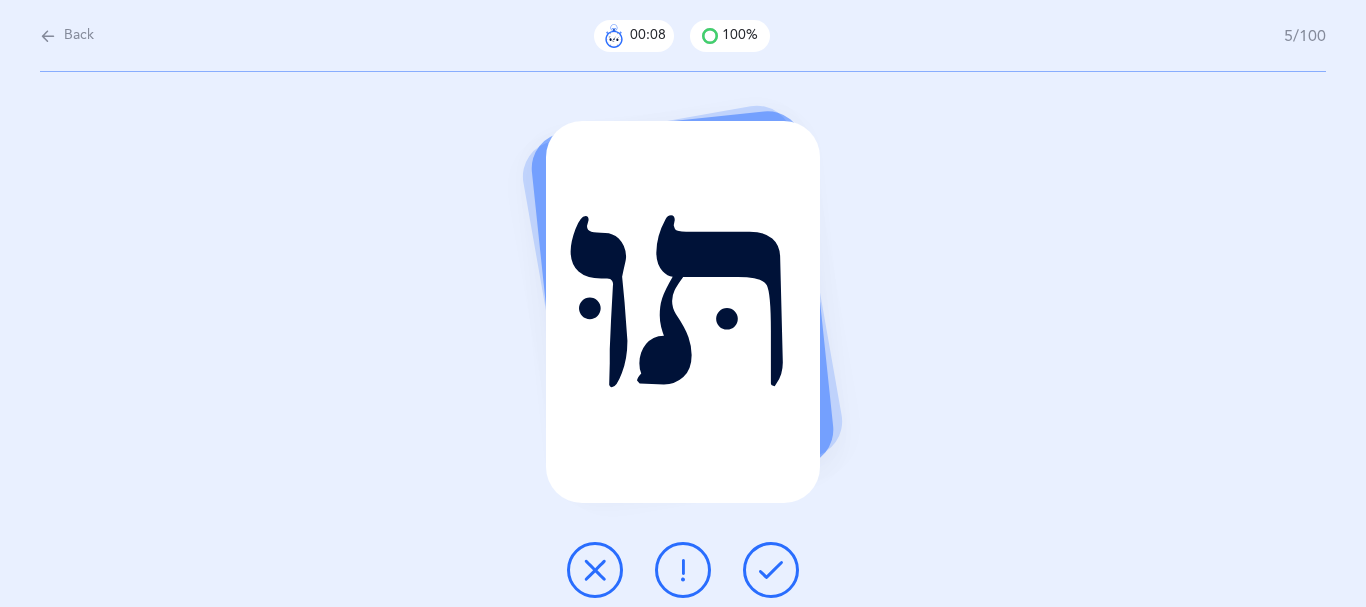 click at bounding box center (771, 570) 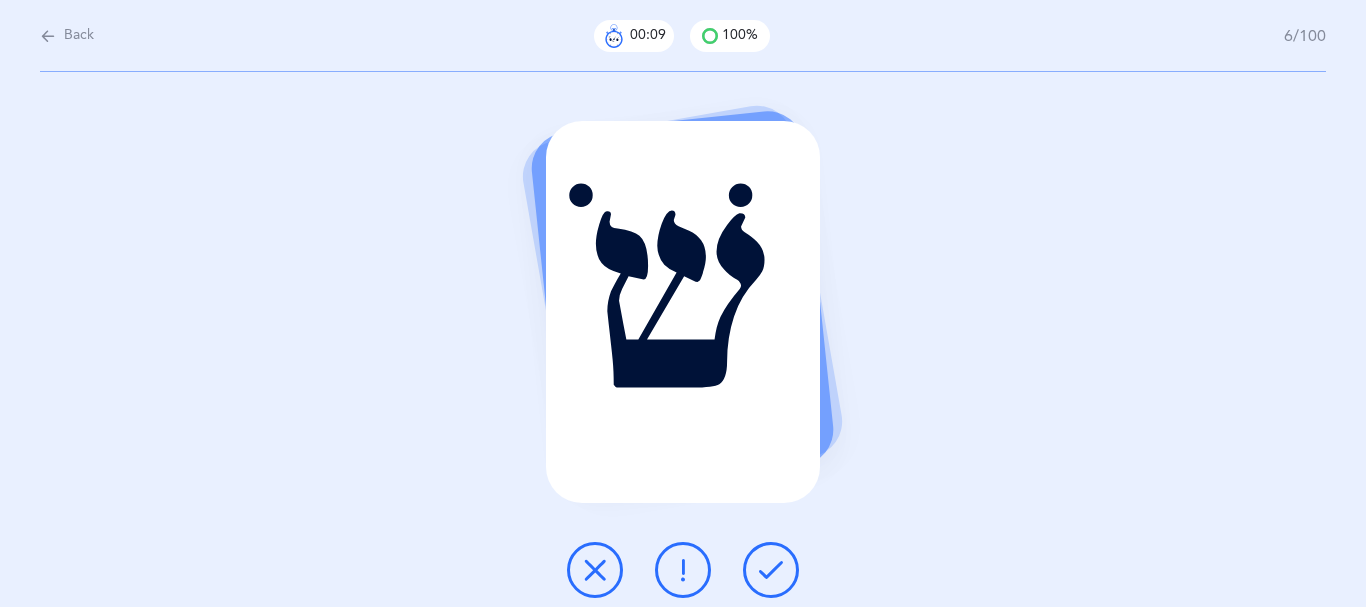 click at bounding box center [771, 570] 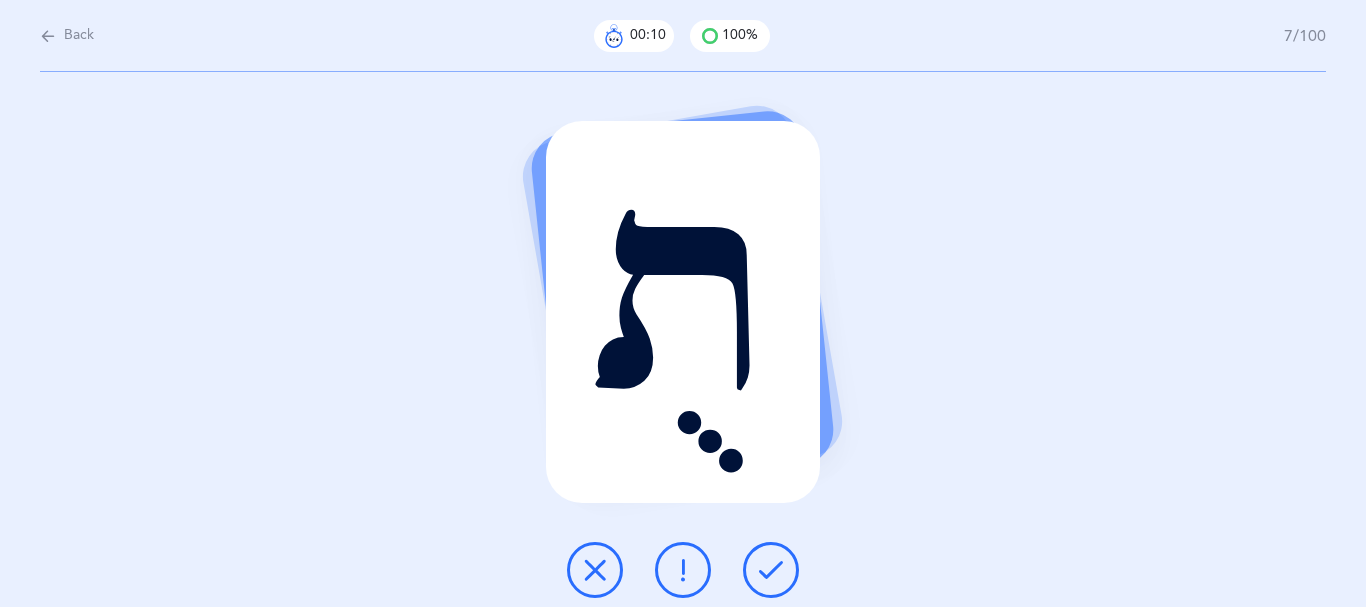 click at bounding box center [771, 570] 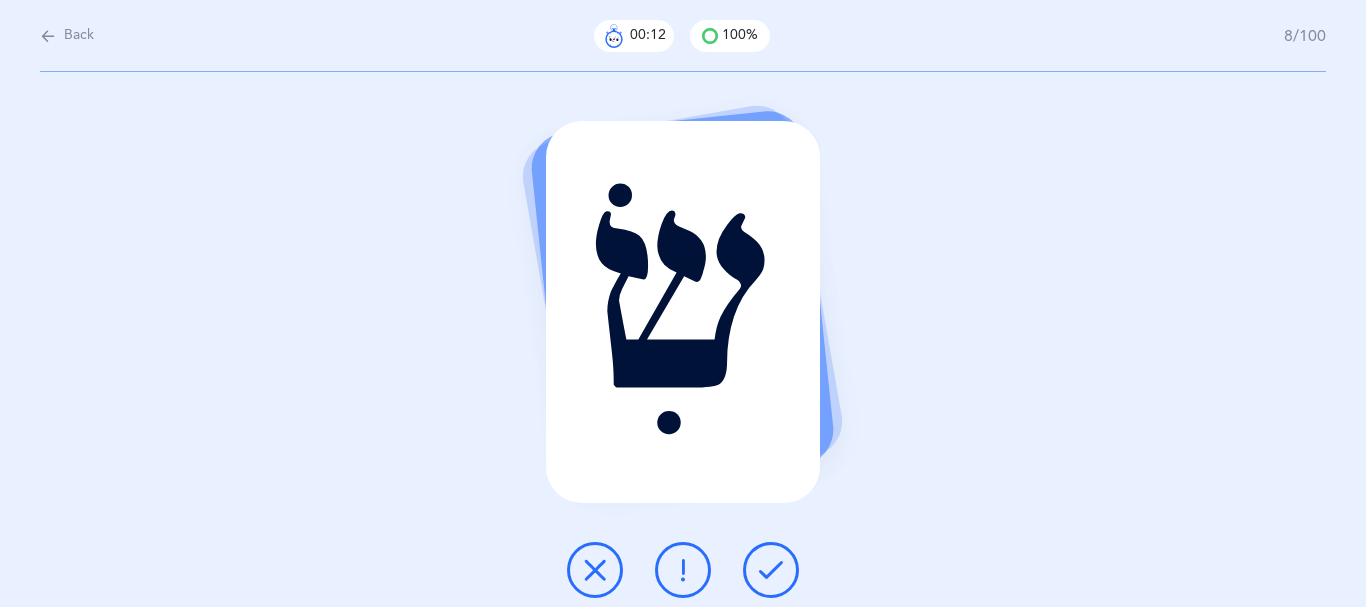 click at bounding box center [771, 570] 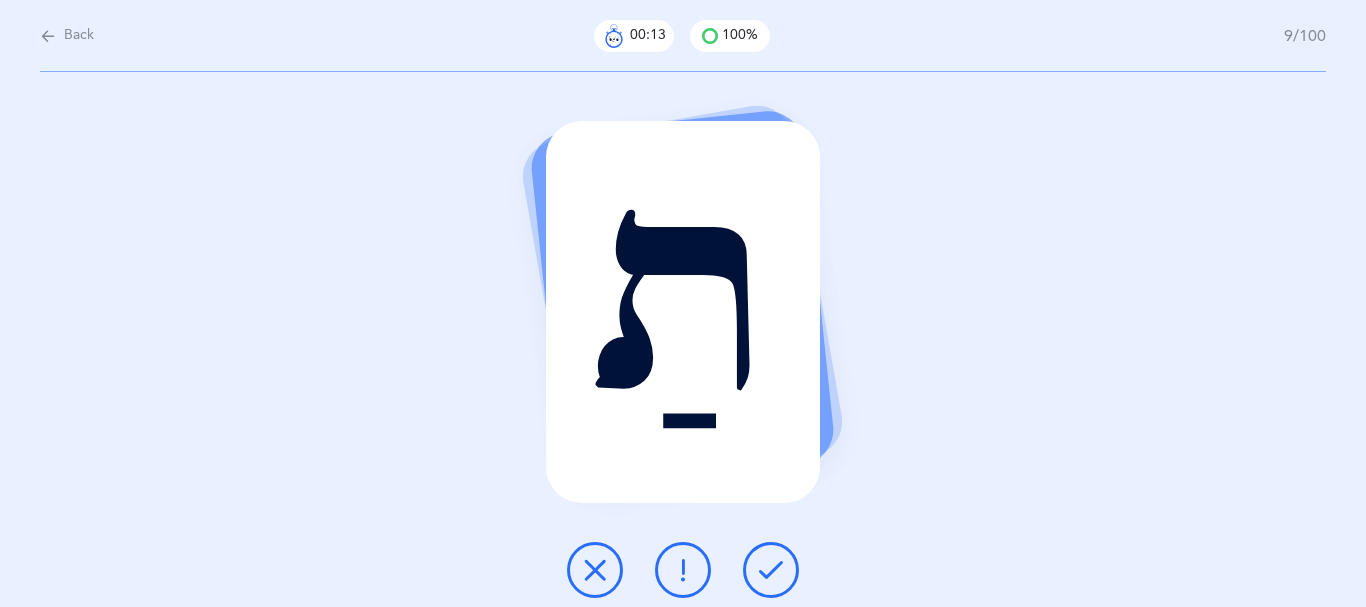 click at bounding box center (771, 570) 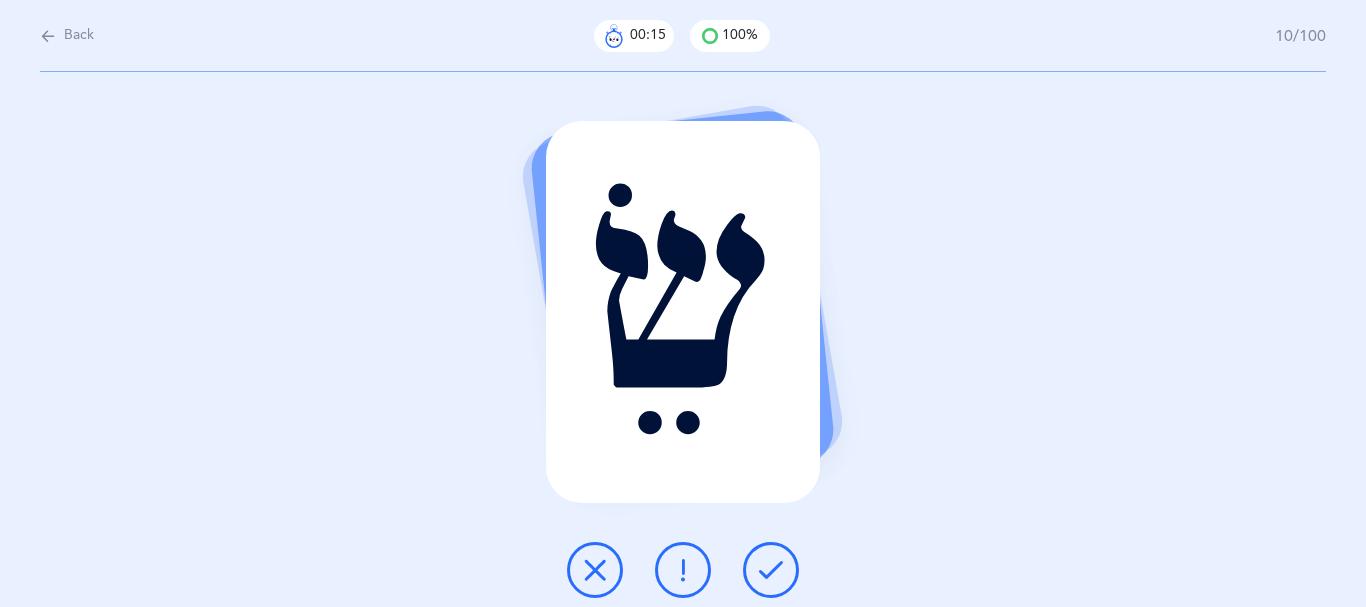 click at bounding box center [771, 570] 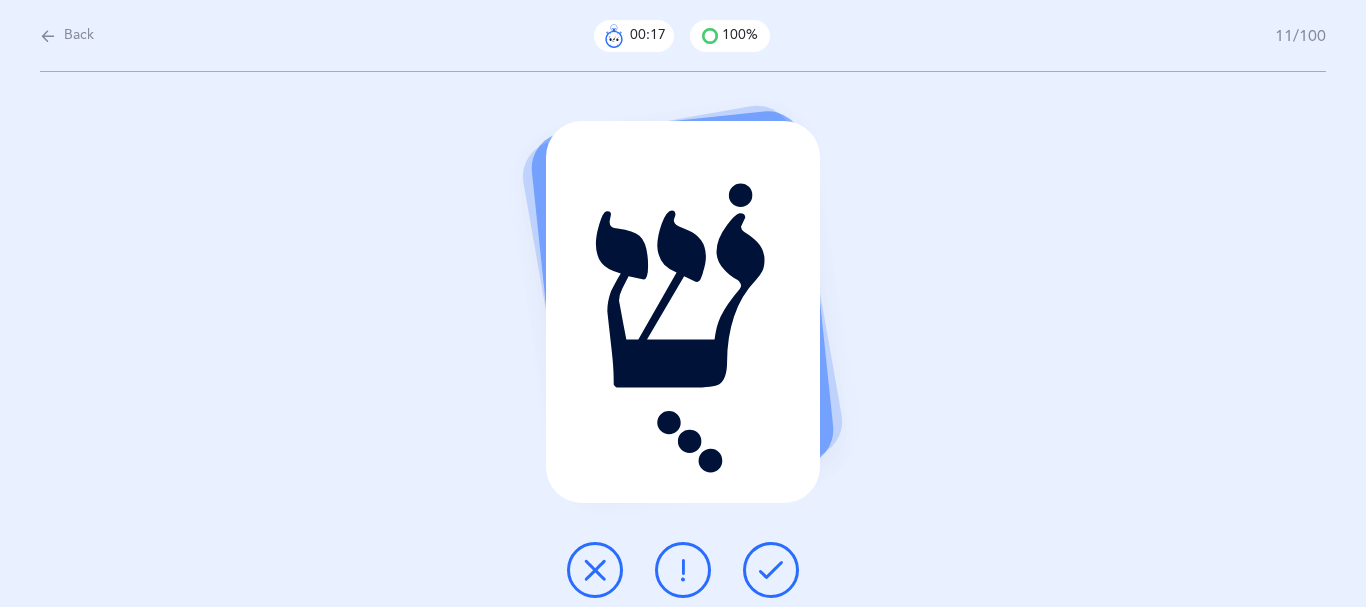 click at bounding box center (771, 570) 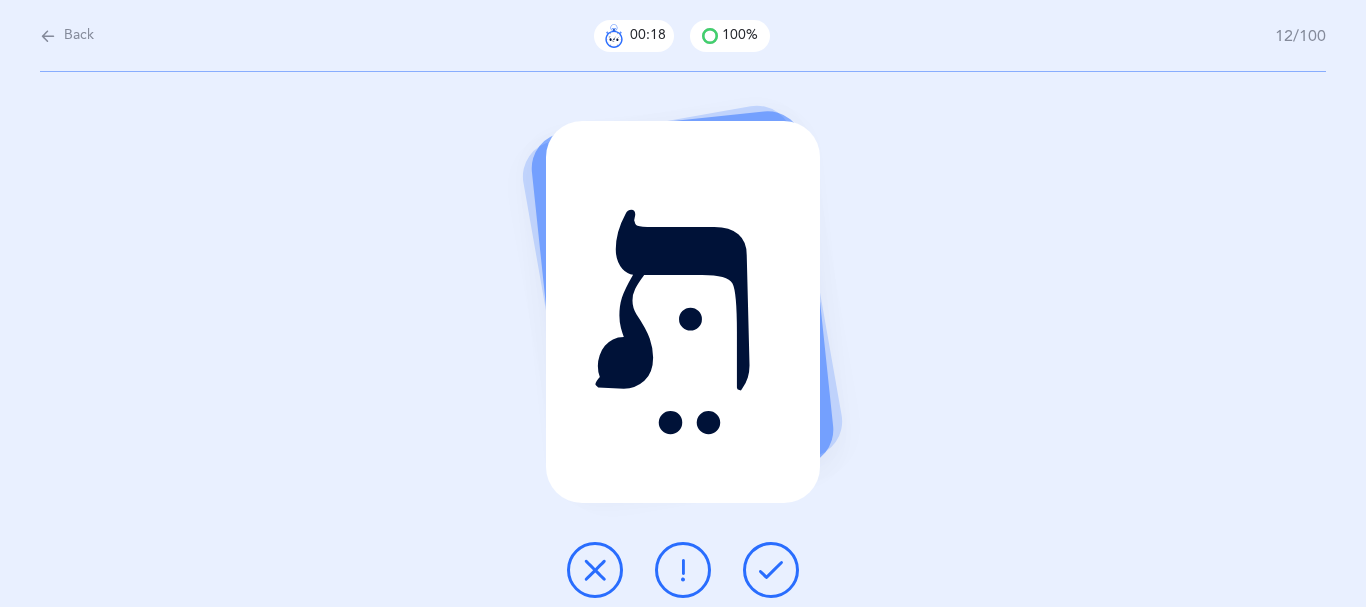 click at bounding box center (771, 570) 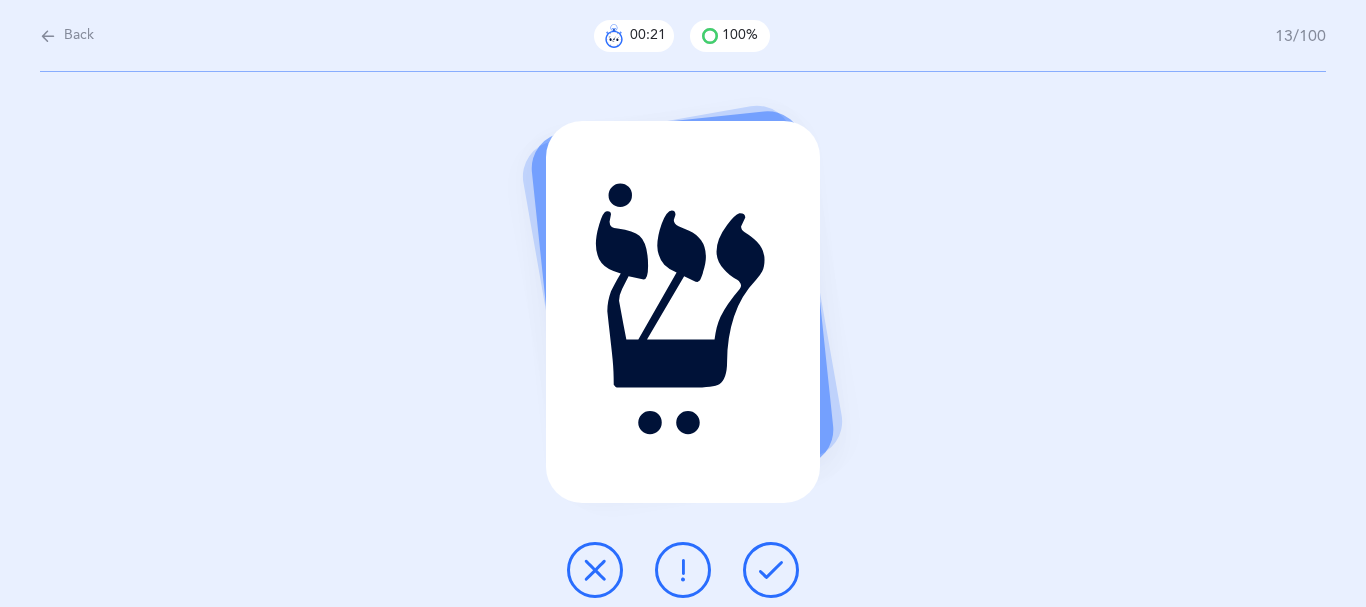 click at bounding box center [771, 570] 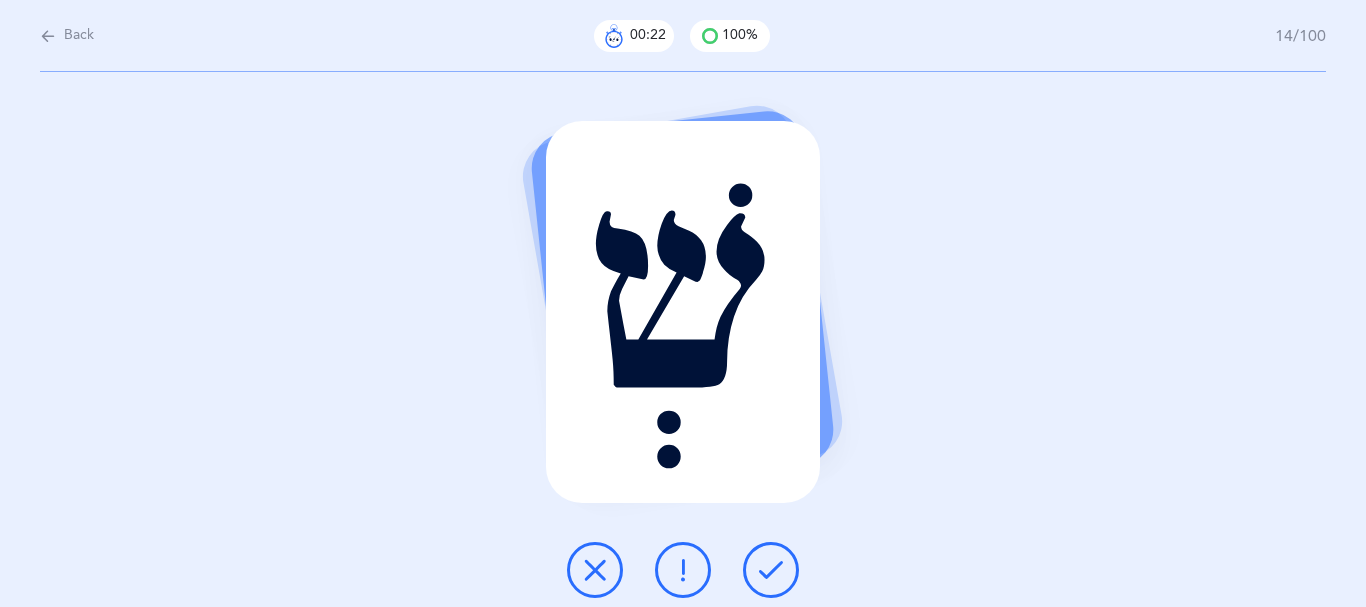 click at bounding box center (771, 570) 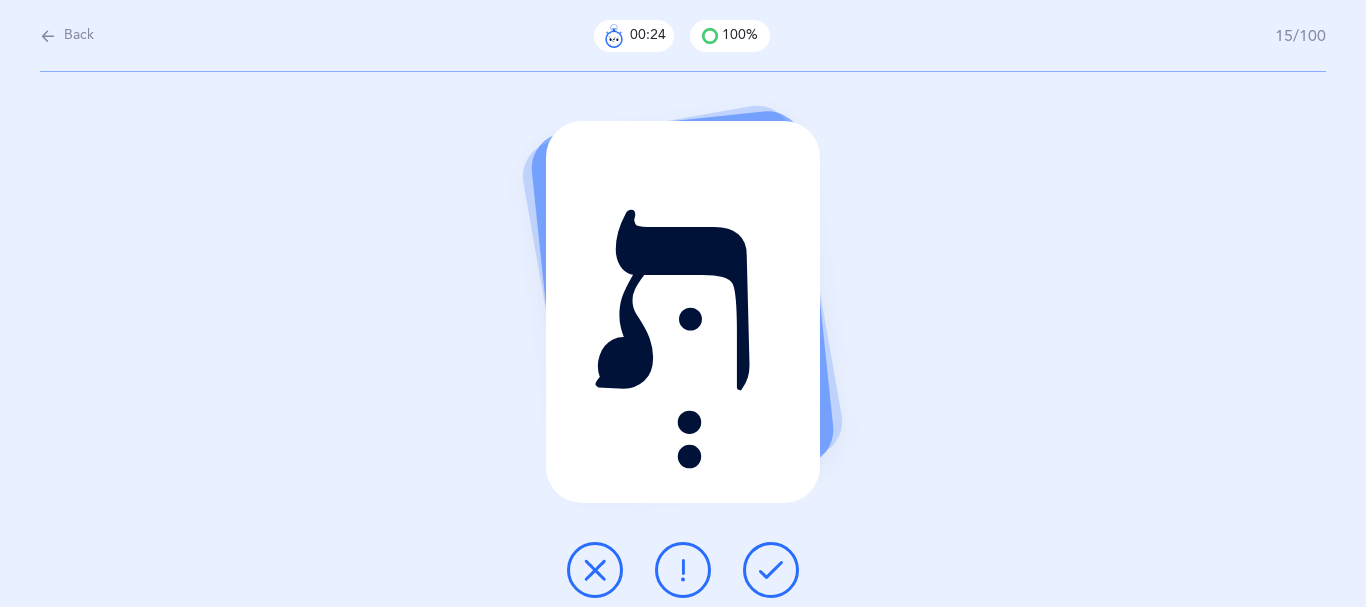 click at bounding box center (771, 570) 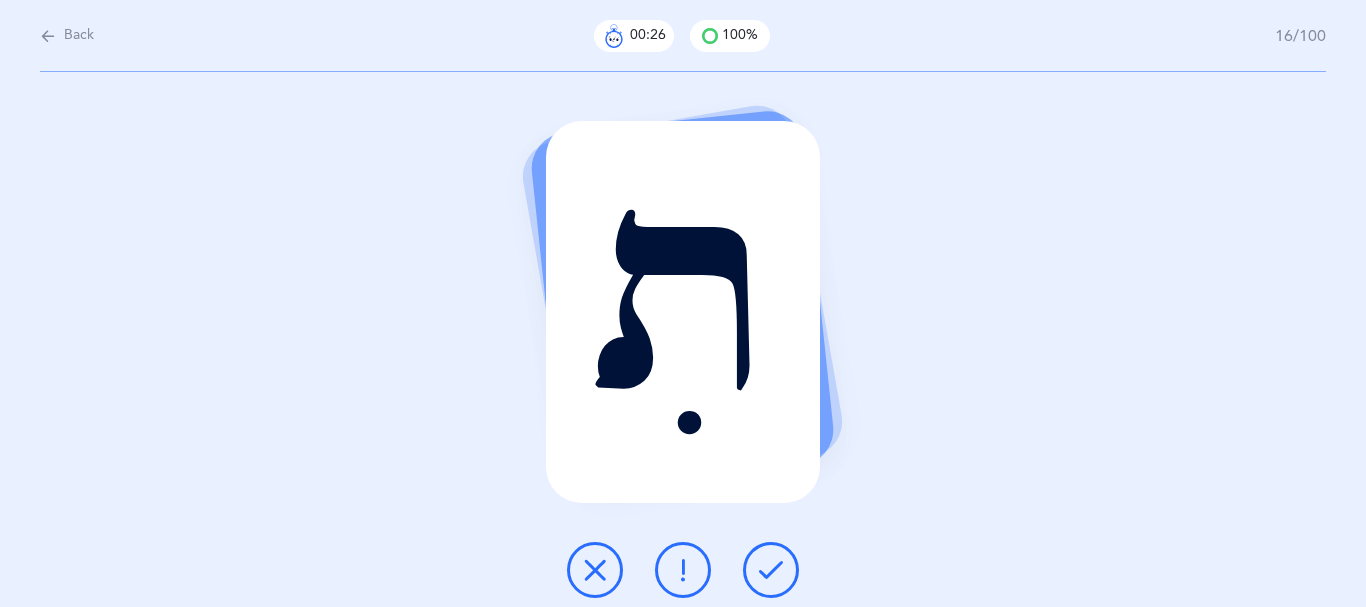 click at bounding box center [771, 570] 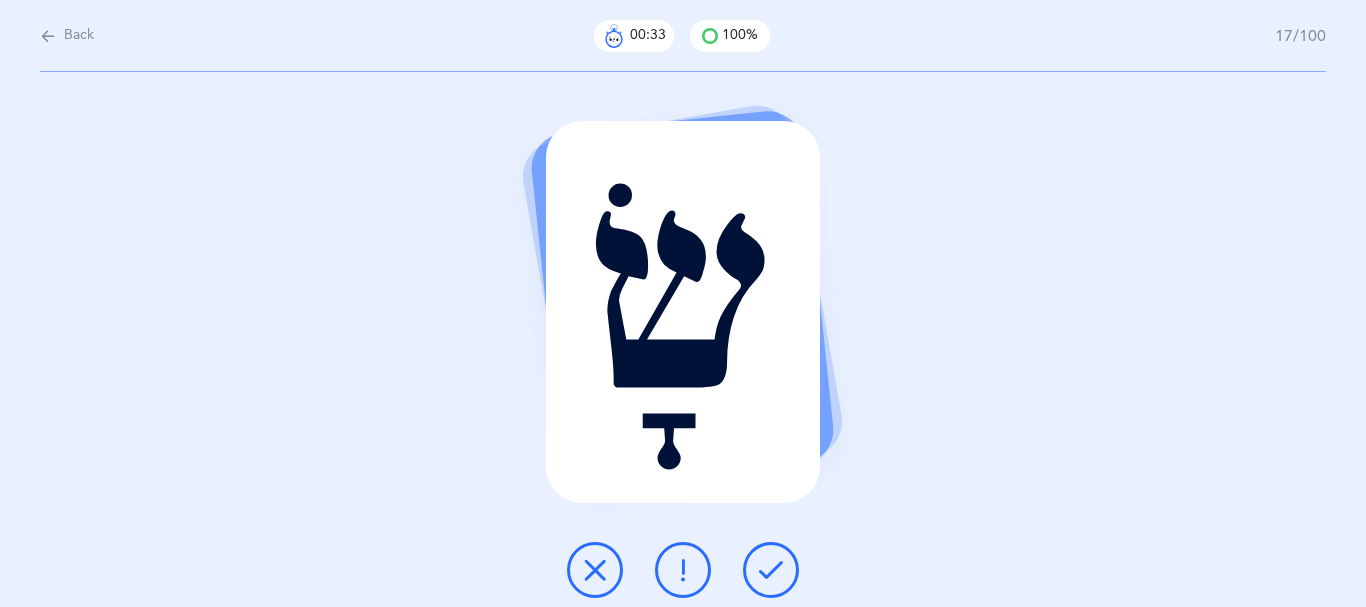 click at bounding box center (771, 570) 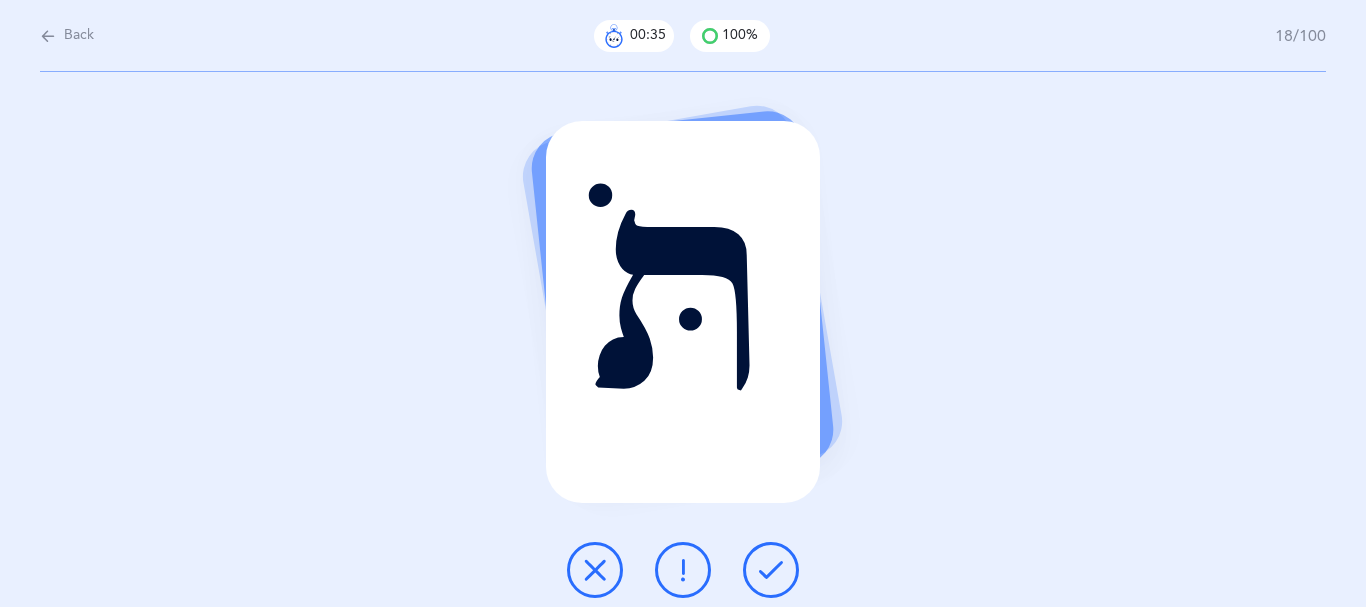 click at bounding box center (595, 570) 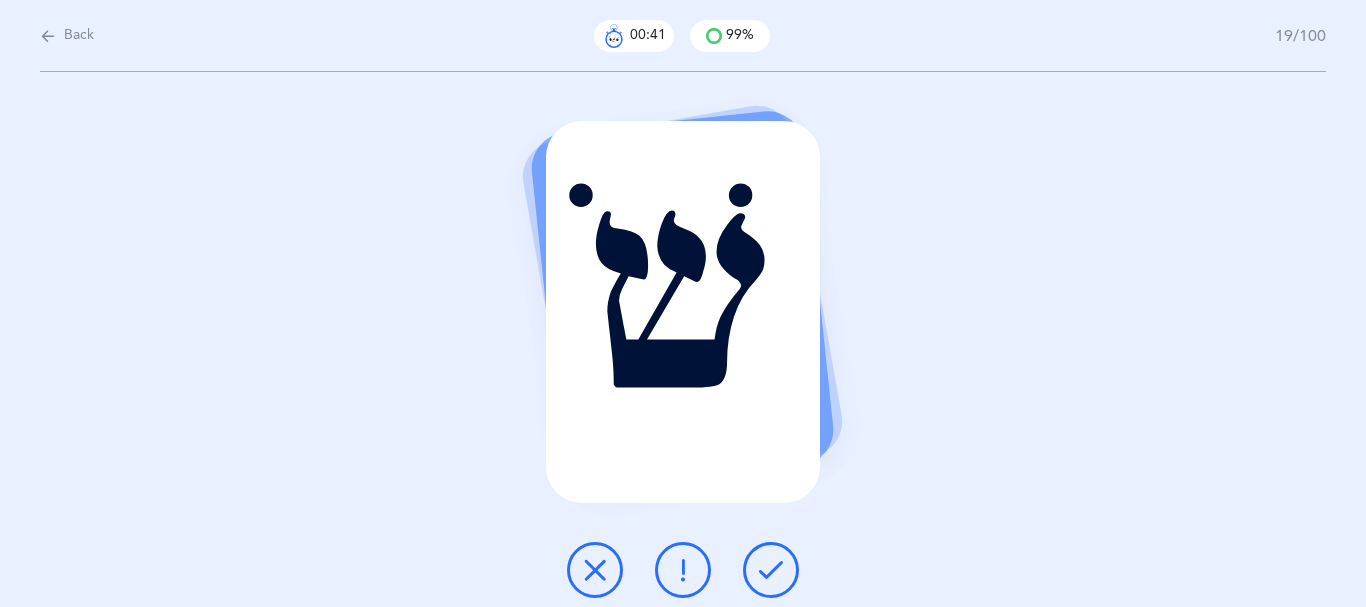 click at bounding box center (771, 570) 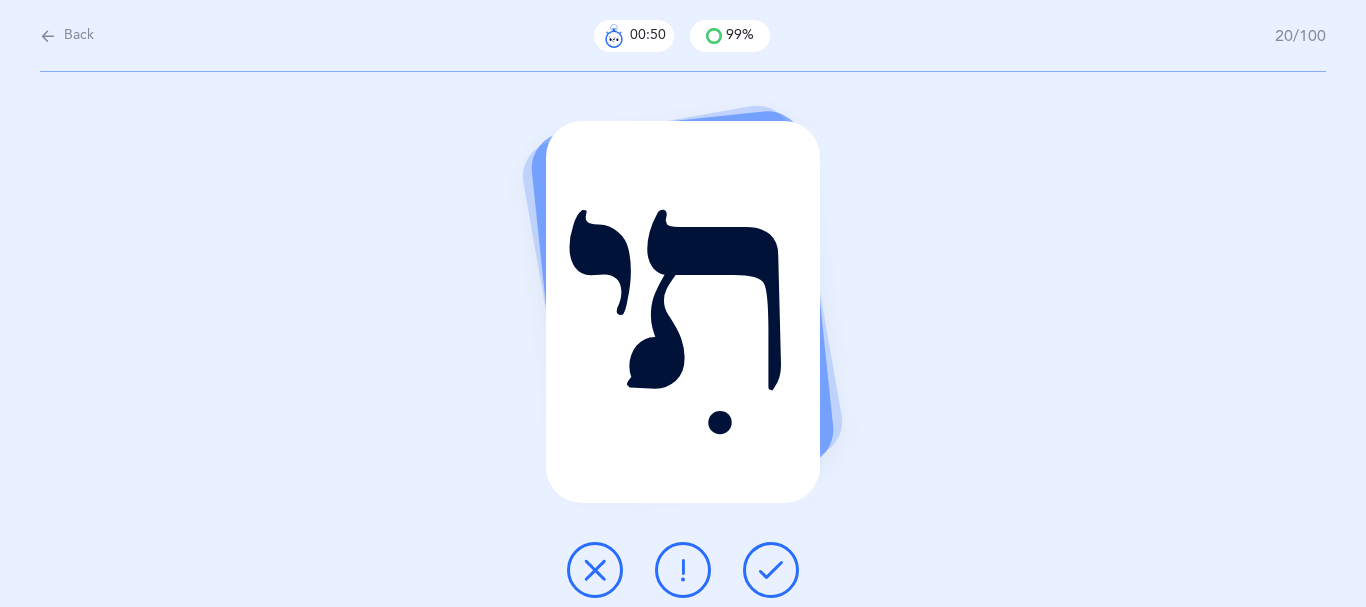click at bounding box center (771, 570) 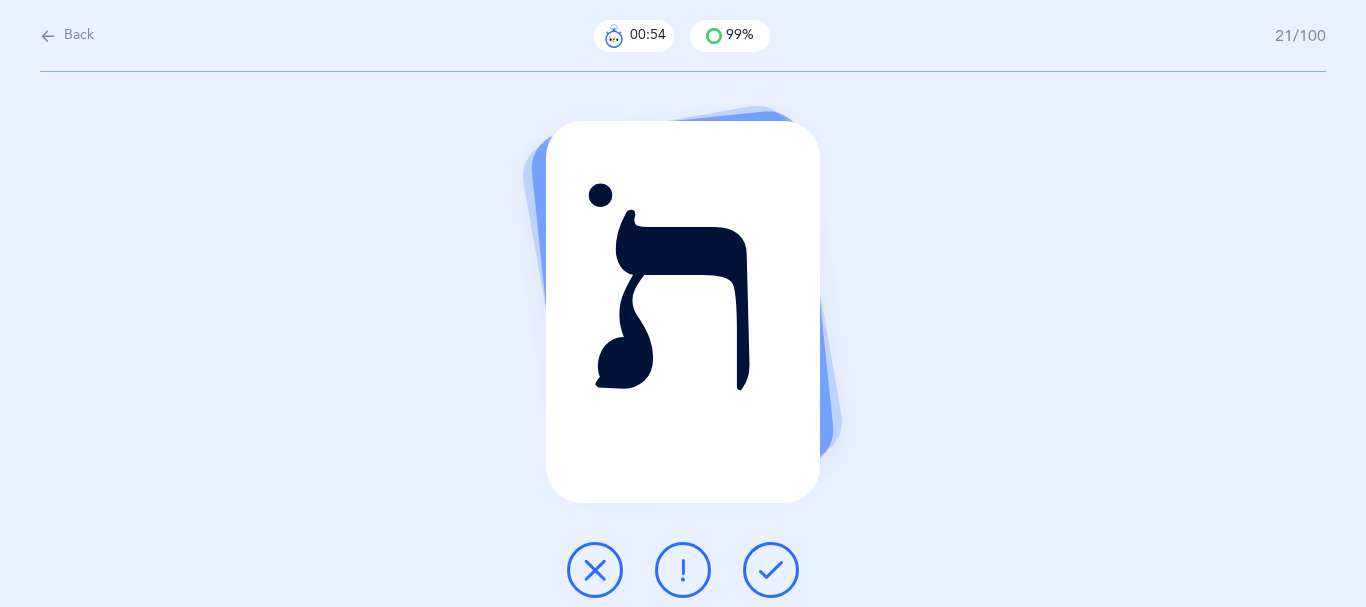 click at bounding box center [771, 570] 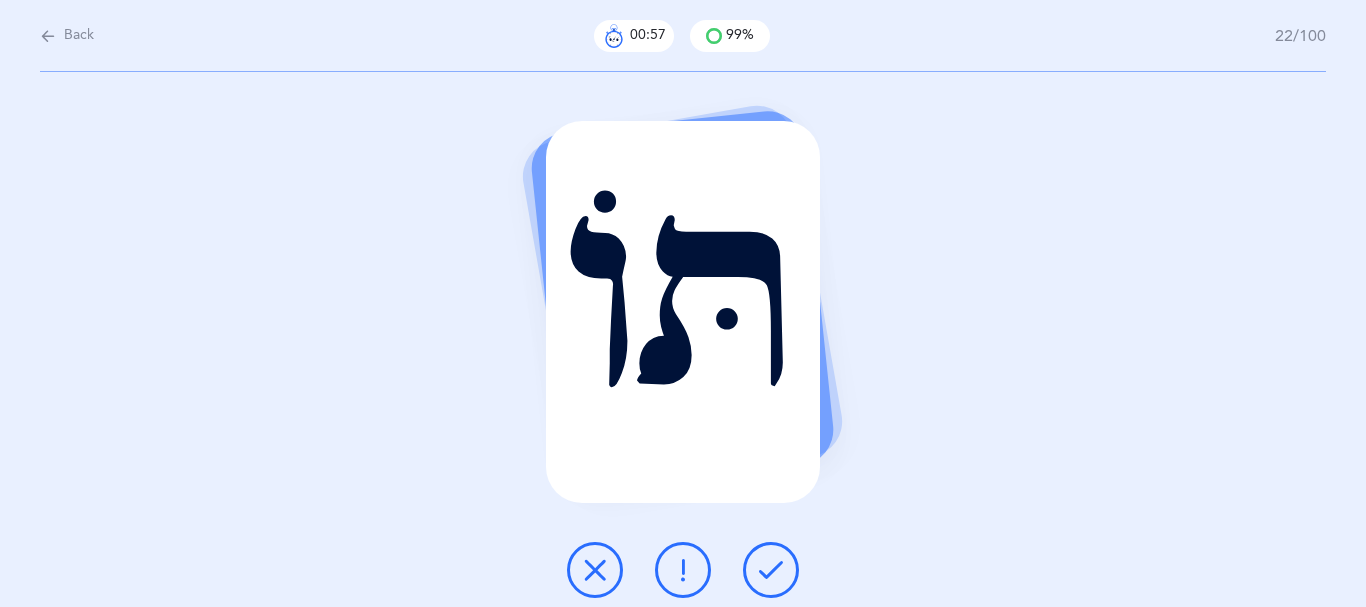 click at bounding box center (771, 570) 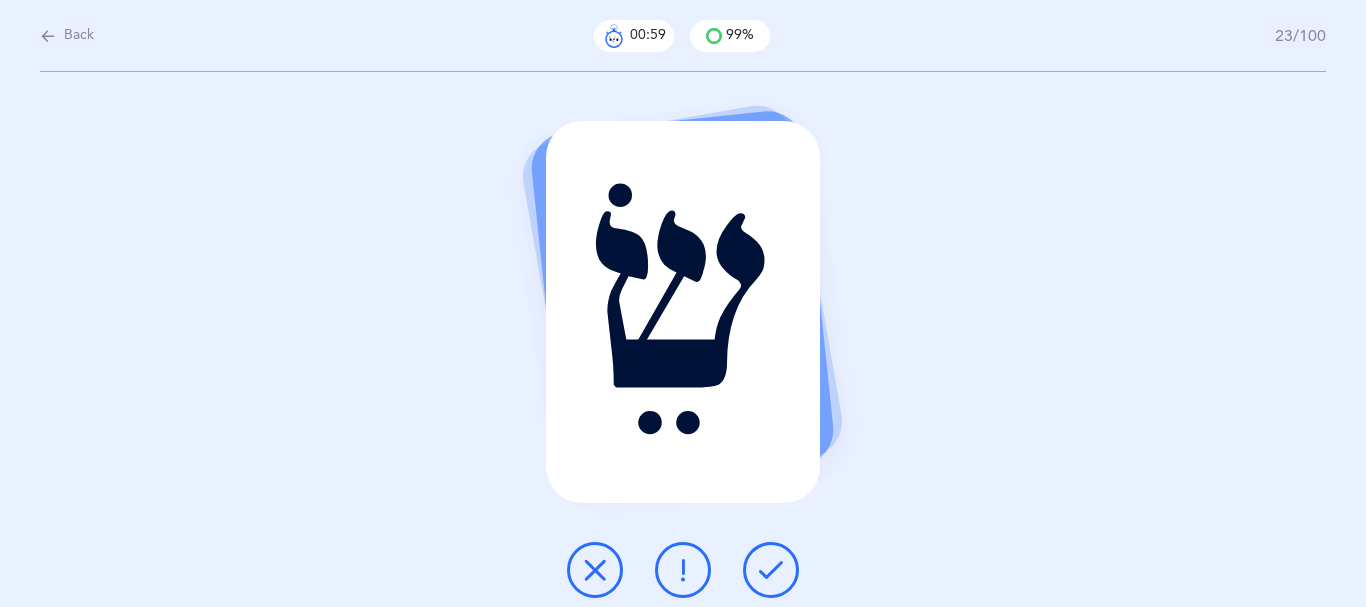 click at bounding box center [771, 570] 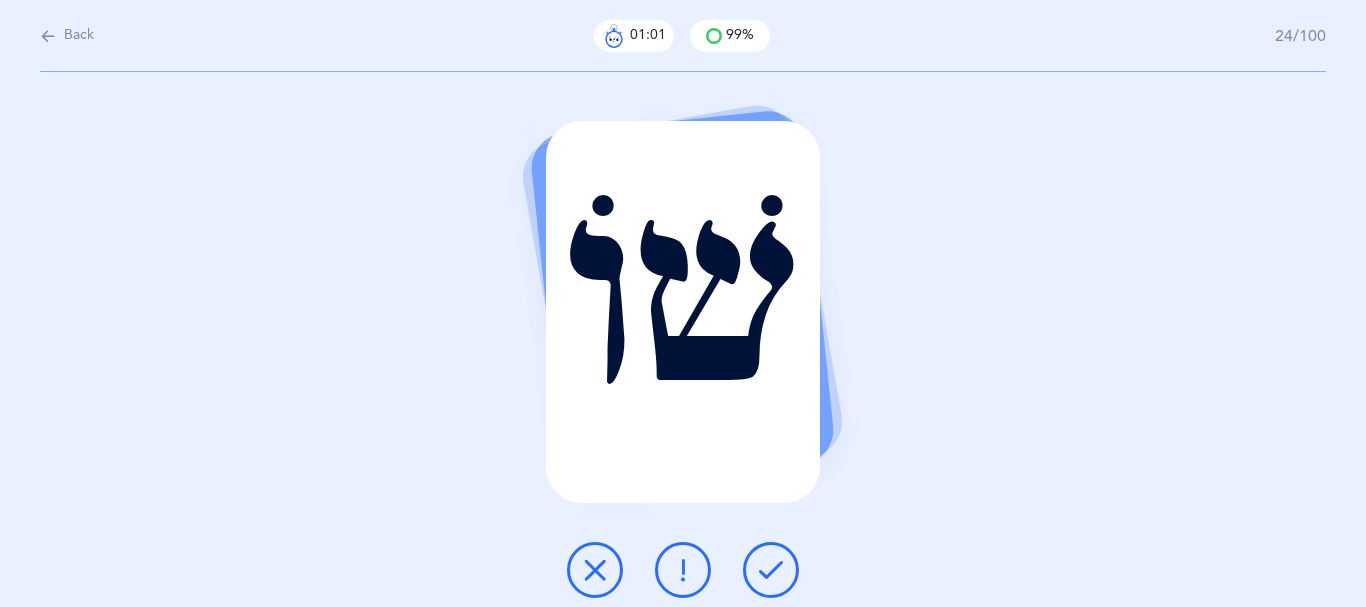 click at bounding box center [771, 570] 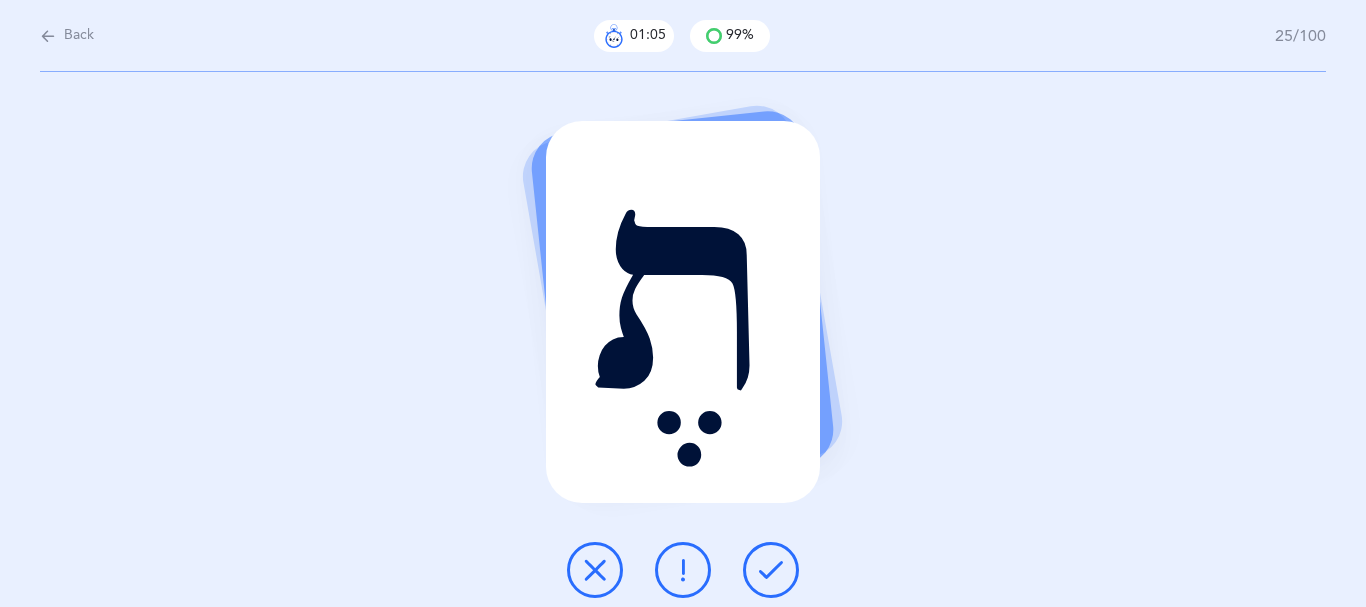 click at bounding box center (771, 570) 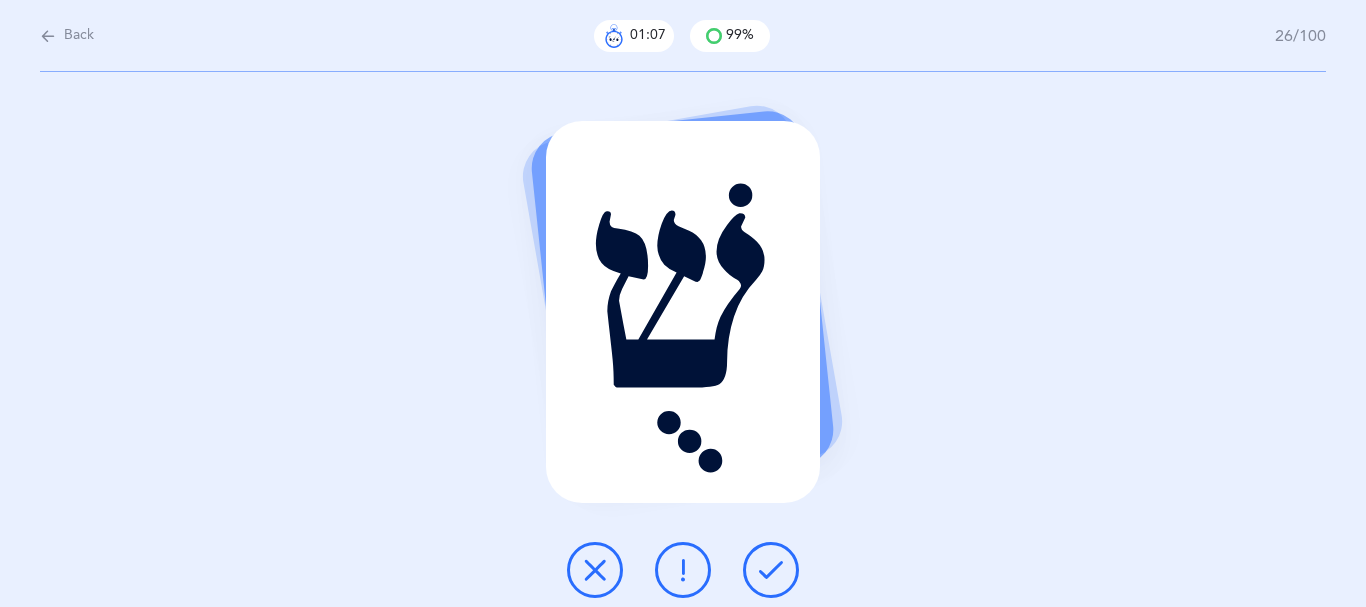 click at bounding box center (771, 570) 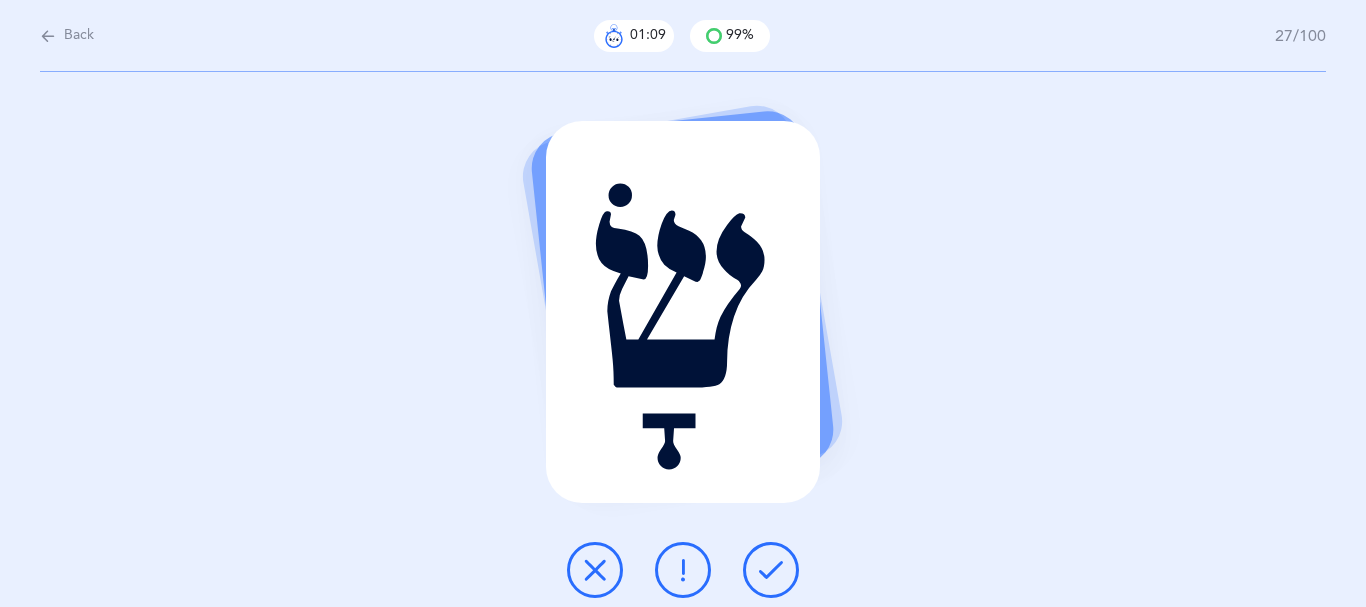 click at bounding box center [771, 570] 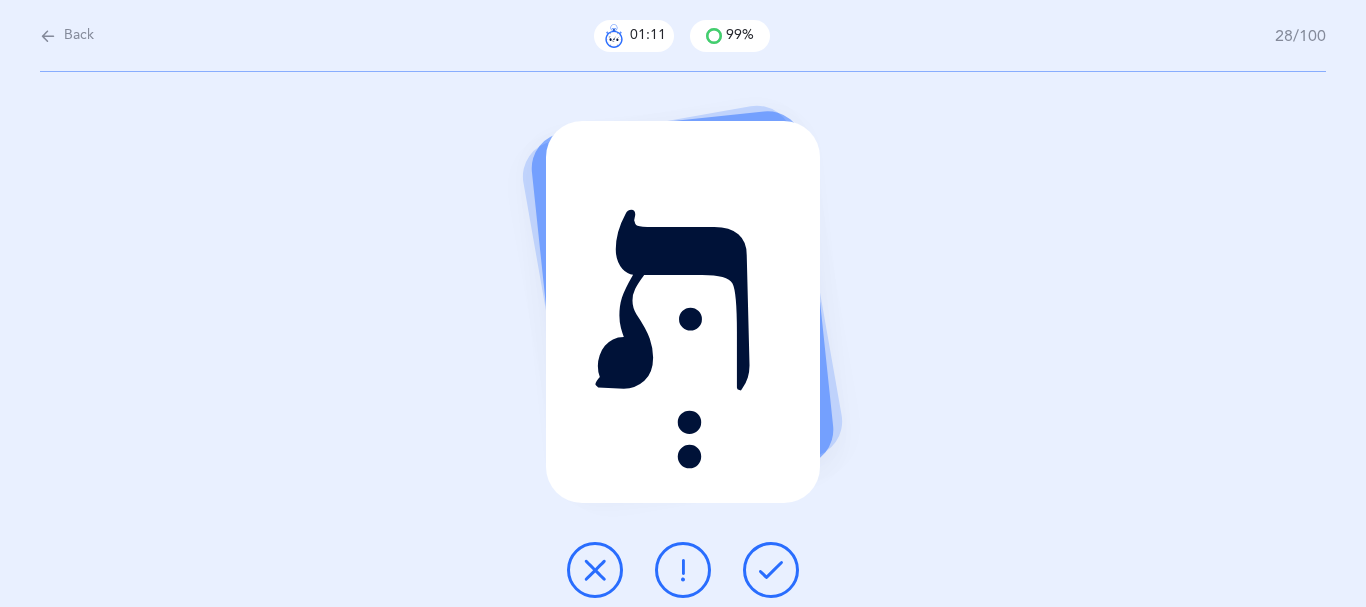 click at bounding box center (771, 570) 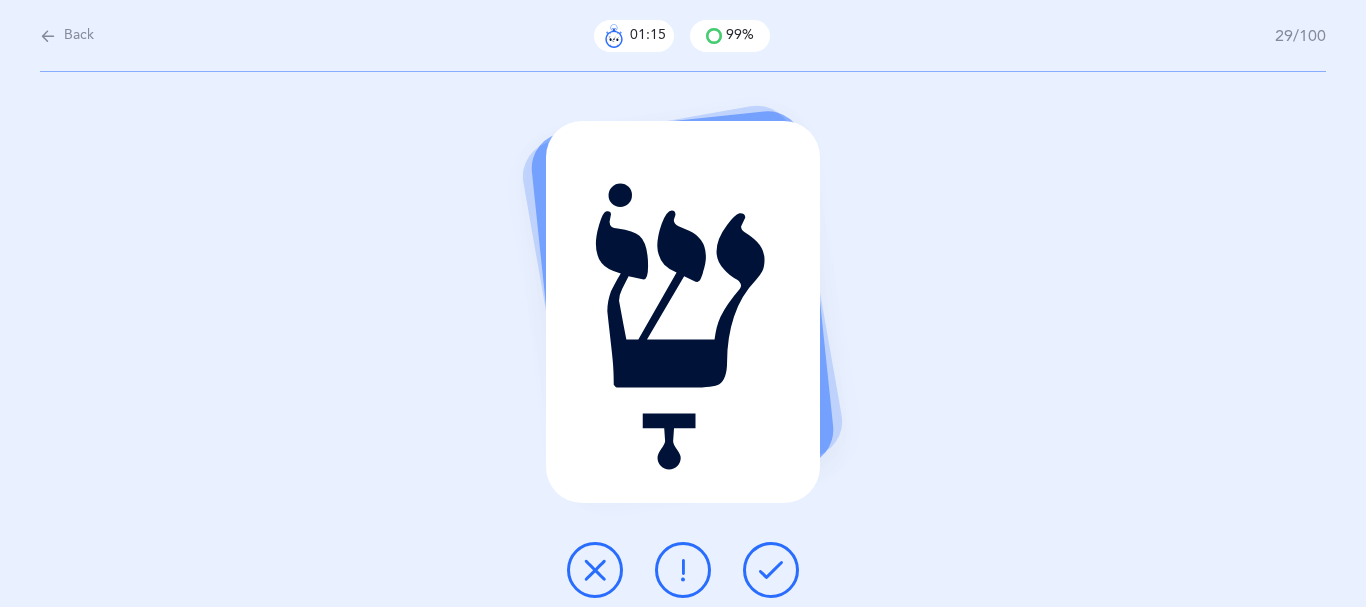 click at bounding box center [771, 570] 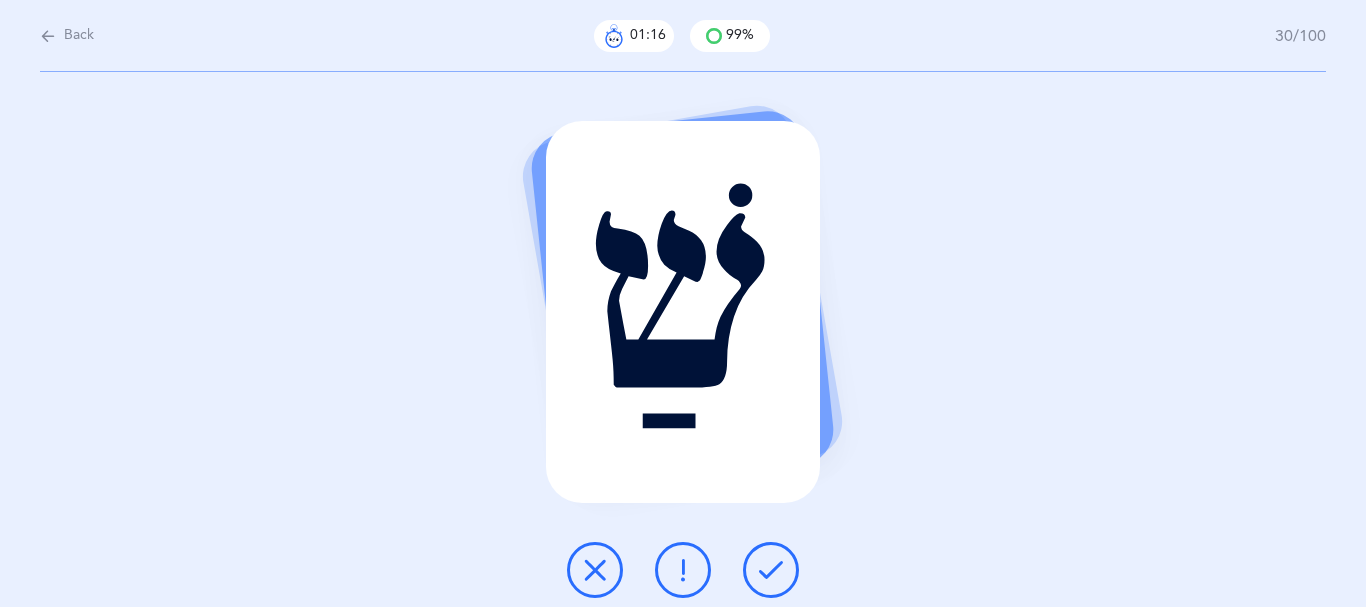 click at bounding box center (771, 570) 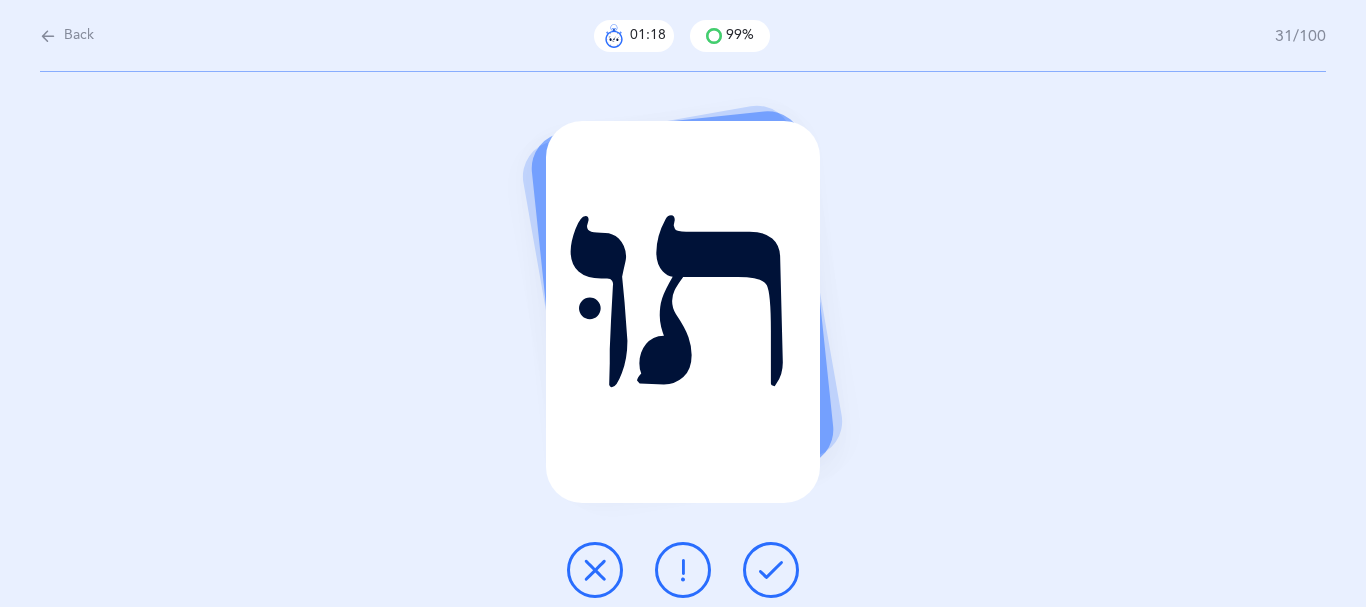 click at bounding box center (771, 570) 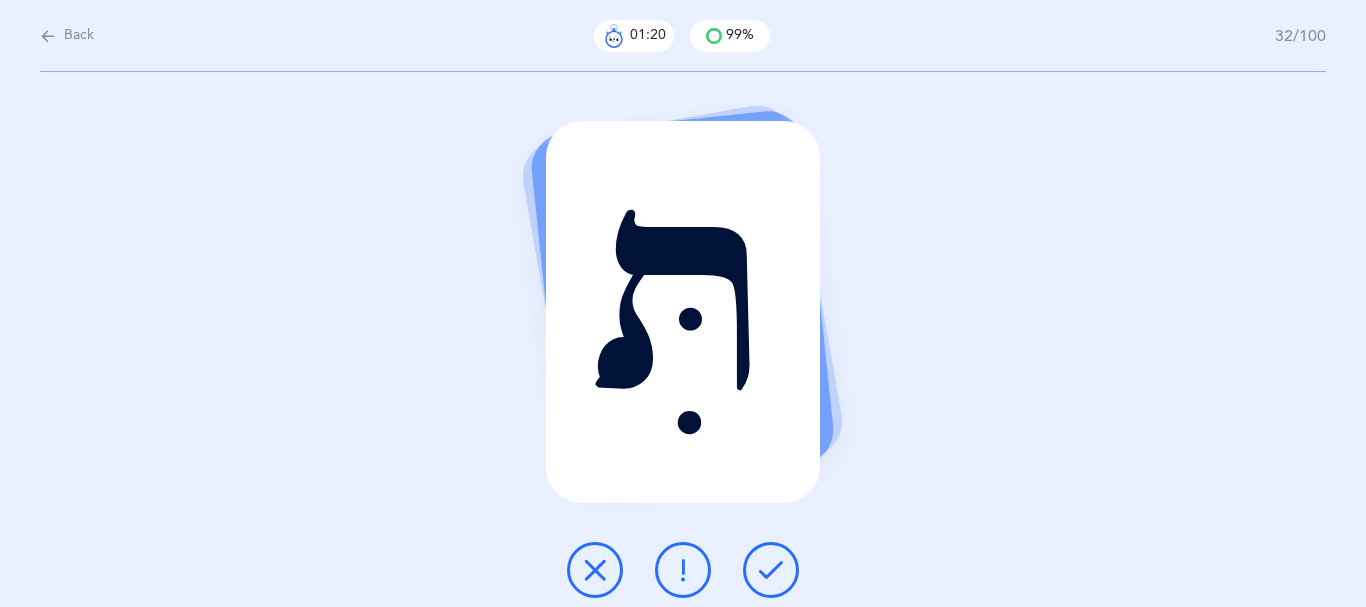 click at bounding box center (771, 570) 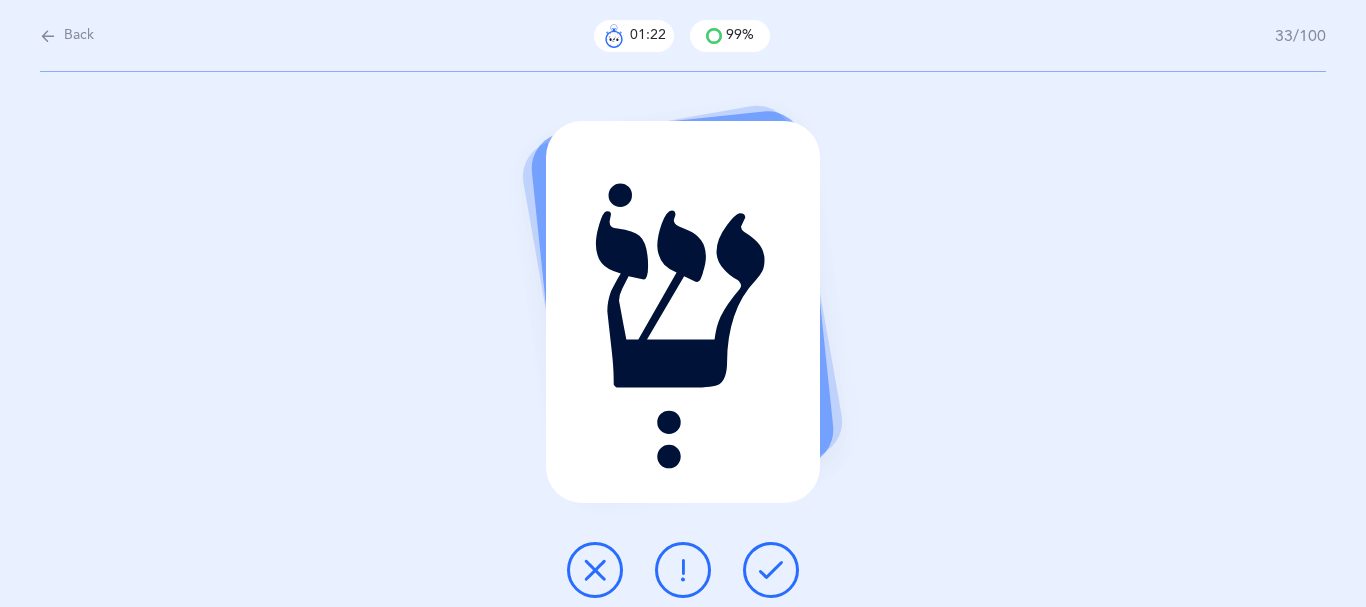 click at bounding box center (771, 570) 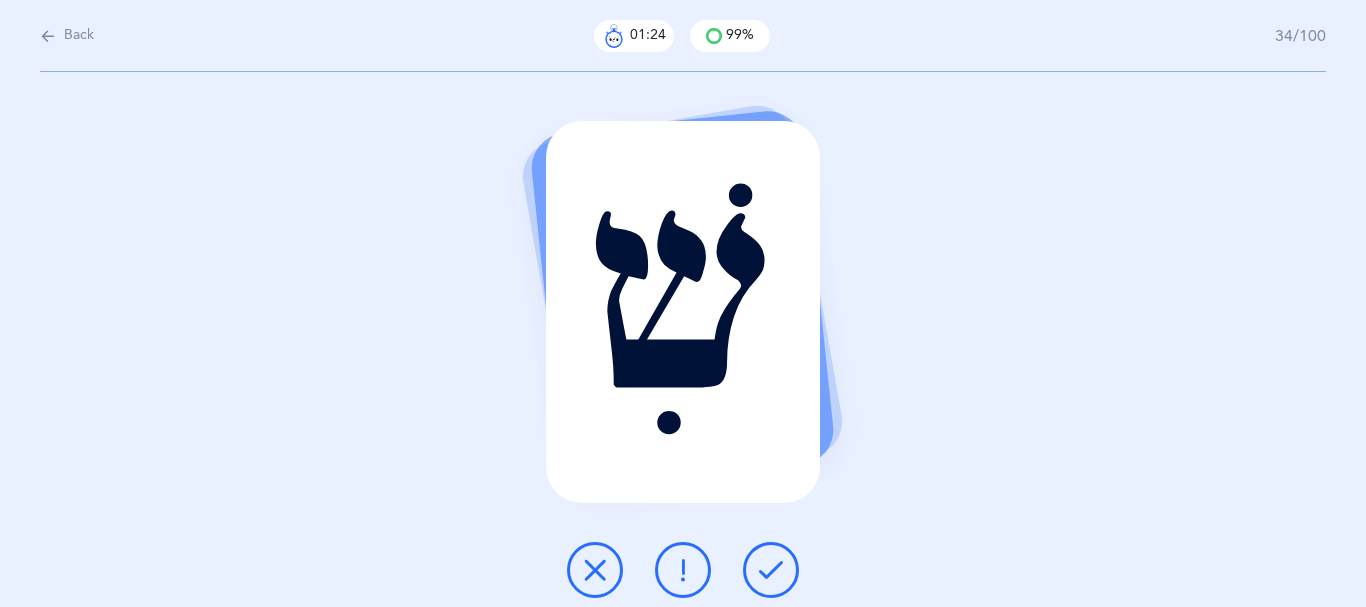 click at bounding box center [771, 570] 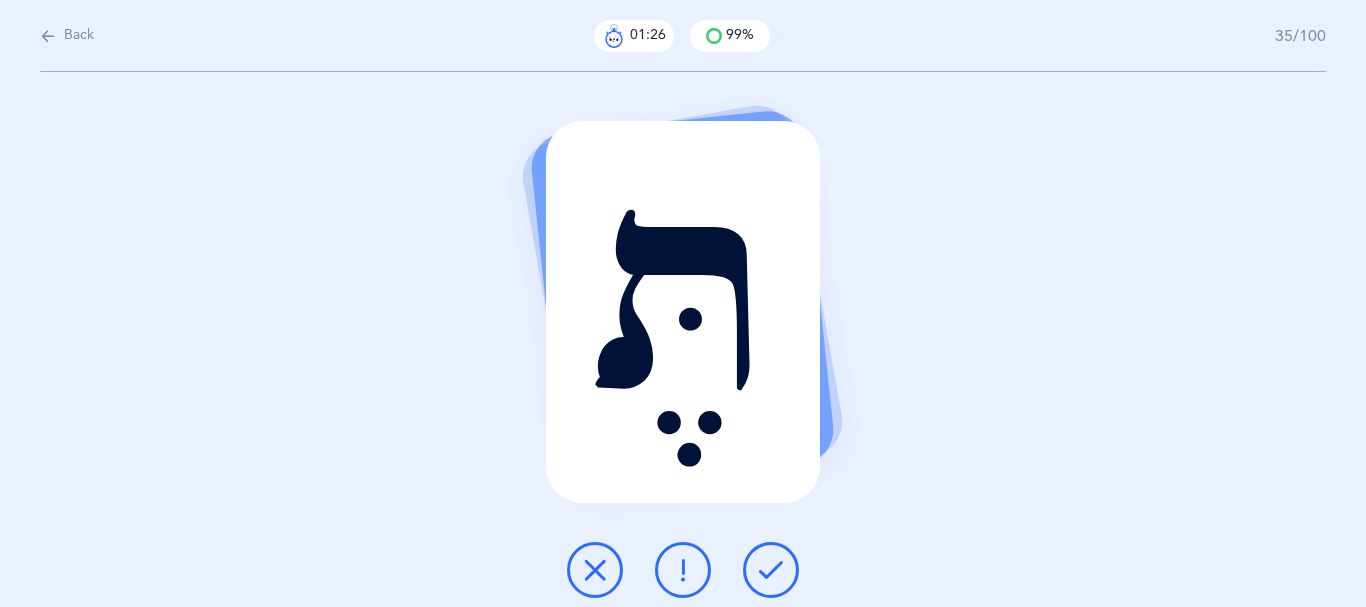 click at bounding box center [771, 570] 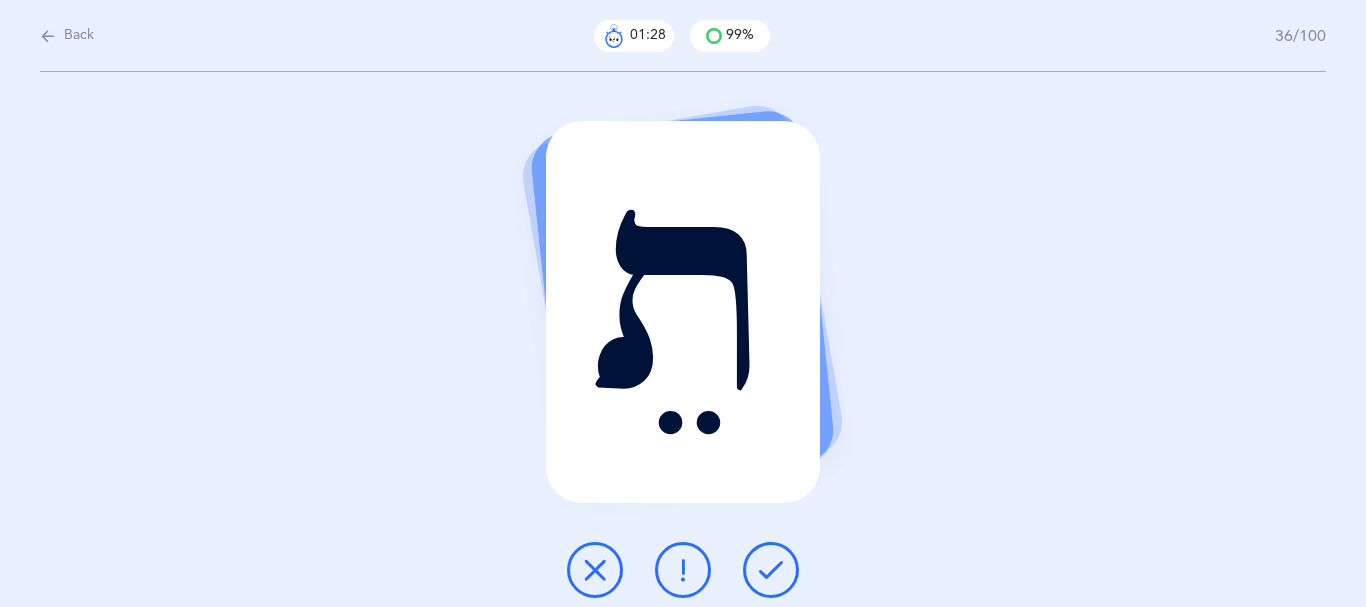 click at bounding box center [771, 570] 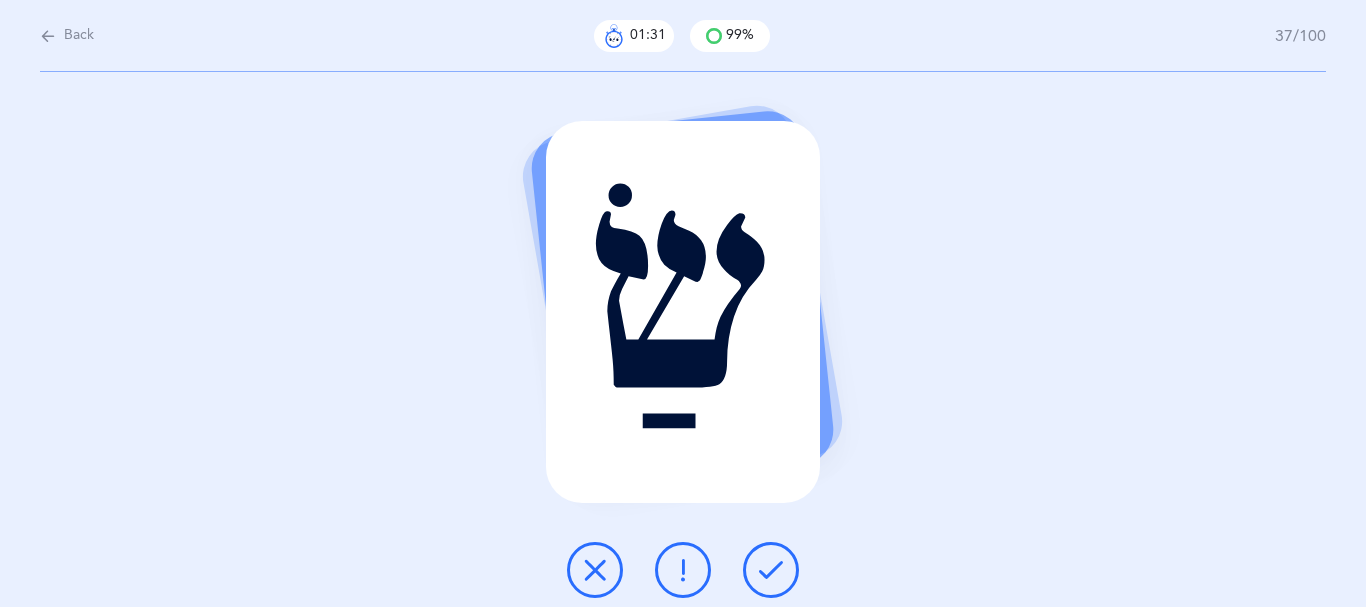 click at bounding box center [771, 570] 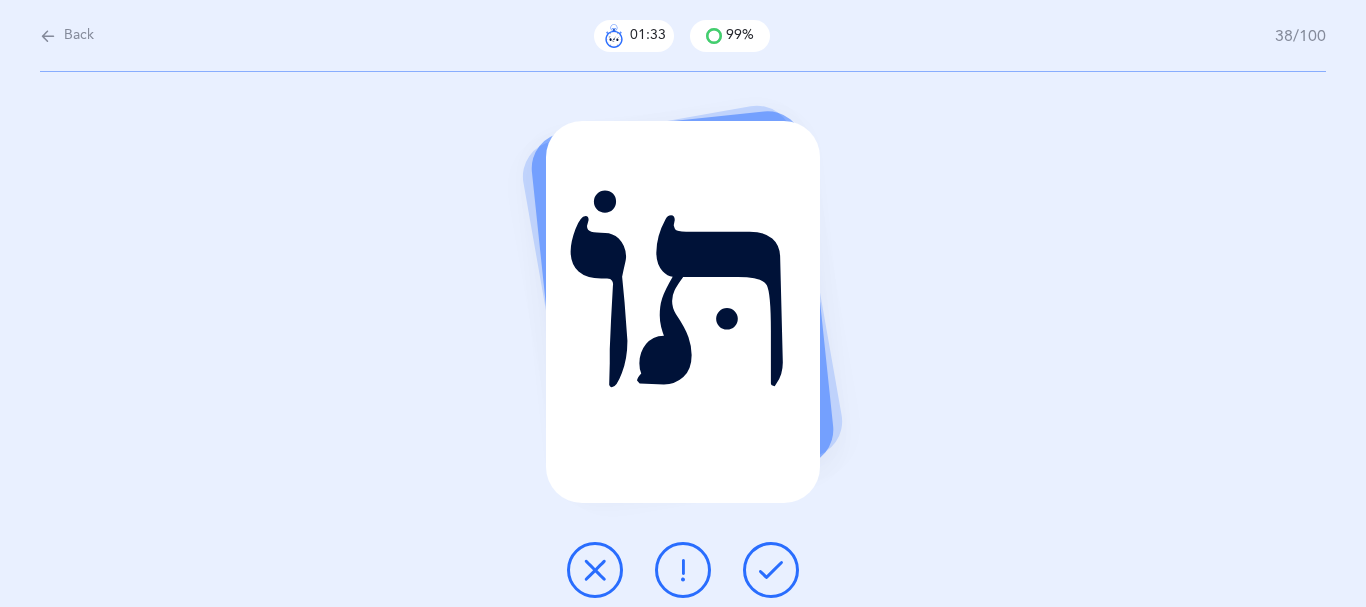 drag, startPoint x: 776, startPoint y: 569, endPoint x: 512, endPoint y: 602, distance: 266.0545 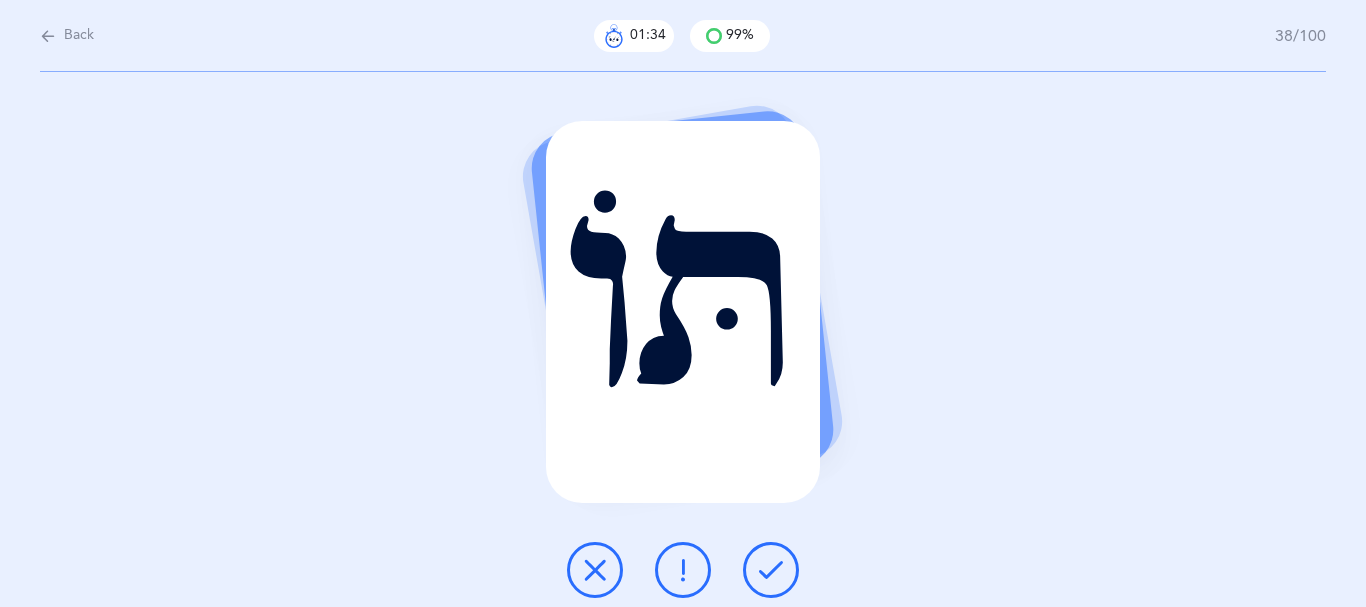click at bounding box center [595, 570] 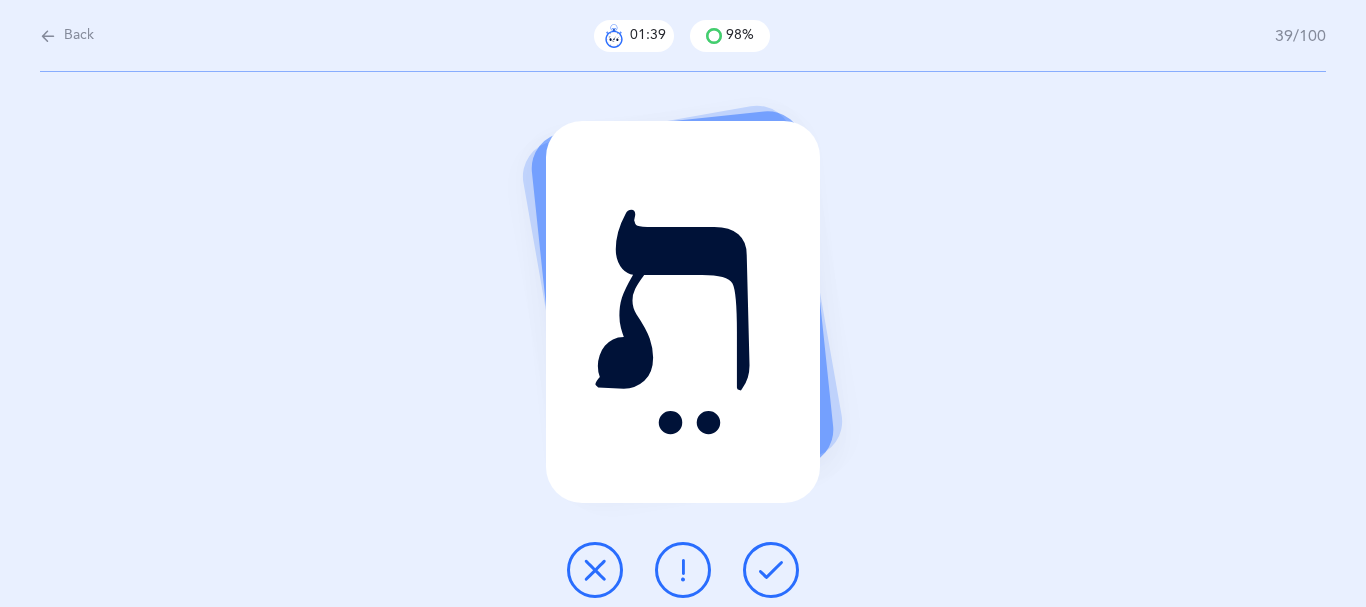 click at bounding box center [771, 570] 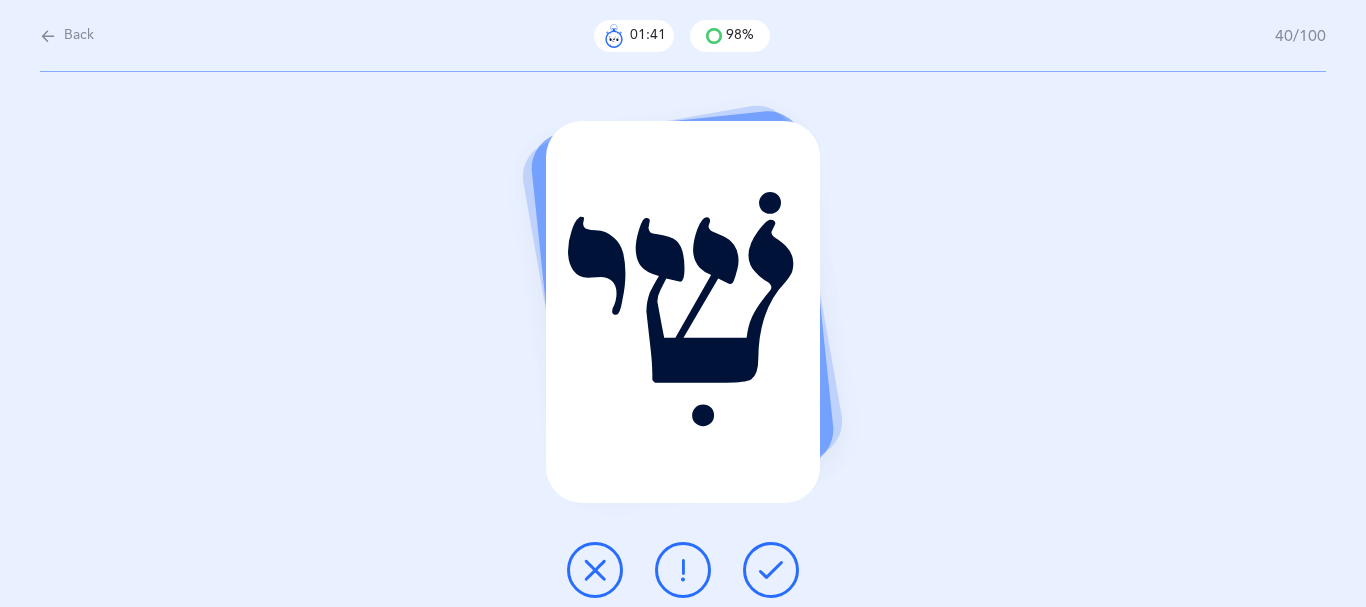 drag, startPoint x: 775, startPoint y: 575, endPoint x: 609, endPoint y: 532, distance: 171.47887 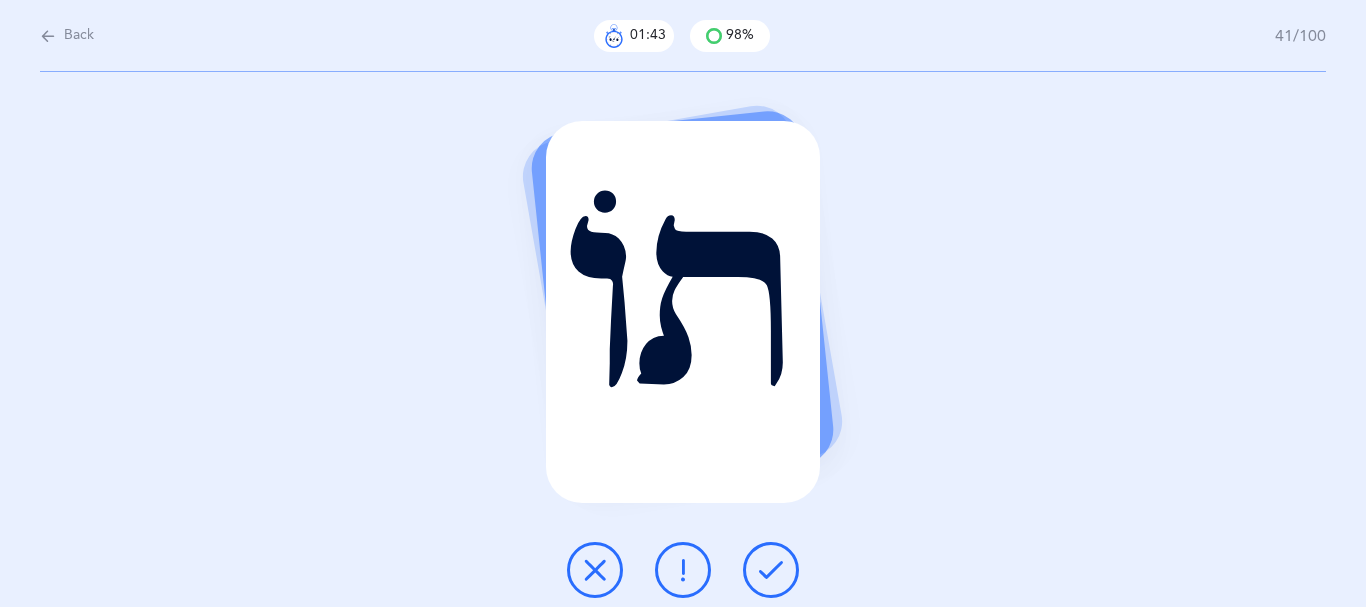 click at bounding box center [771, 570] 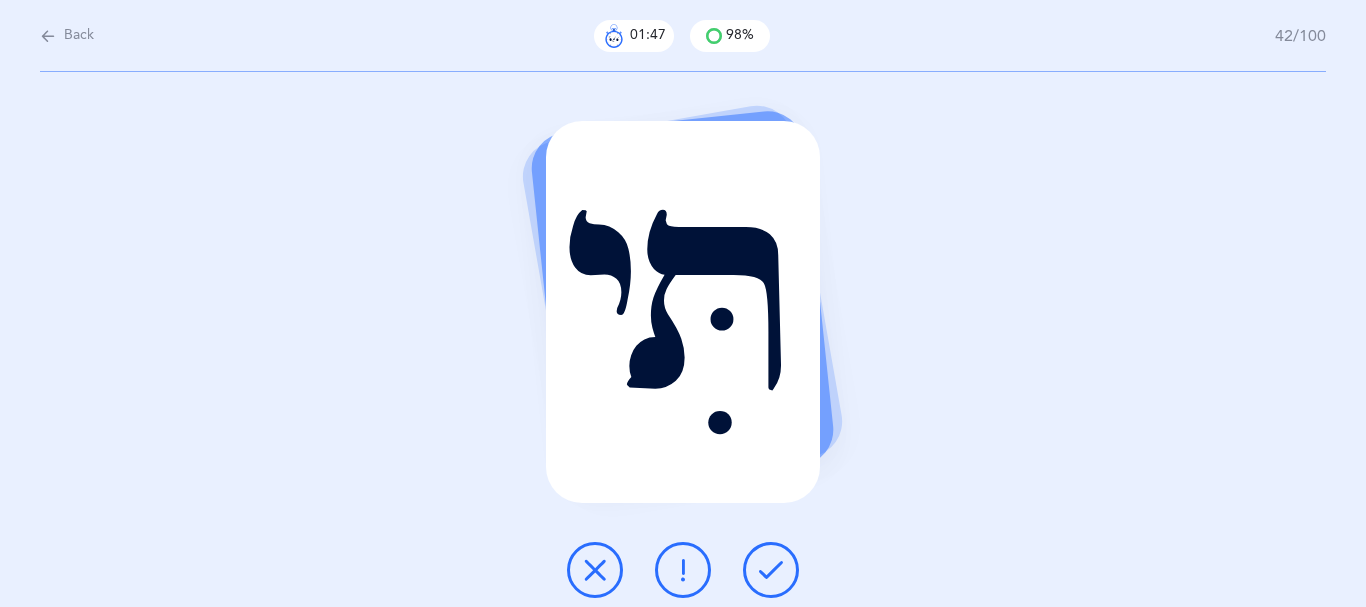 click at bounding box center [771, 570] 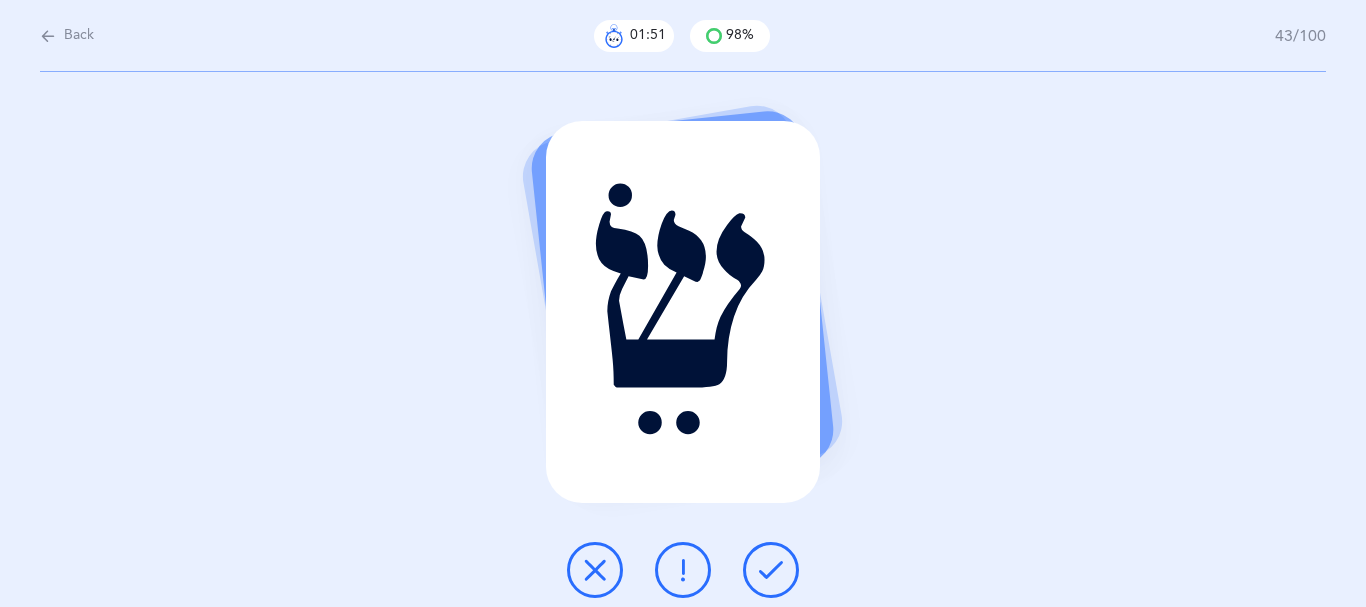 click at bounding box center (771, 570) 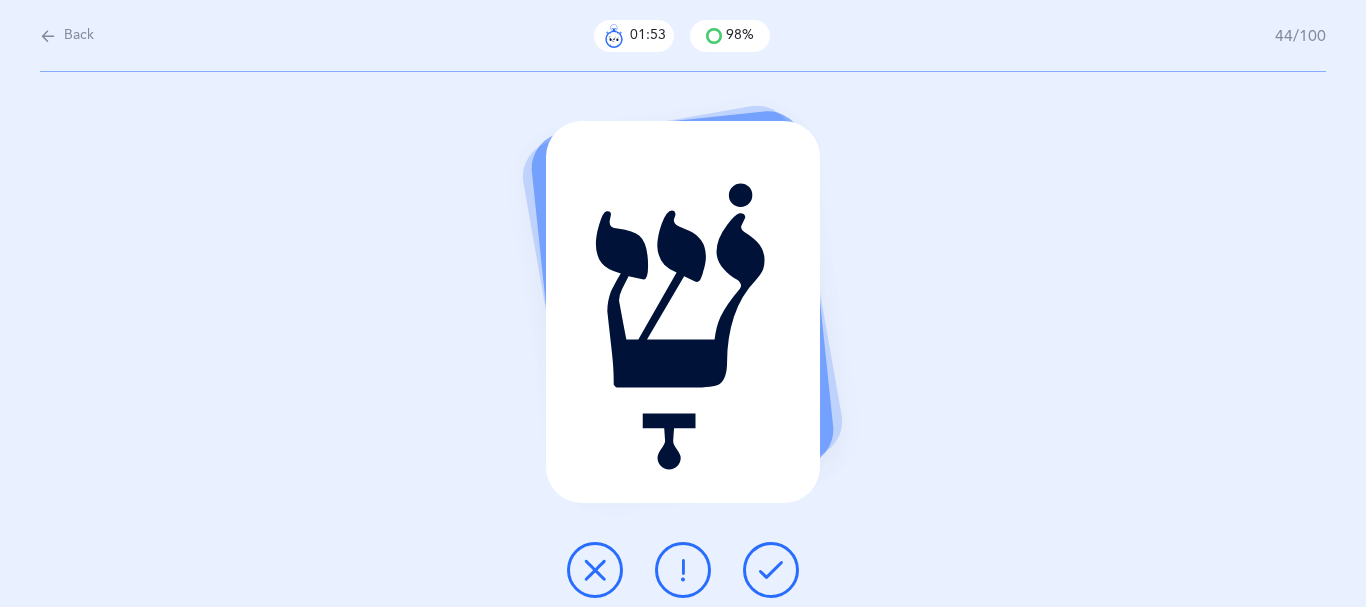 click at bounding box center [771, 570] 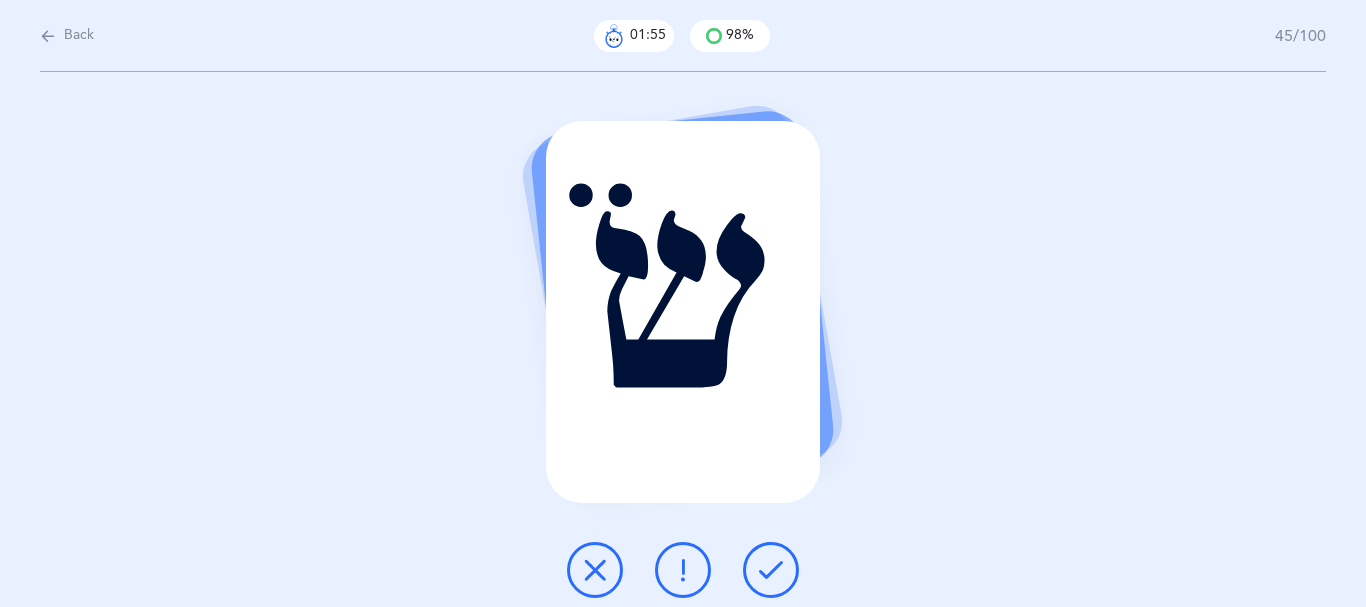 click at bounding box center [771, 570] 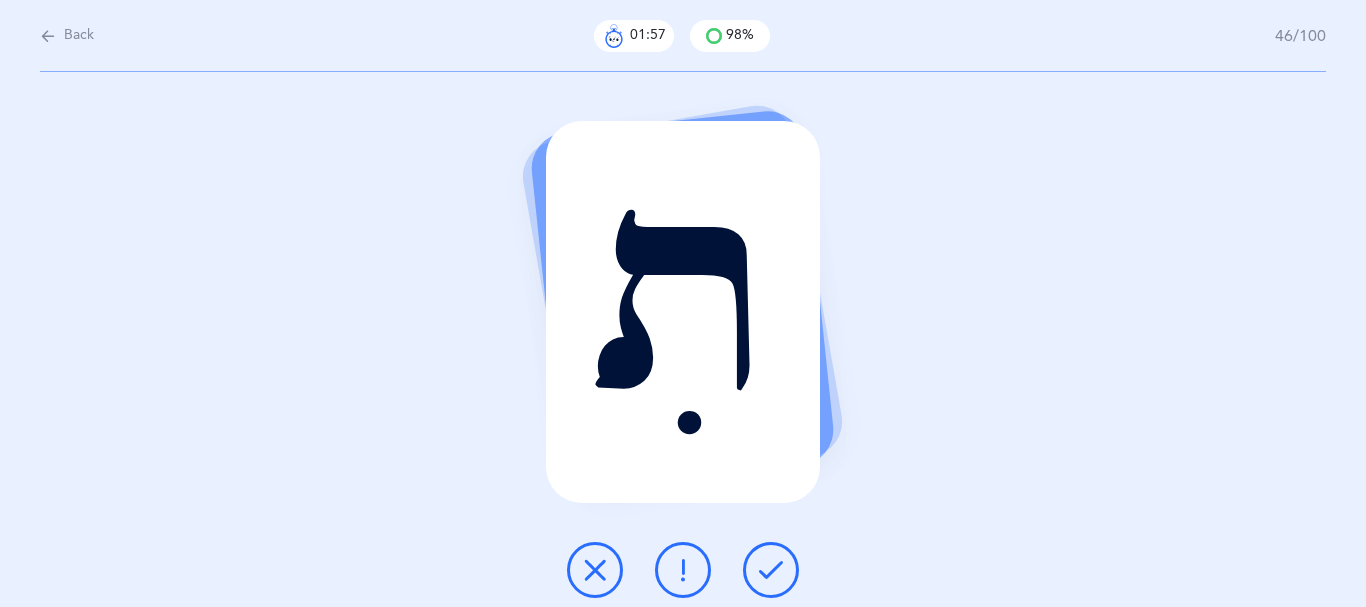 click at bounding box center (771, 570) 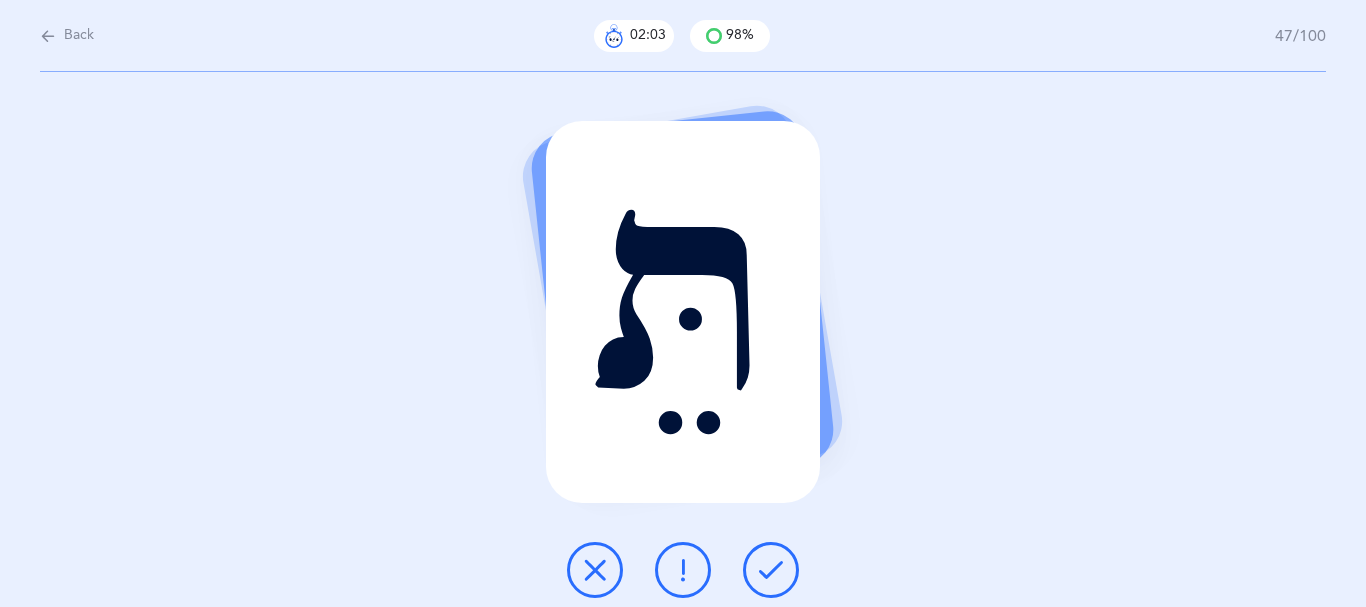click at bounding box center [683, 570] 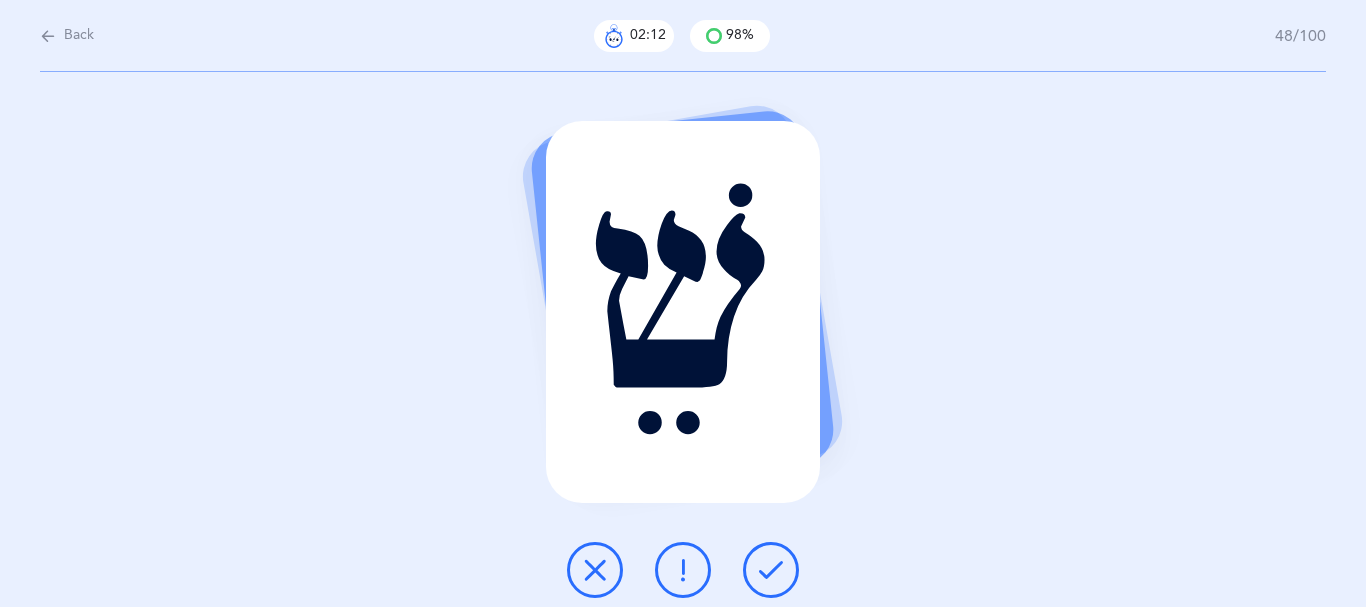 click at bounding box center [771, 570] 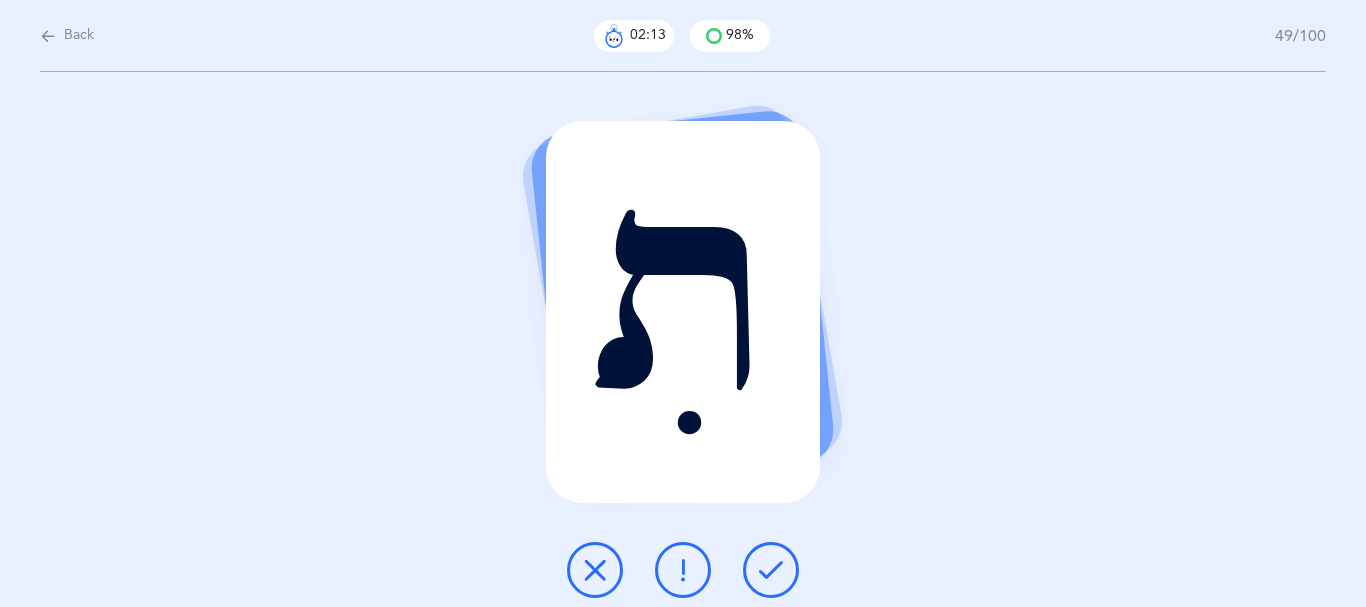 click at bounding box center [771, 570] 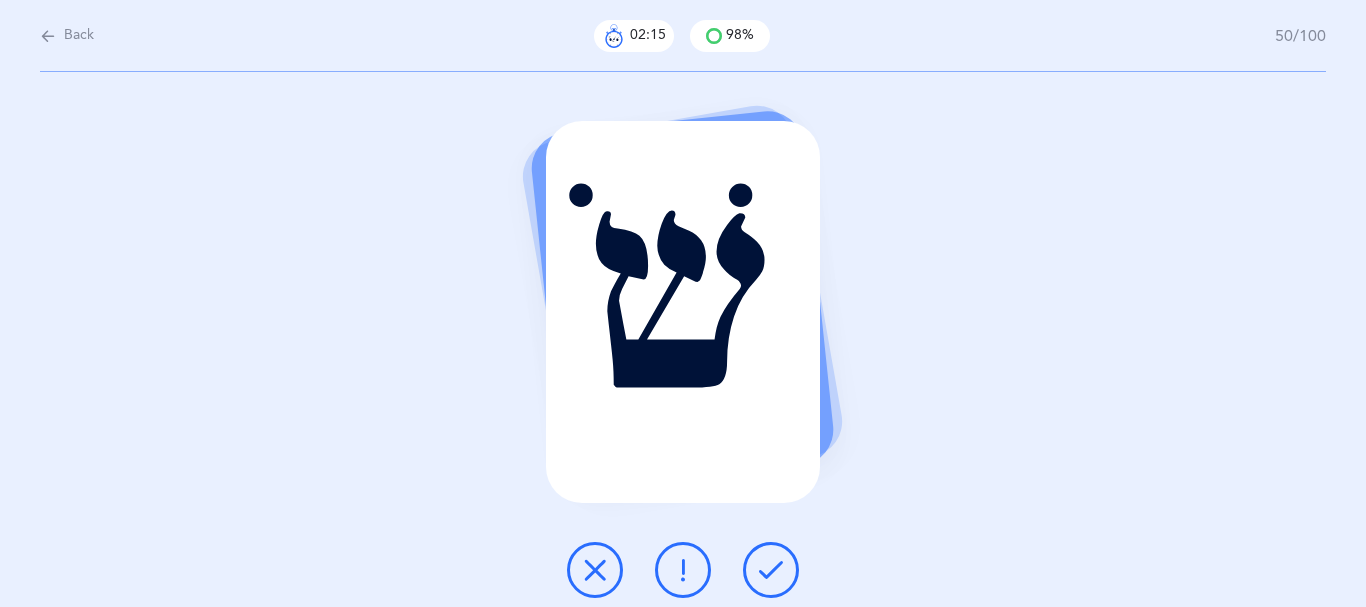 click at bounding box center (771, 570) 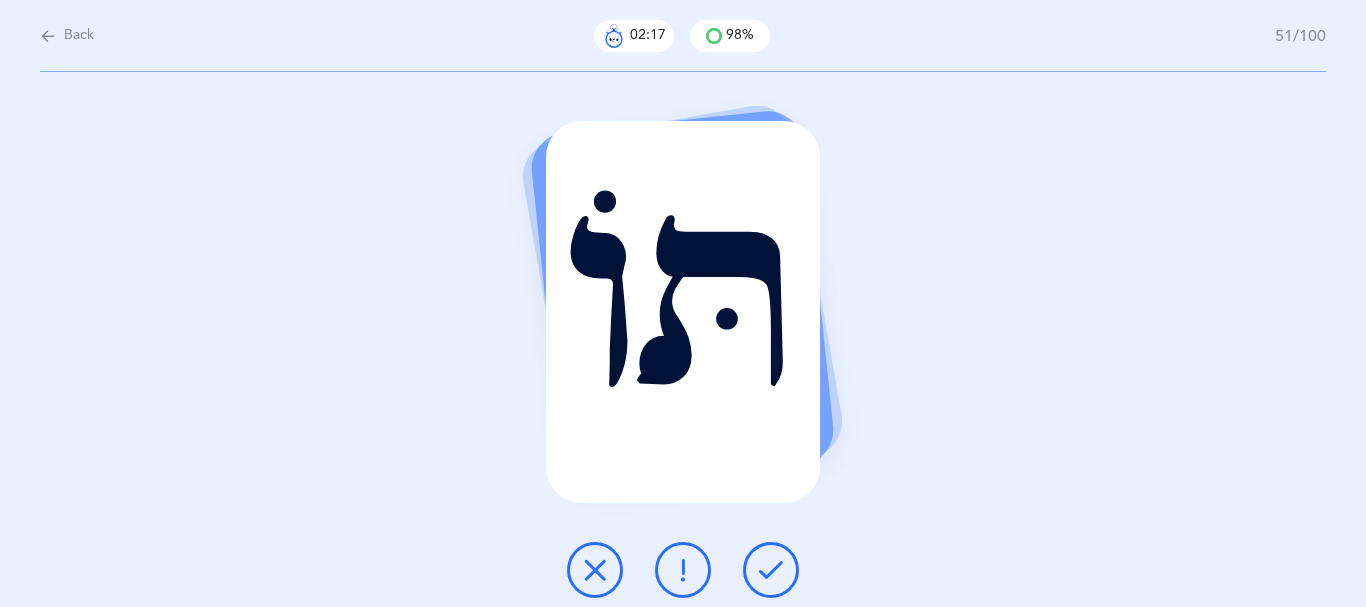 click at bounding box center [771, 570] 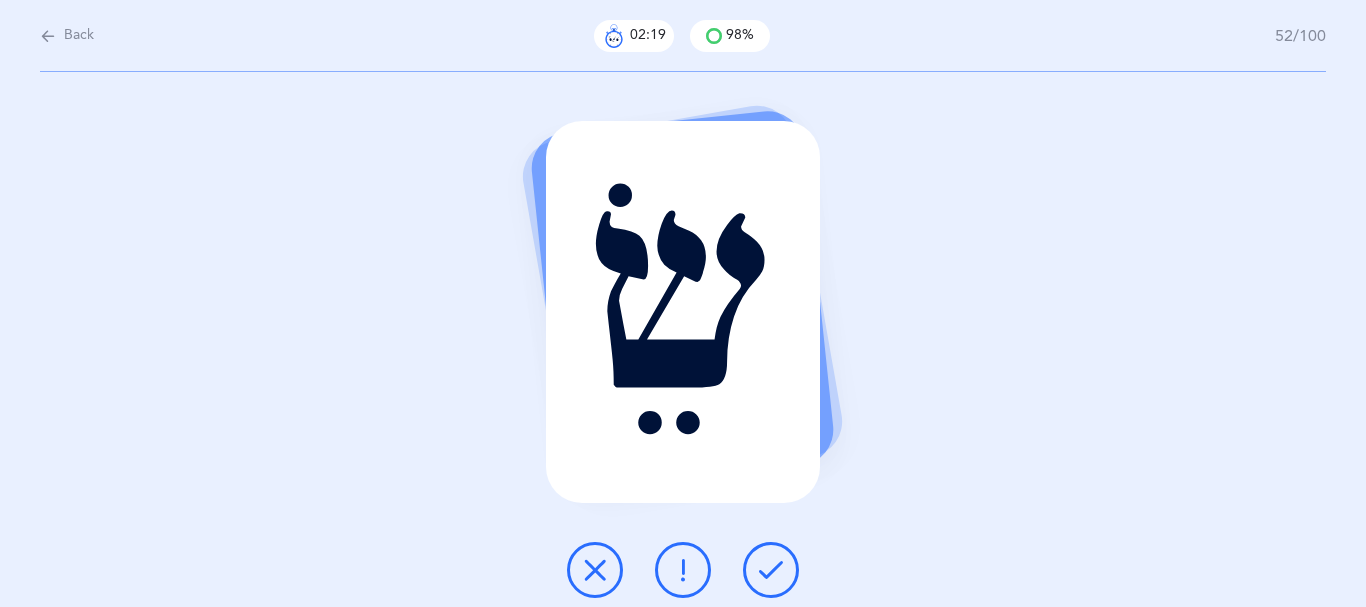click at bounding box center [771, 570] 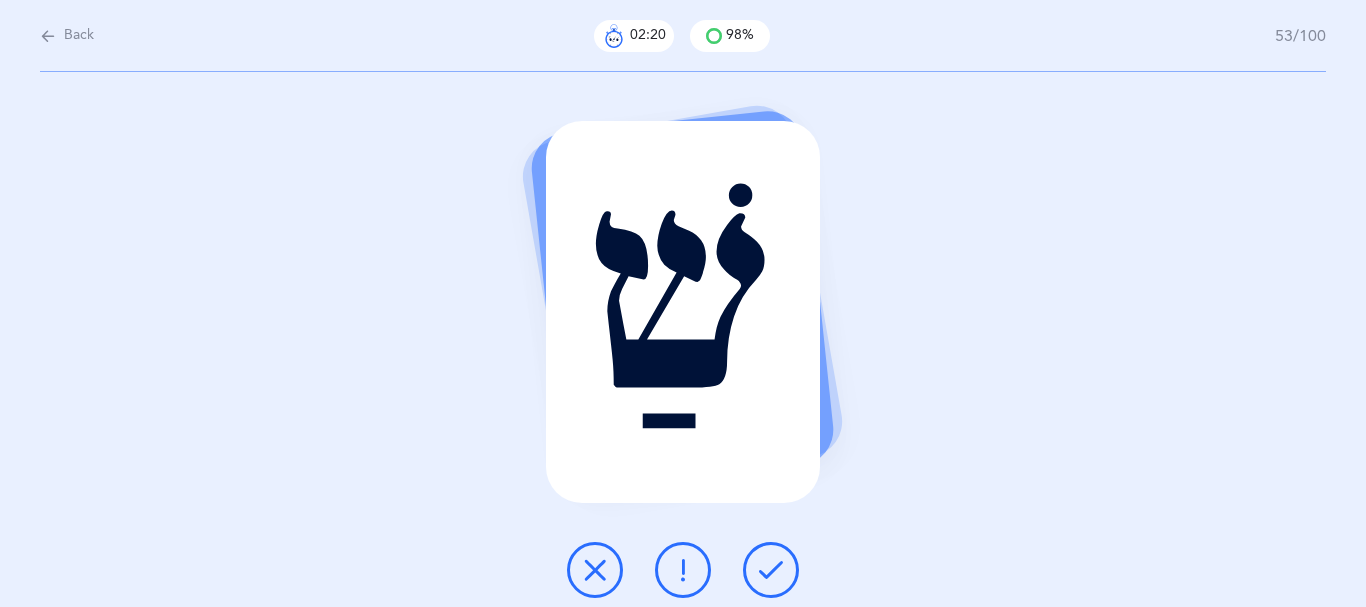 click at bounding box center (771, 570) 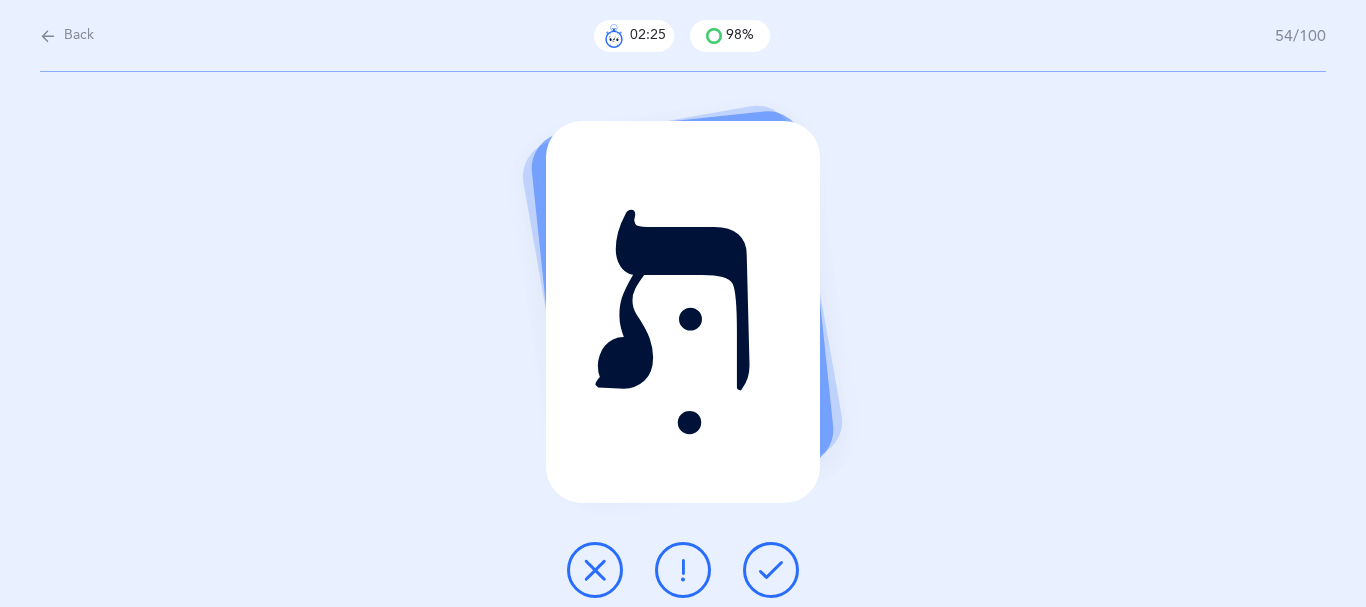 click at bounding box center [595, 570] 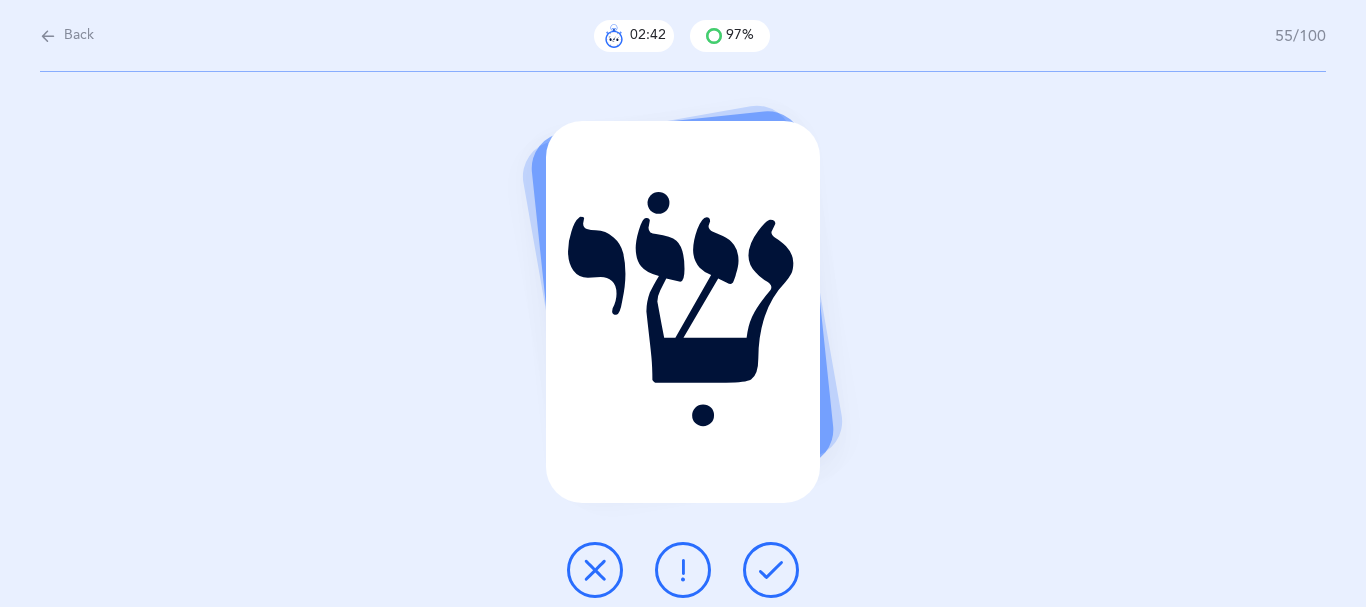 click at bounding box center (595, 570) 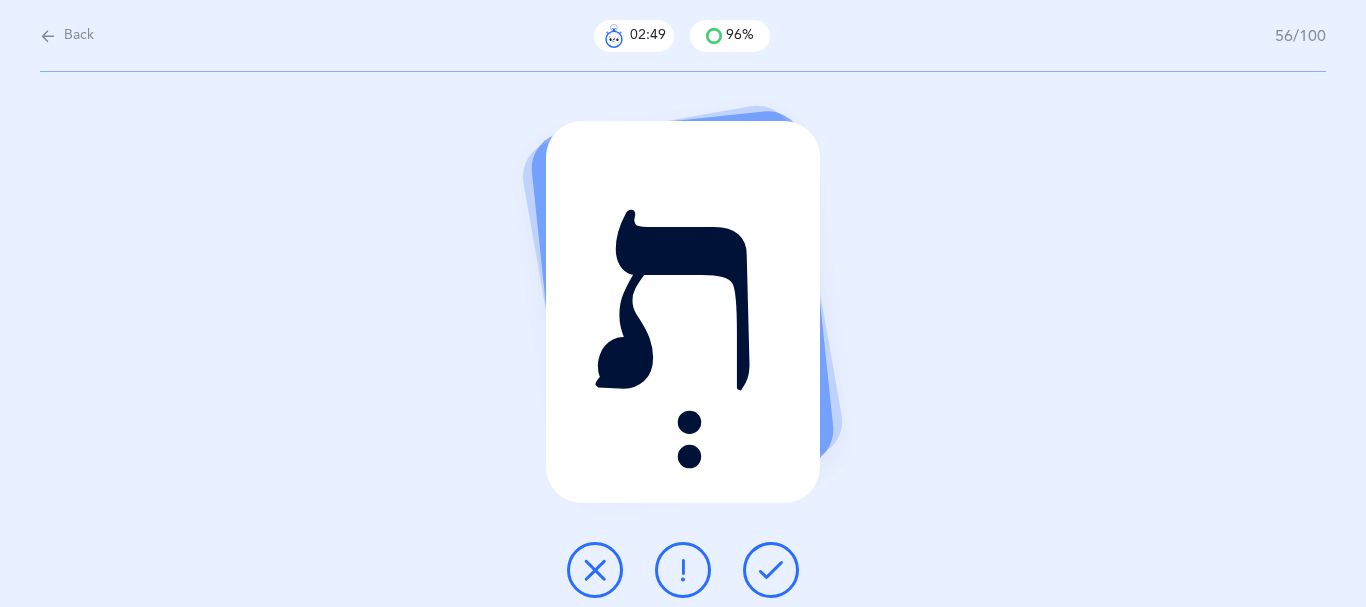 click at bounding box center (771, 570) 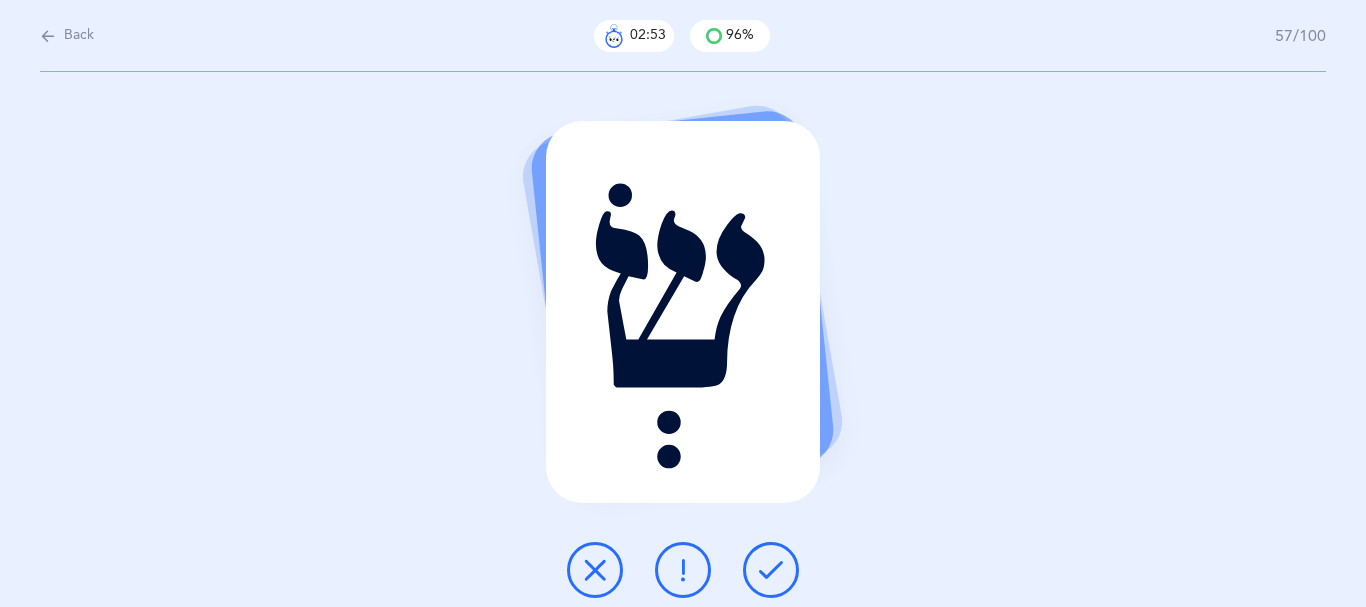 click at bounding box center [771, 570] 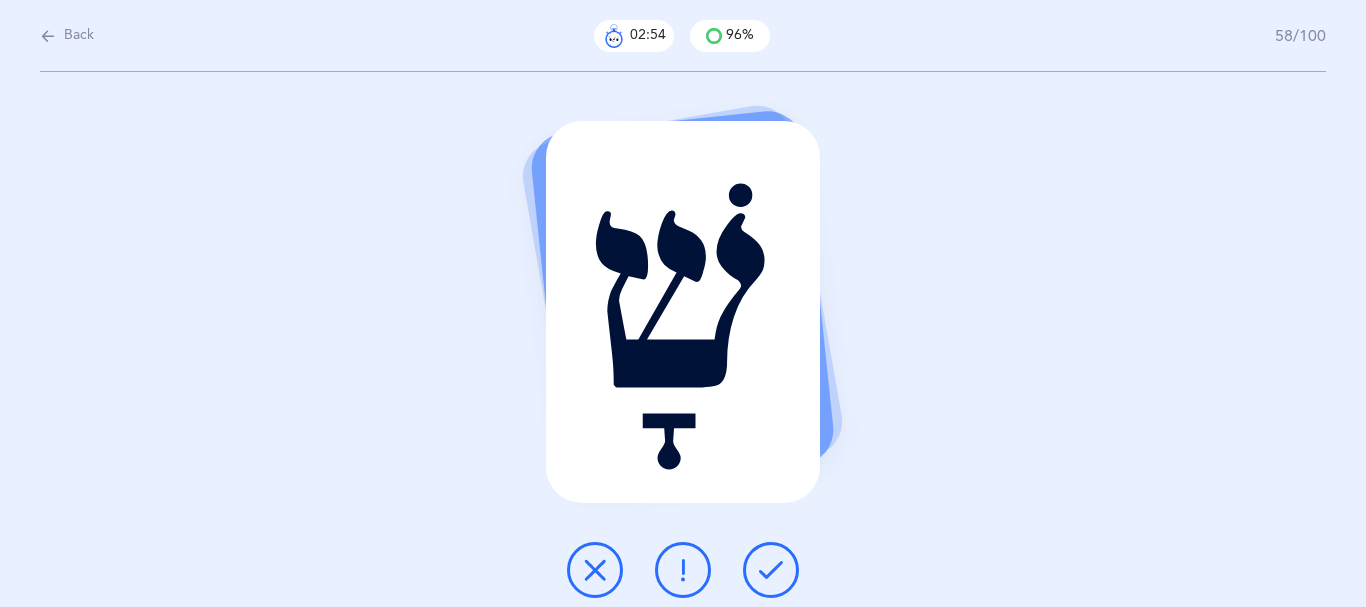 click at bounding box center [771, 570] 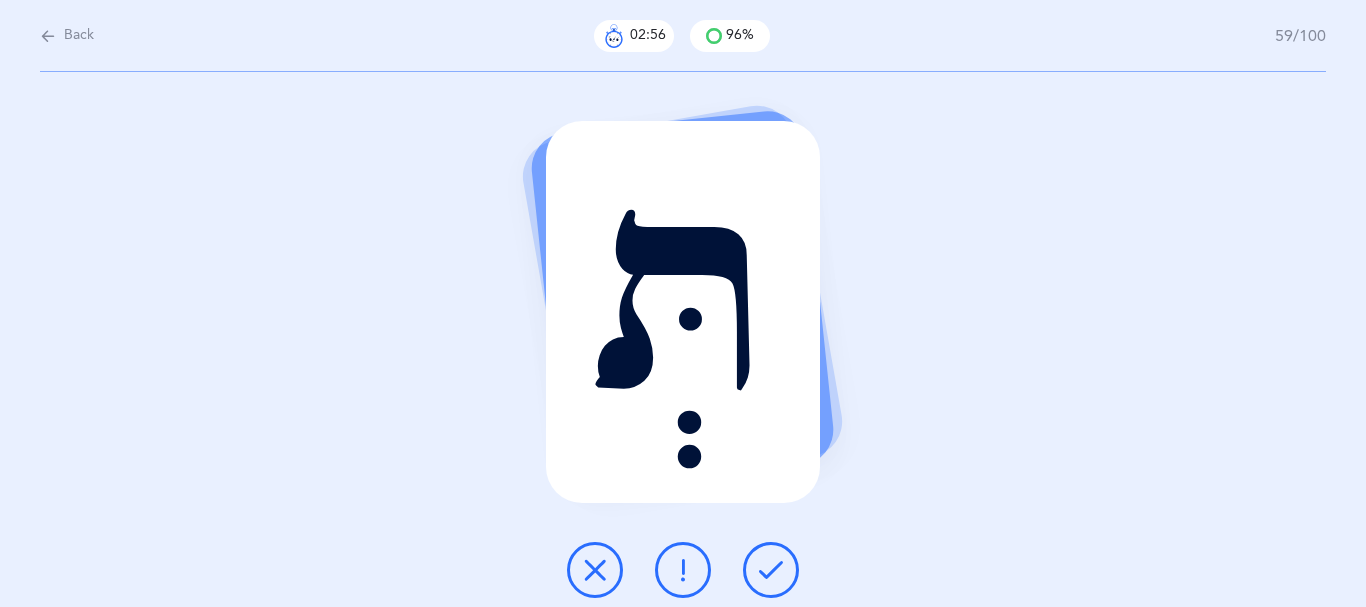 click at bounding box center [771, 570] 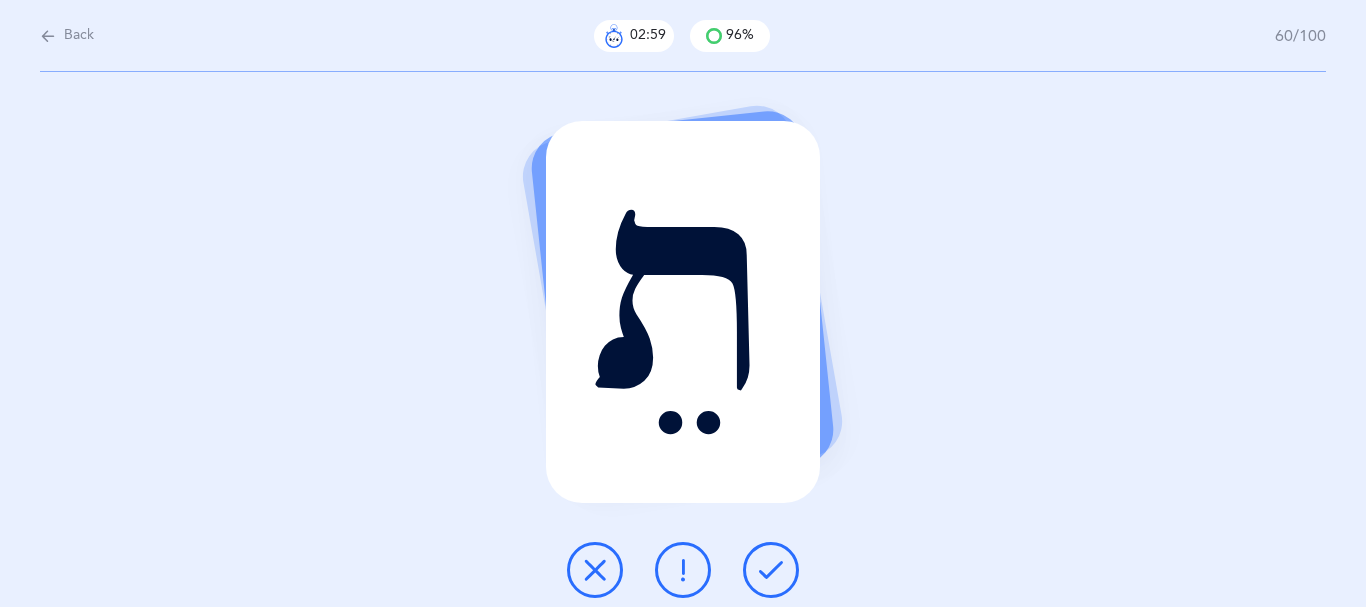 click at bounding box center [771, 570] 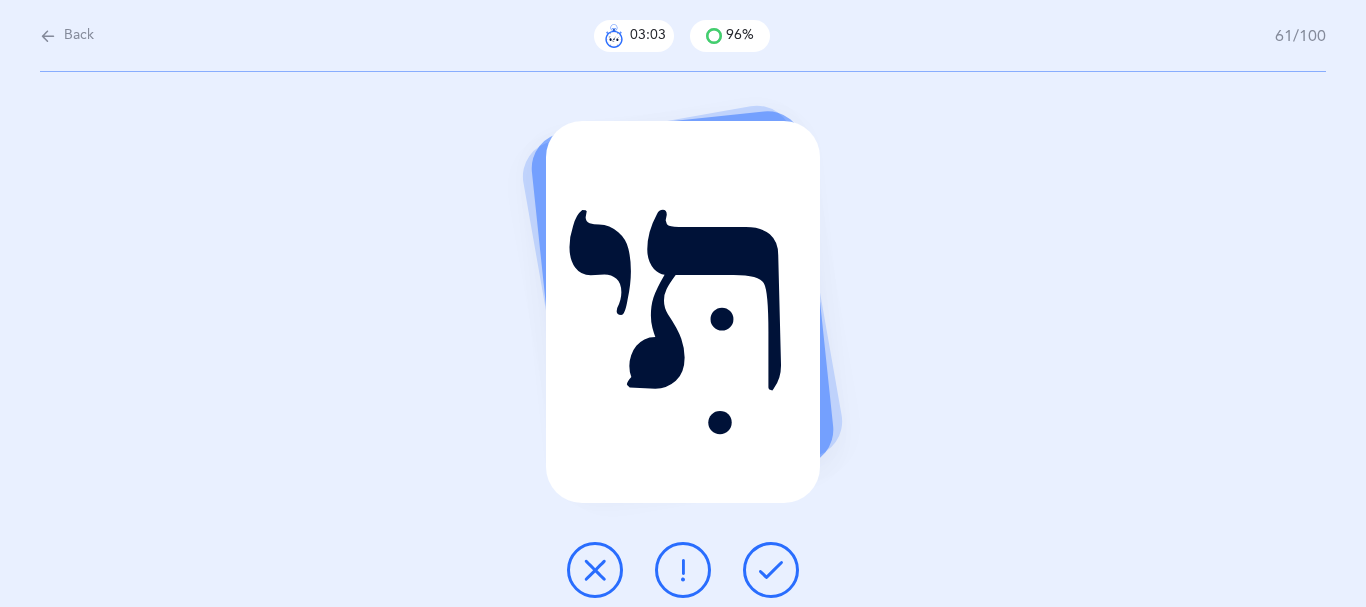 click at bounding box center (771, 570) 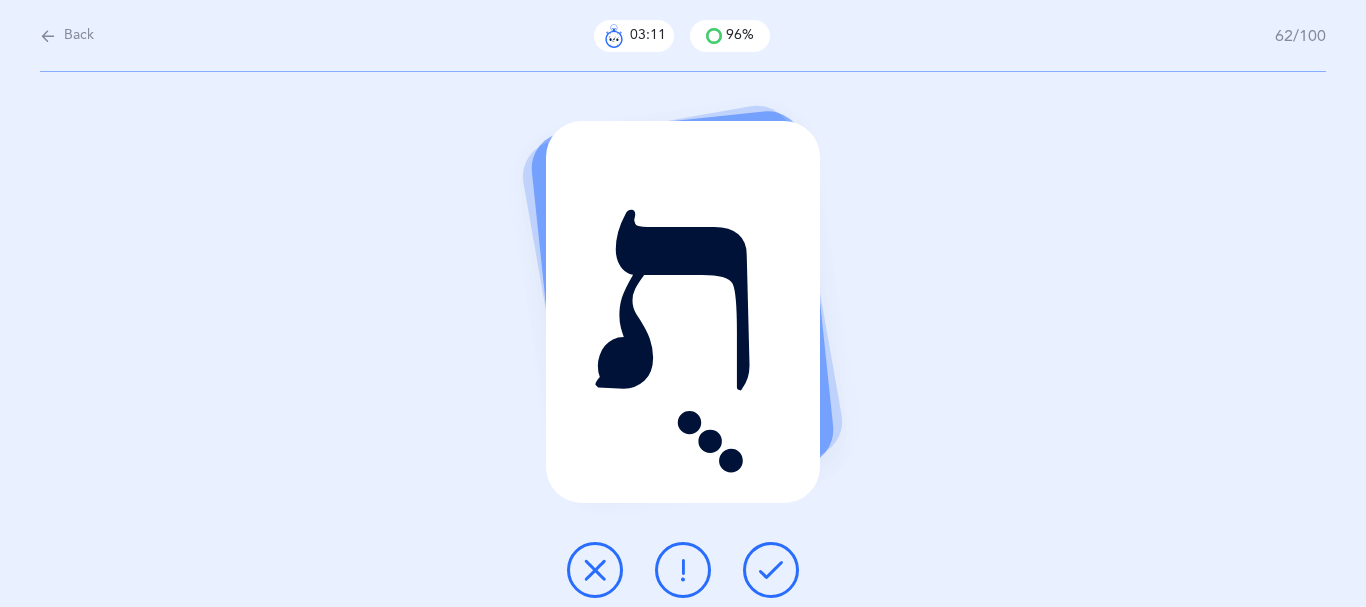 click at bounding box center [595, 570] 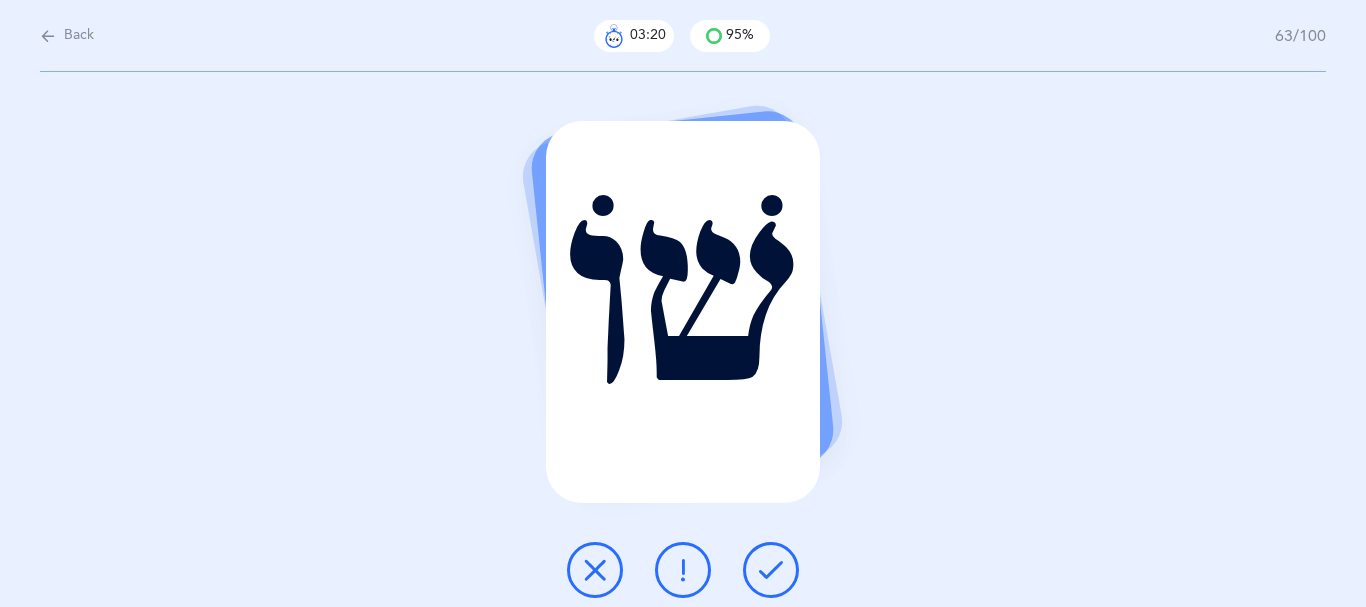 click at bounding box center (771, 570) 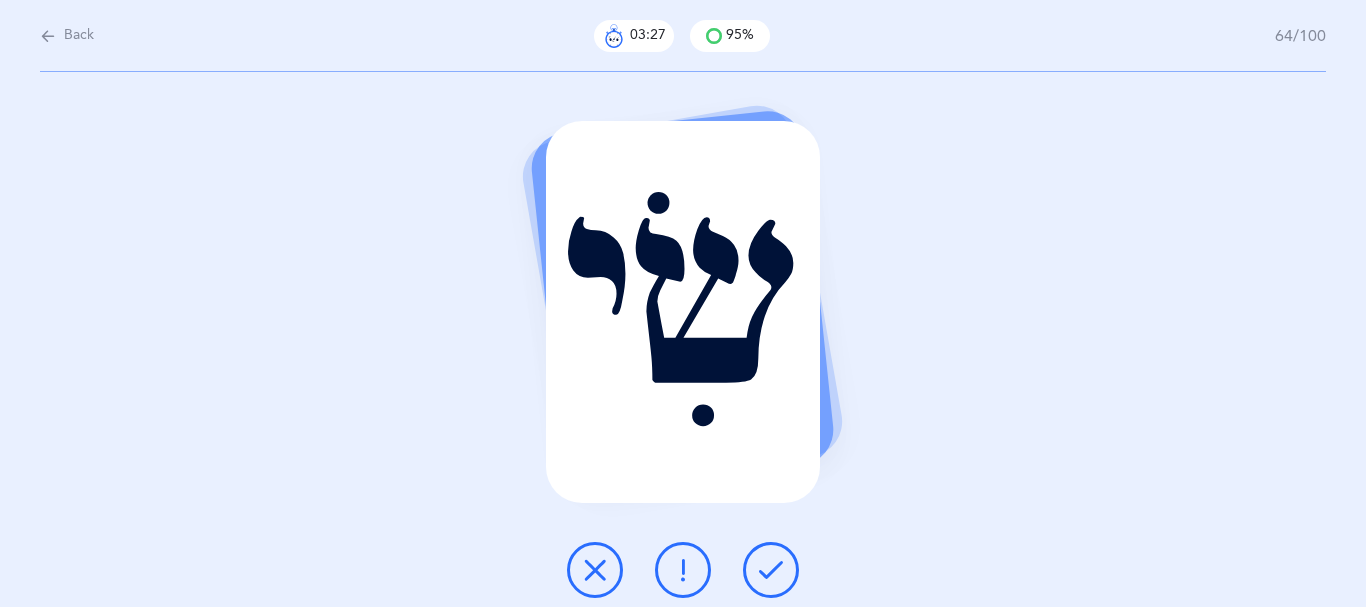 click at bounding box center [595, 570] 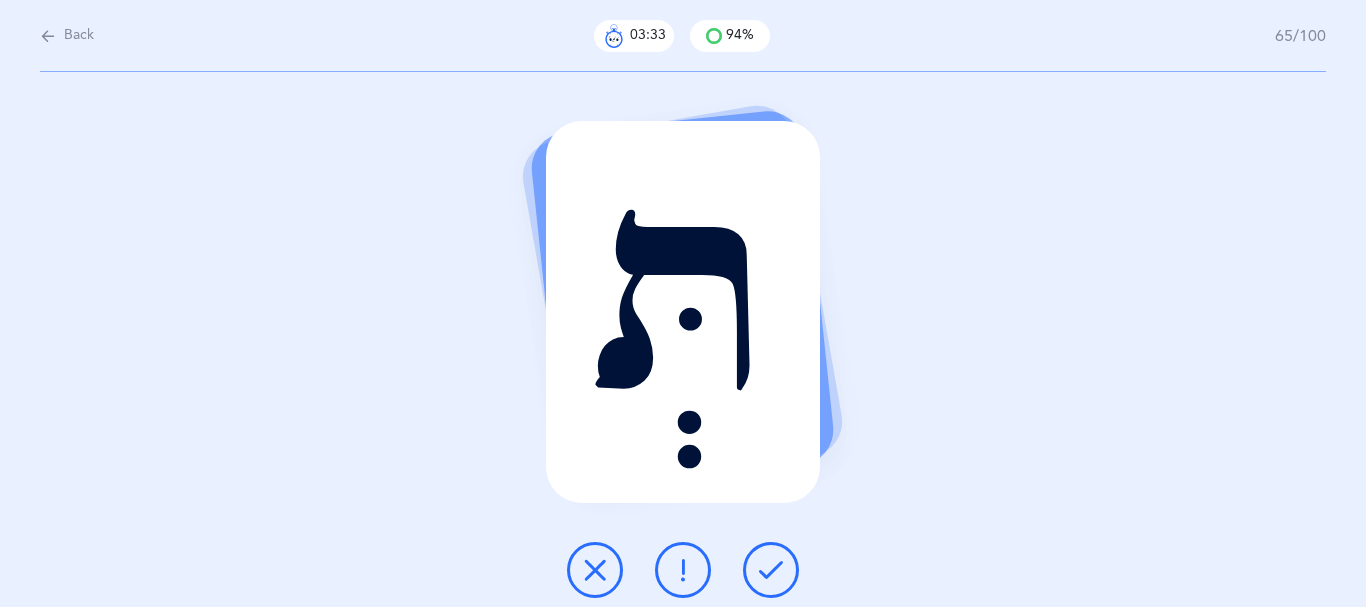 click at bounding box center (771, 570) 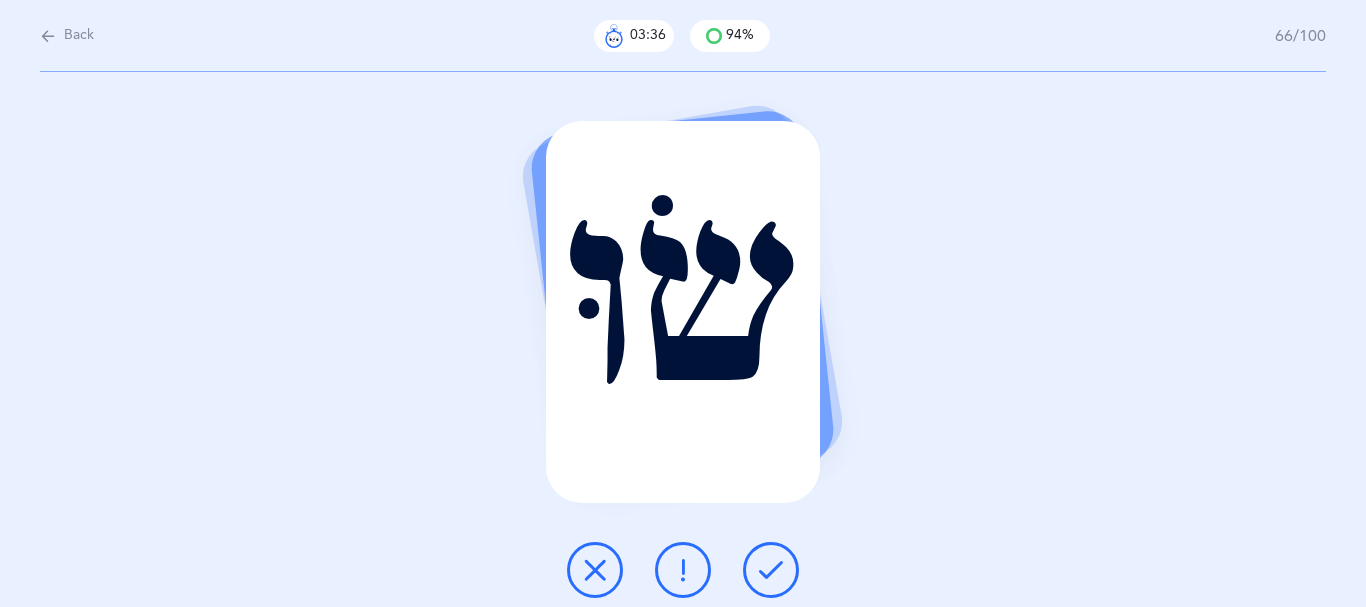 click at bounding box center (771, 570) 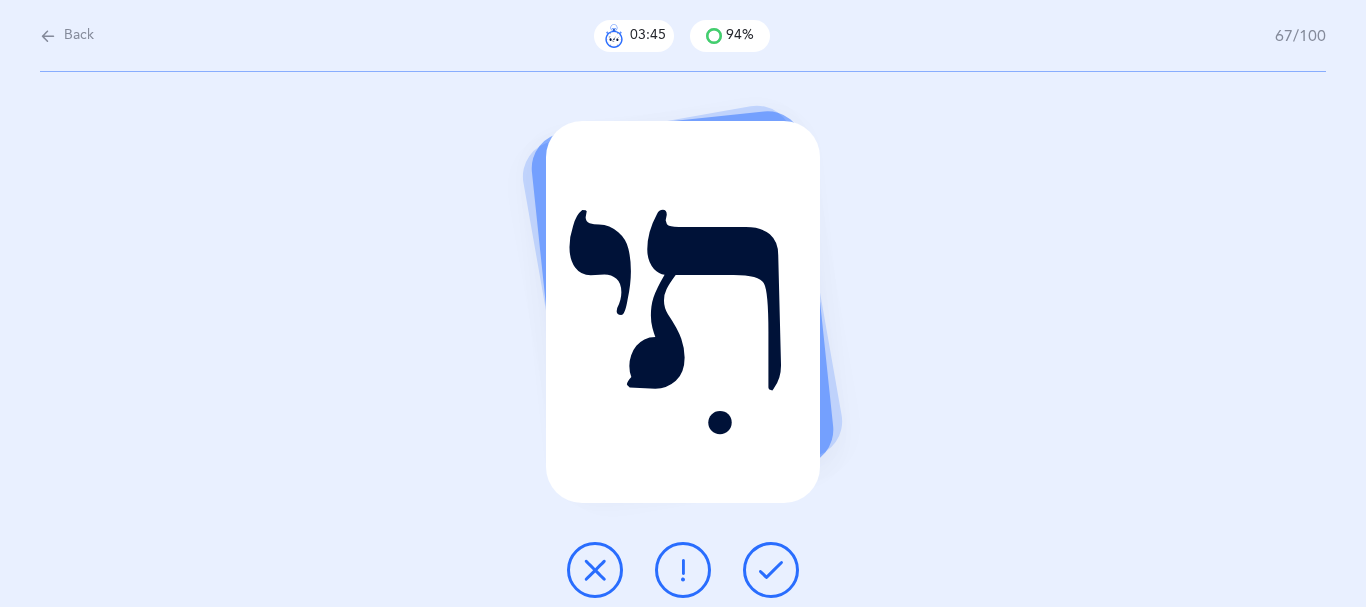click at bounding box center (683, 570) 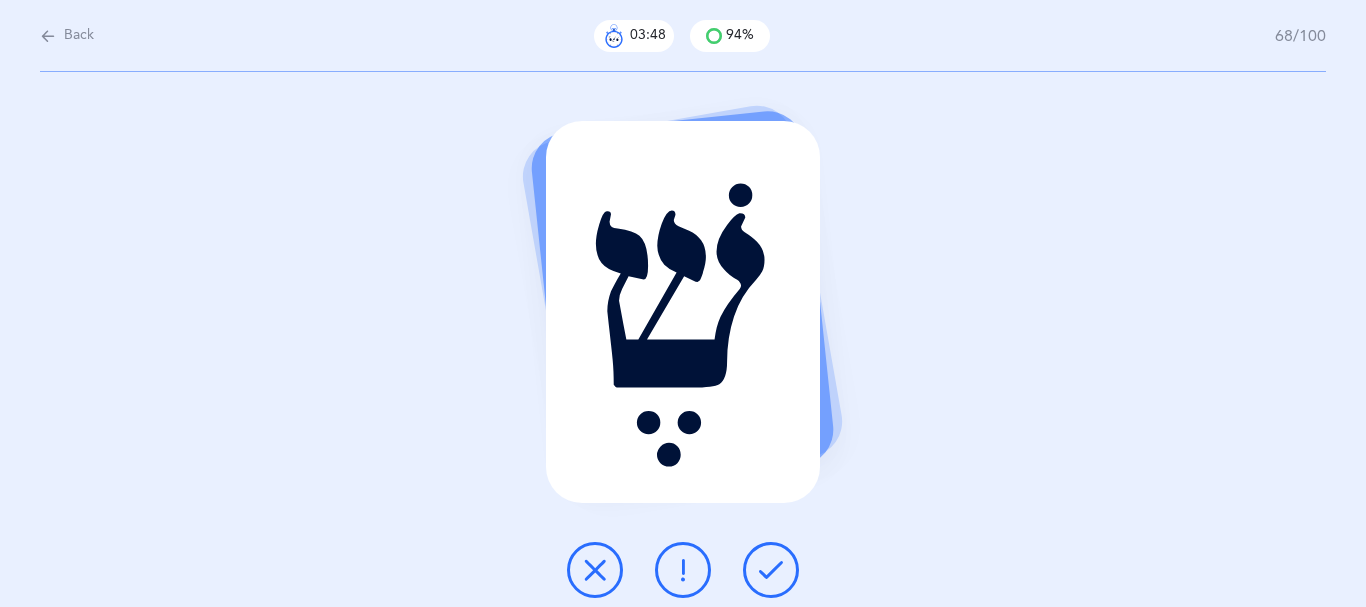 click at bounding box center (771, 570) 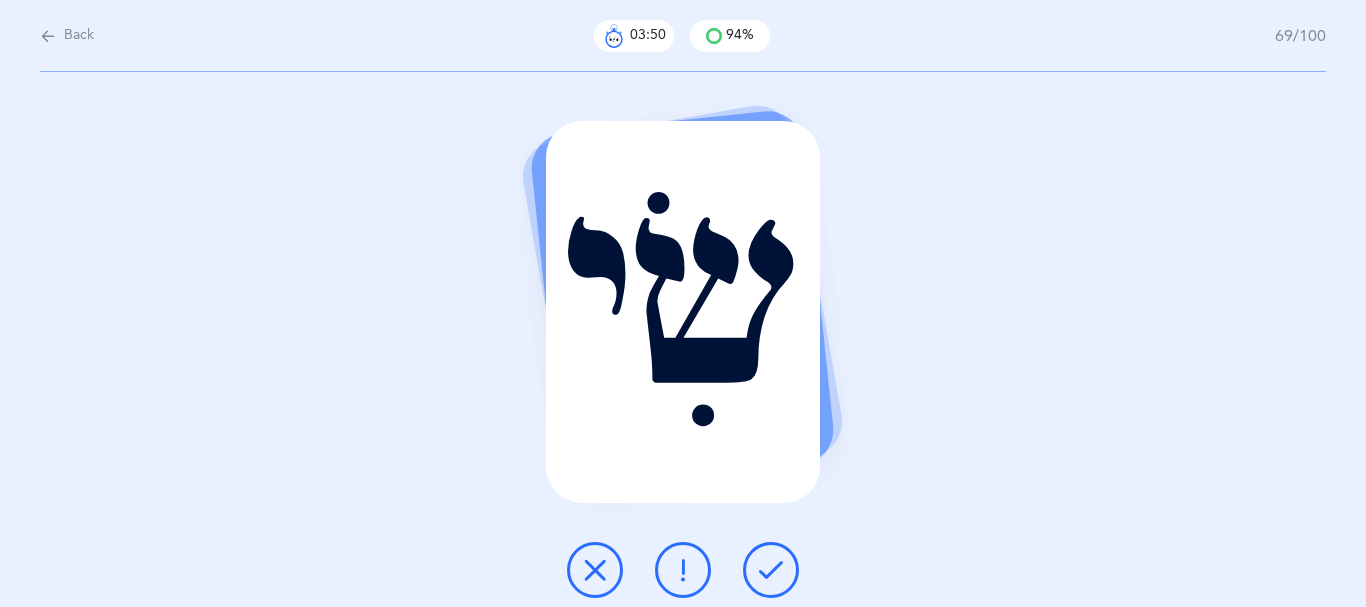 click at bounding box center [771, 570] 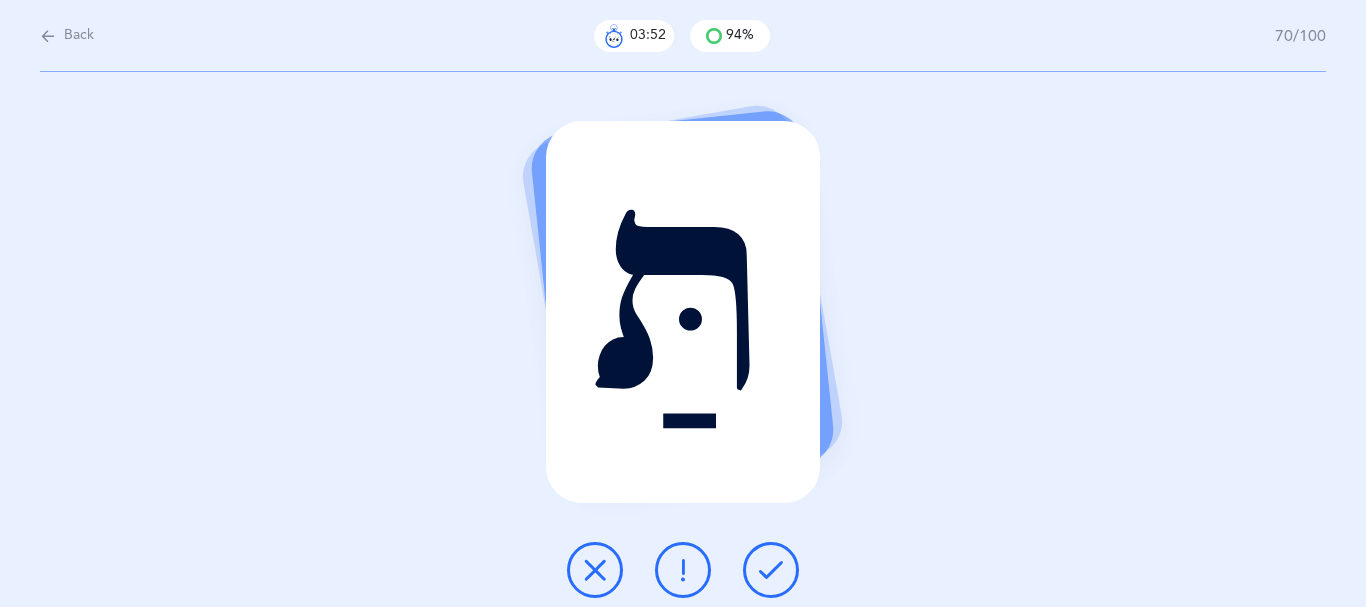 click at bounding box center [771, 570] 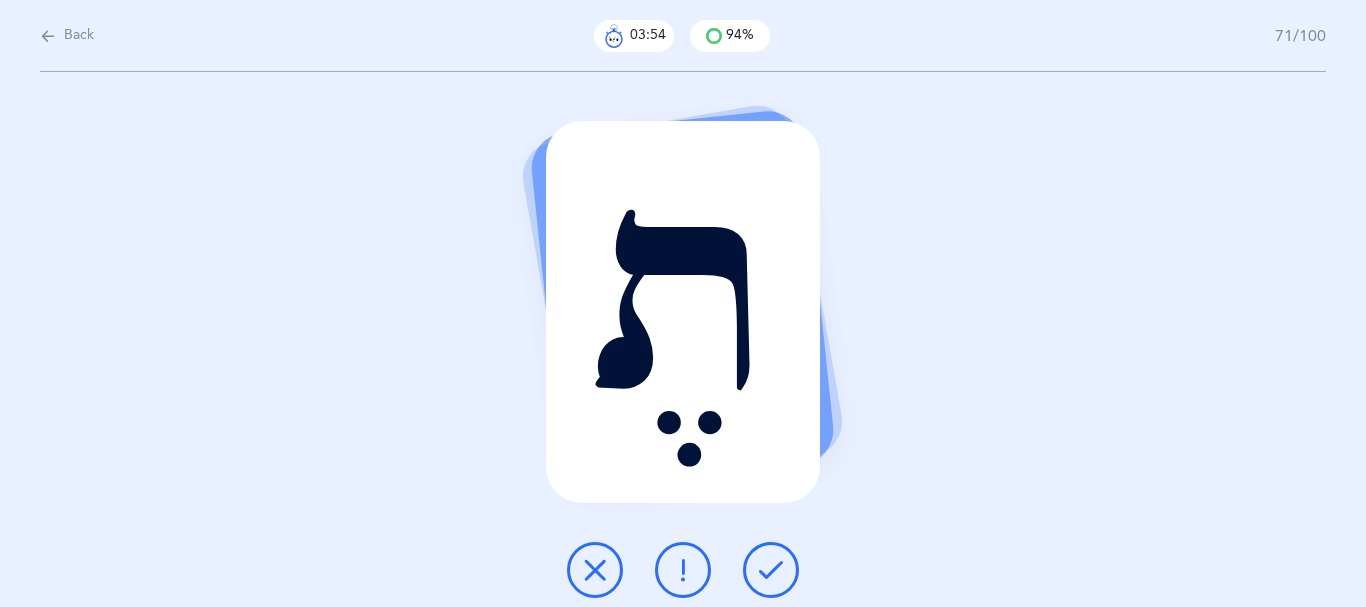 click at bounding box center [771, 570] 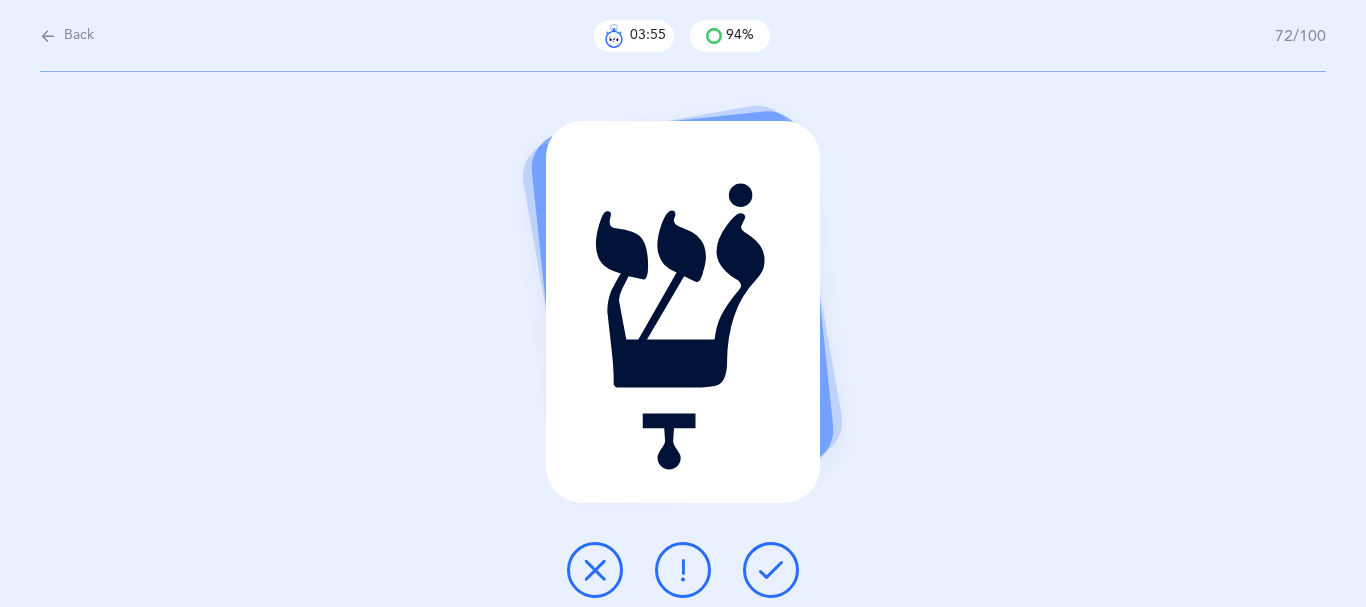 click at bounding box center (771, 570) 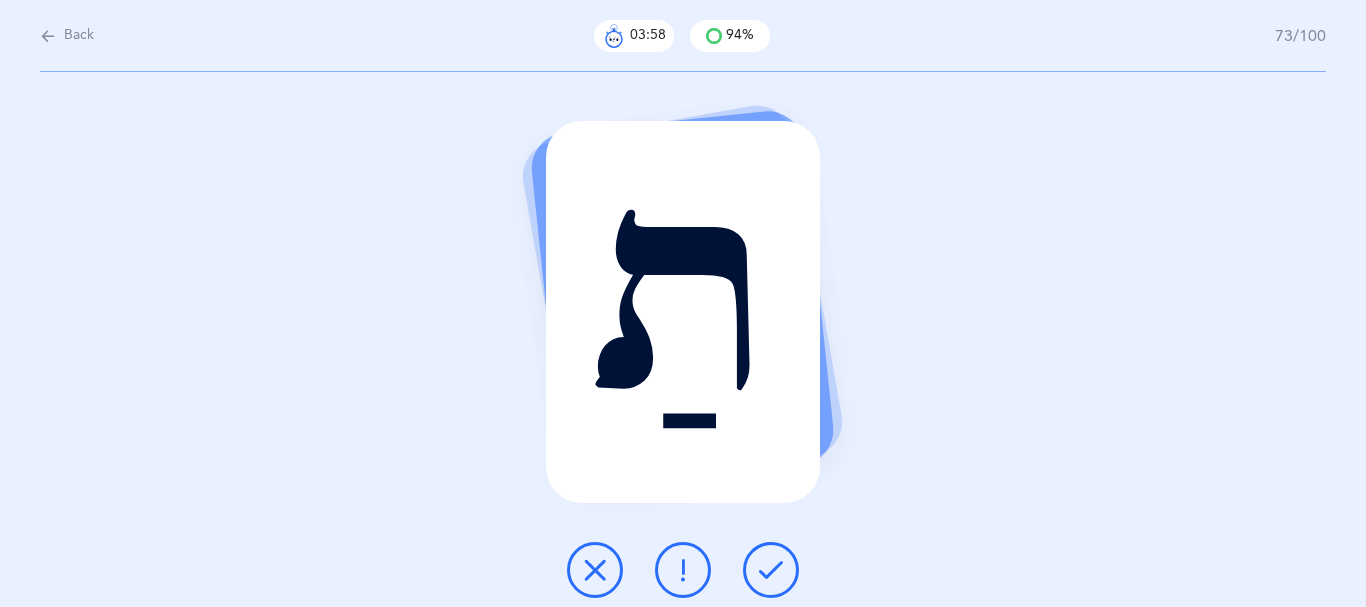 click at bounding box center (771, 570) 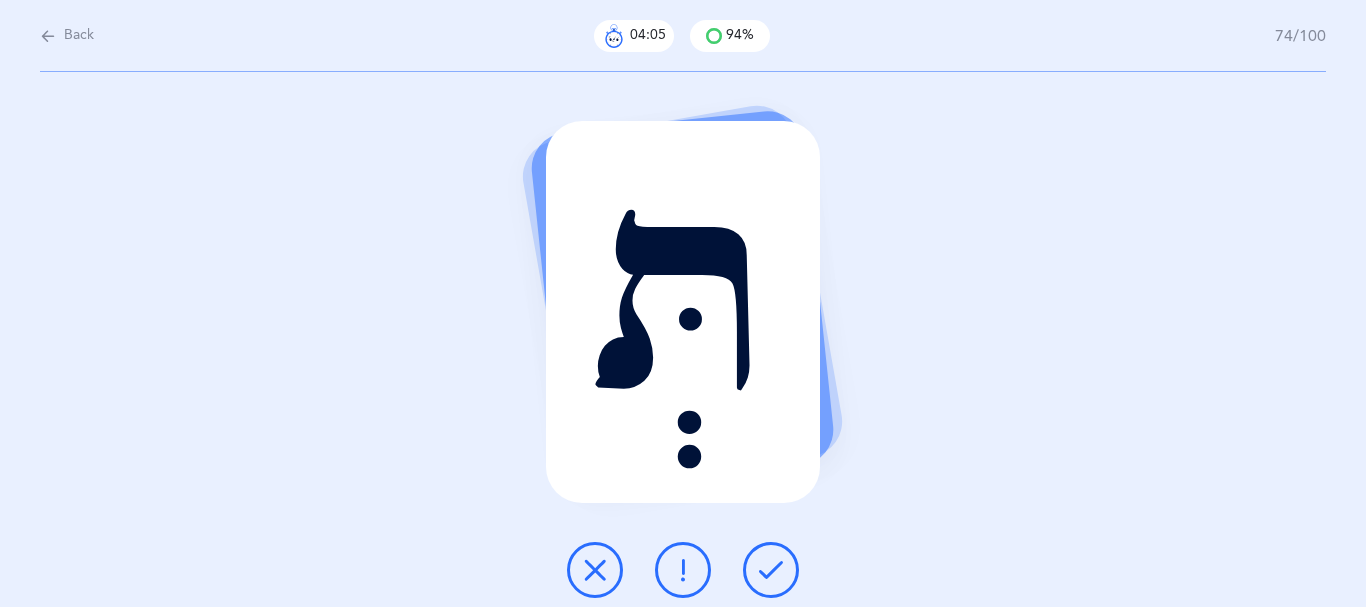 click at bounding box center [771, 570] 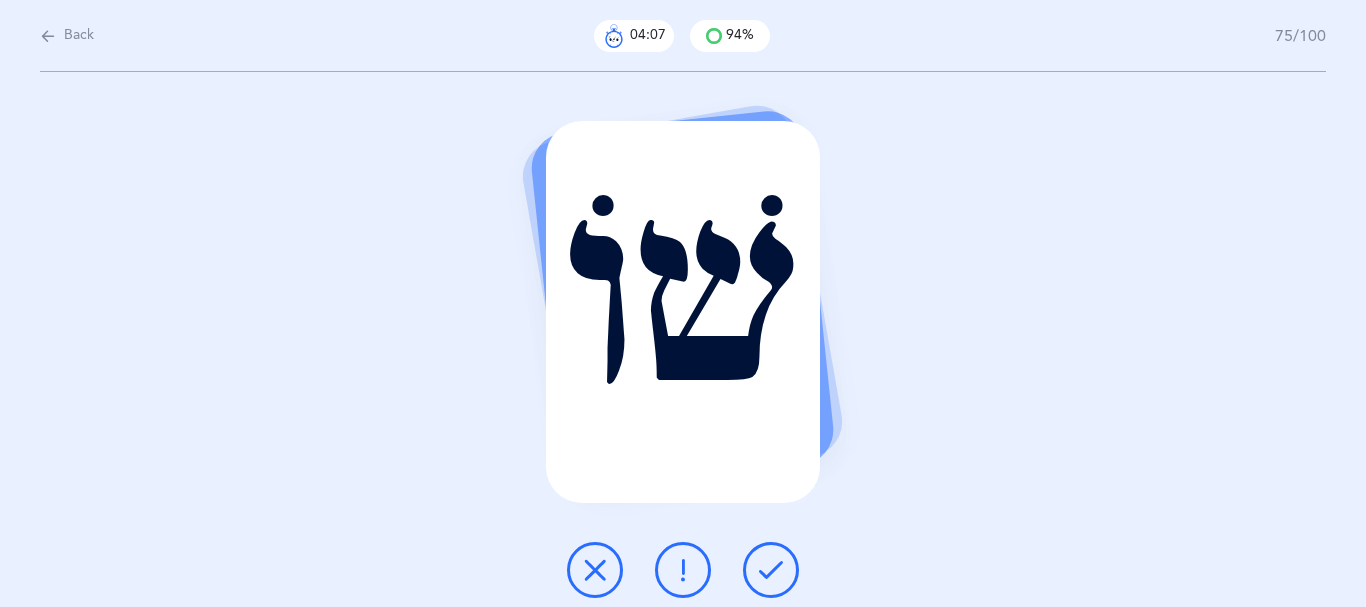 click at bounding box center [771, 570] 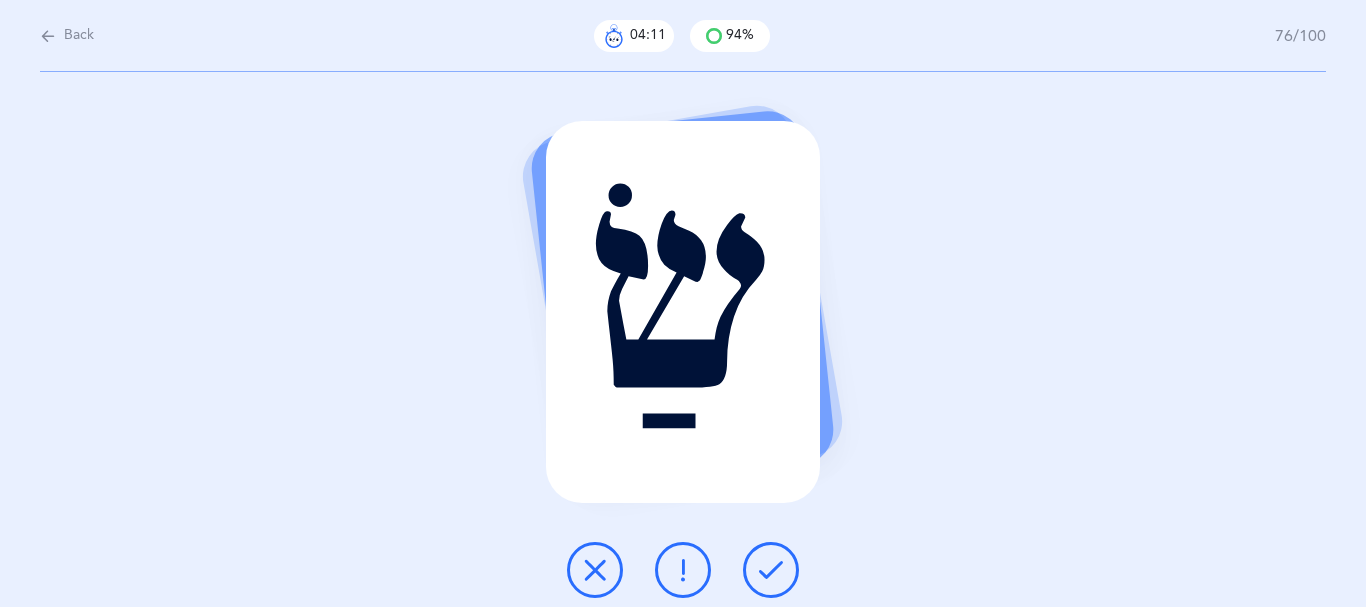 click at bounding box center (683, 570) 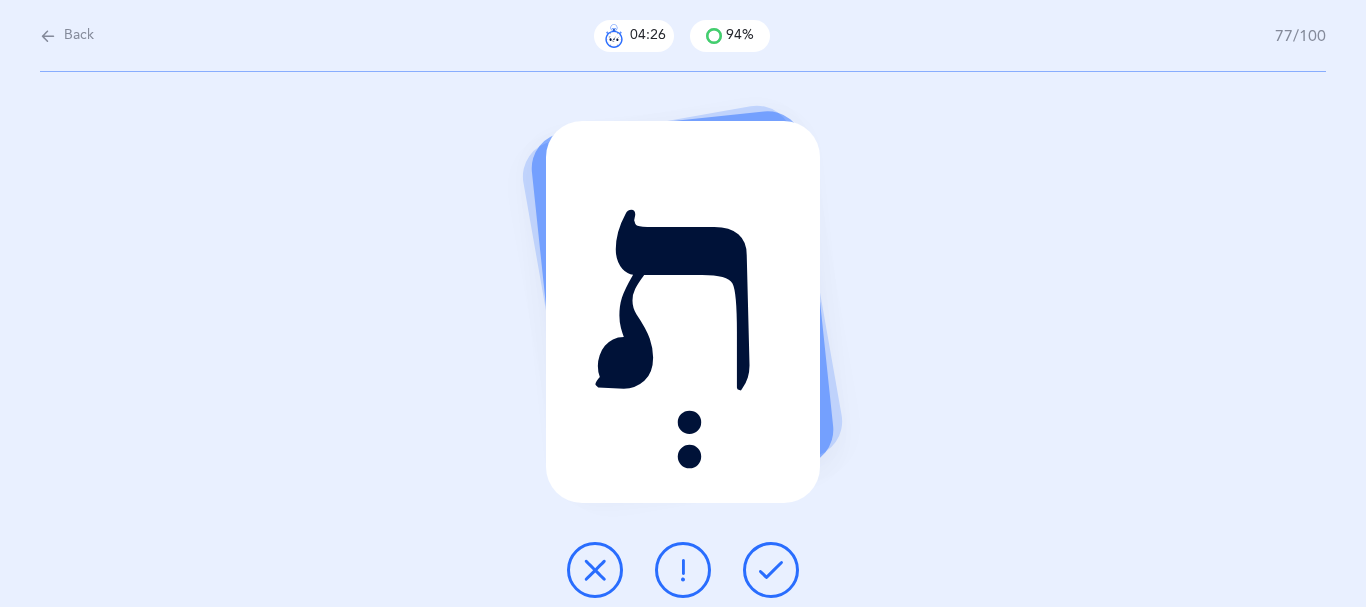 click at bounding box center [771, 570] 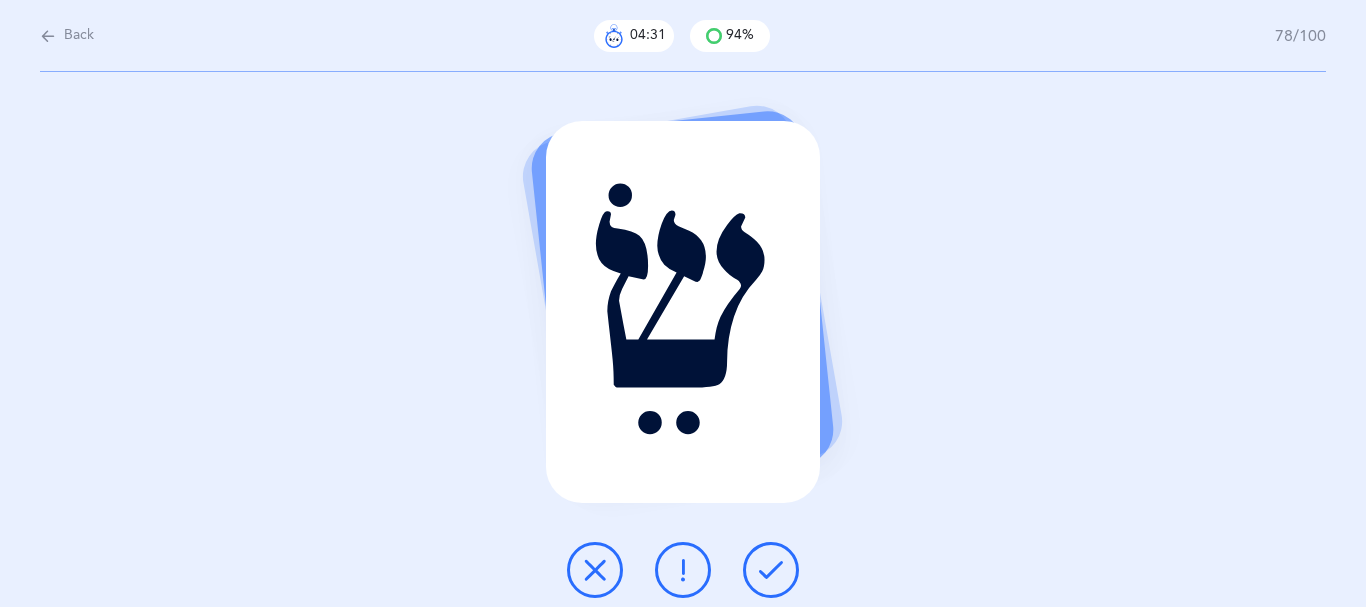 click at bounding box center (771, 570) 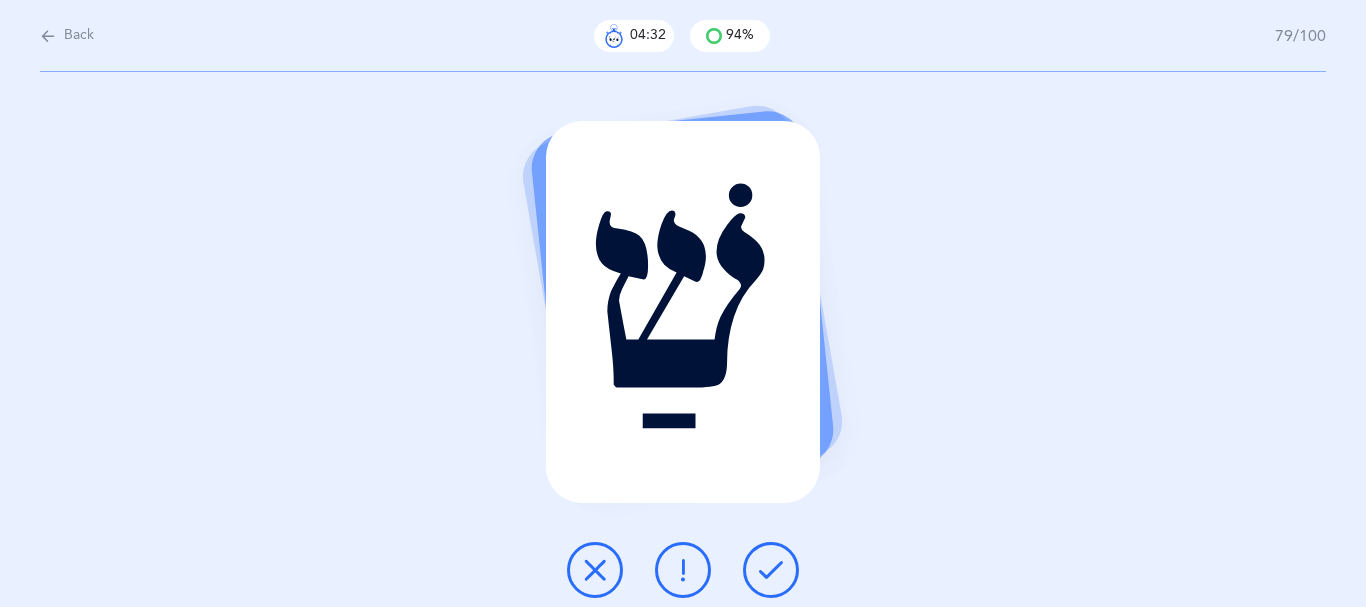 click at bounding box center (771, 570) 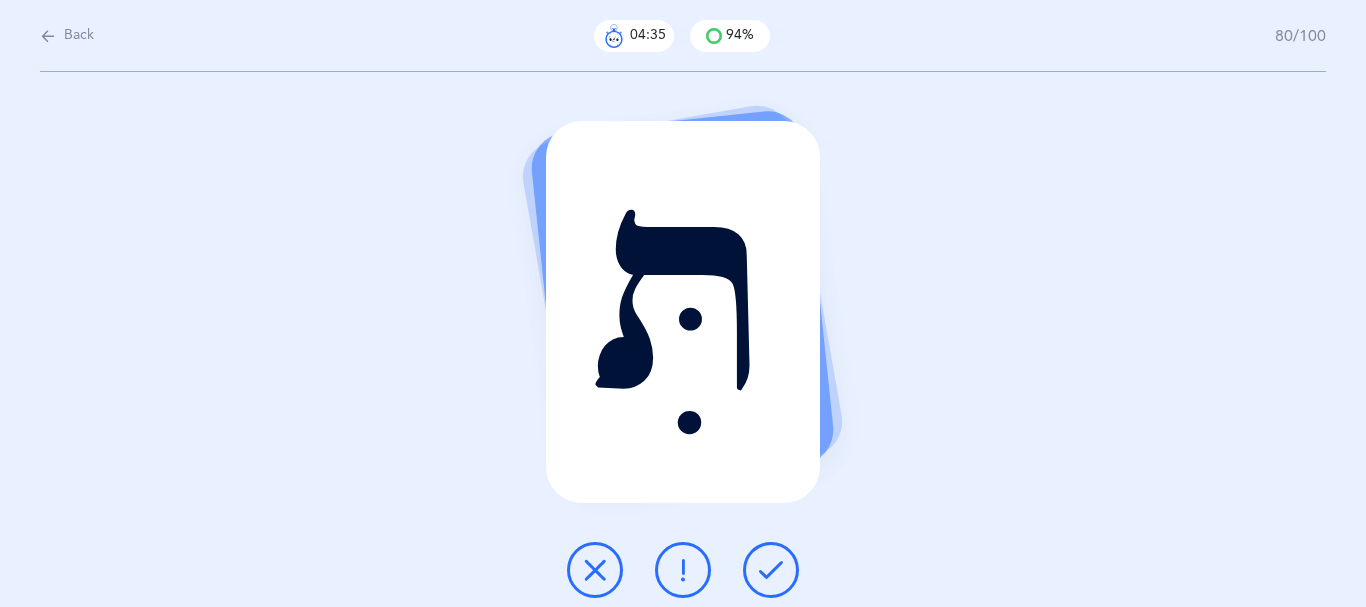 click at bounding box center (771, 570) 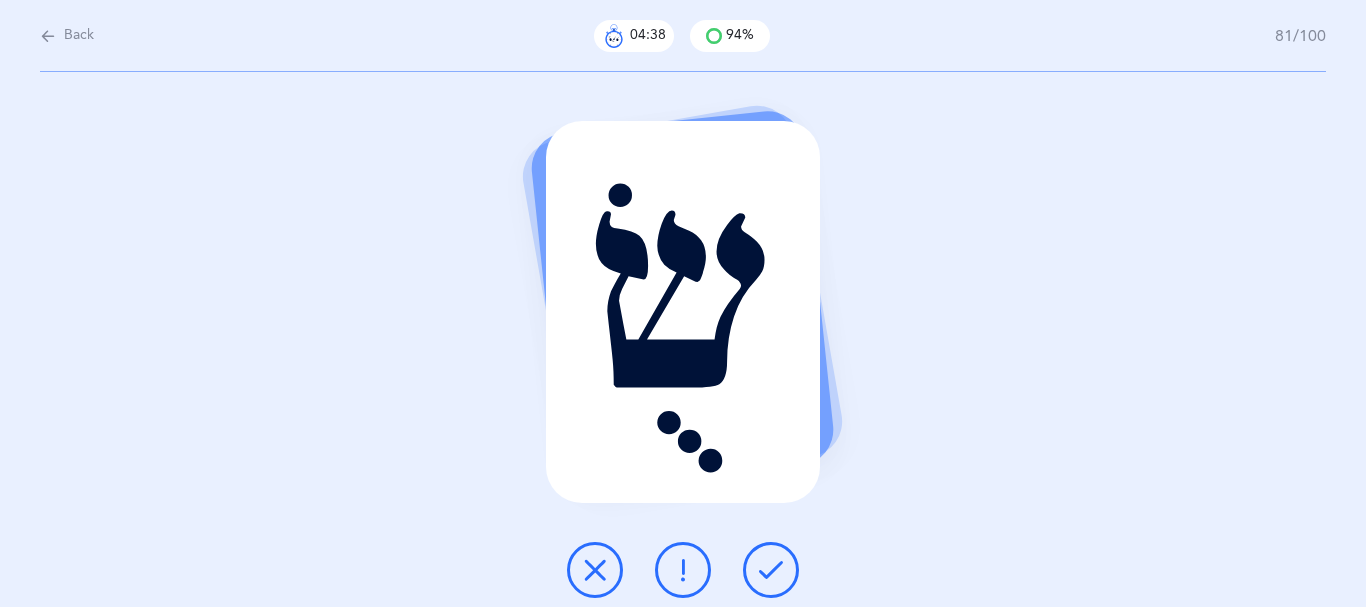 click at bounding box center (771, 570) 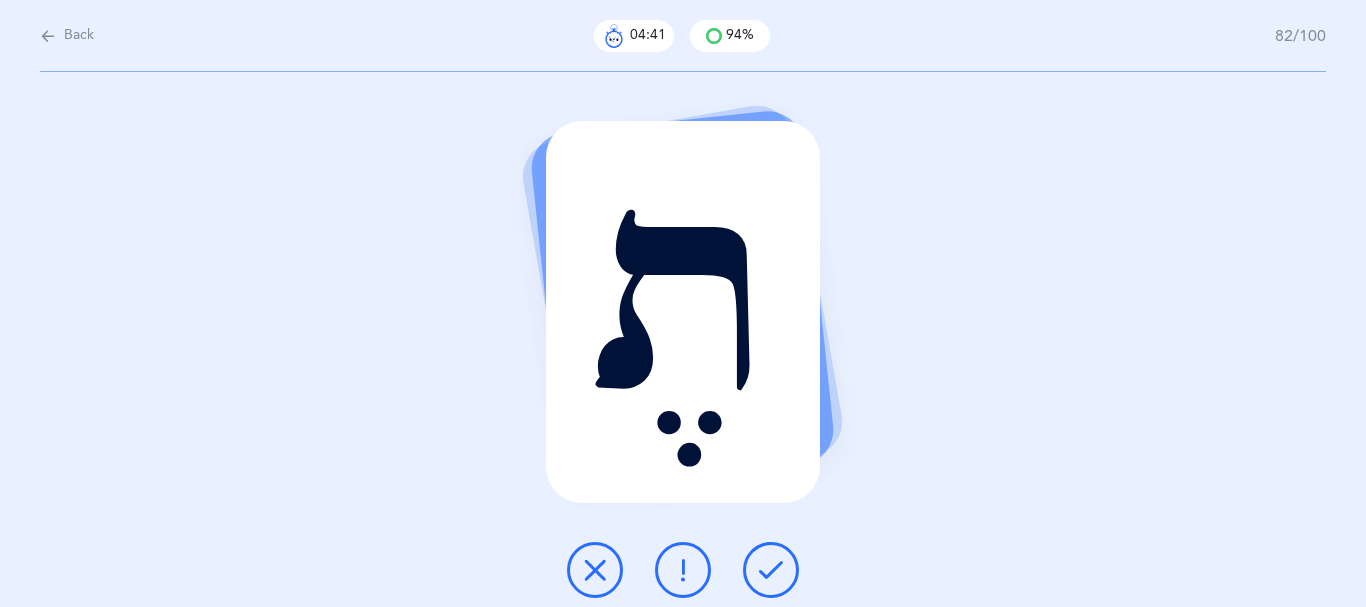 click at bounding box center (771, 570) 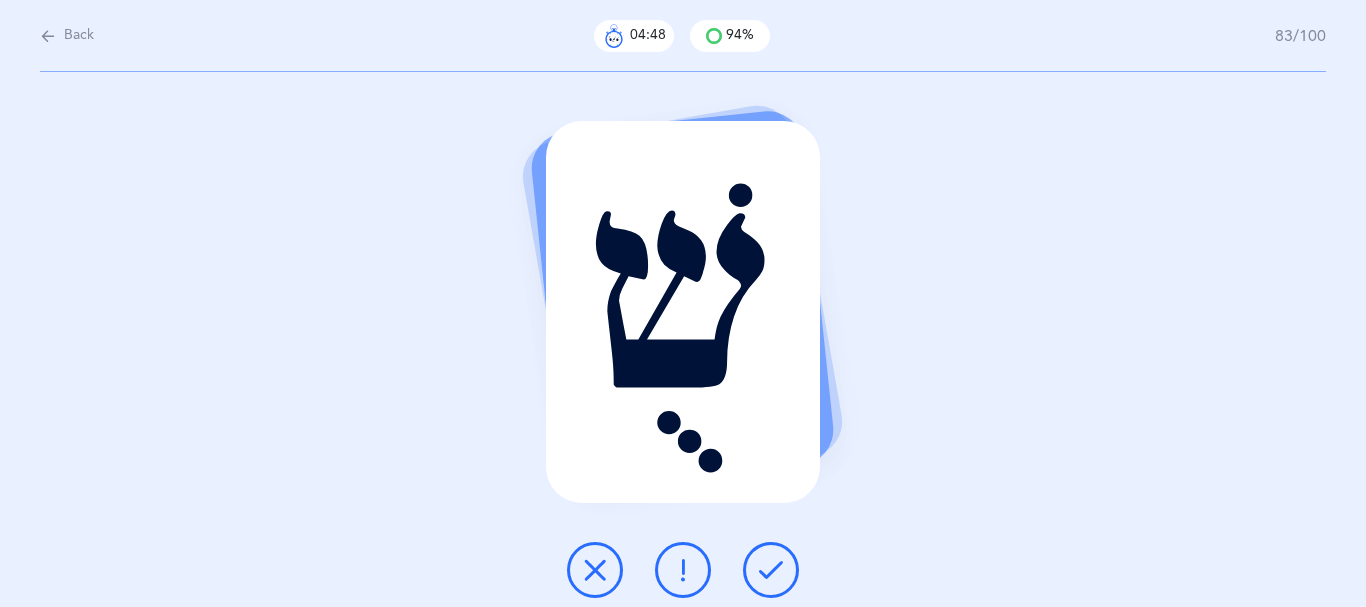 click at bounding box center [771, 570] 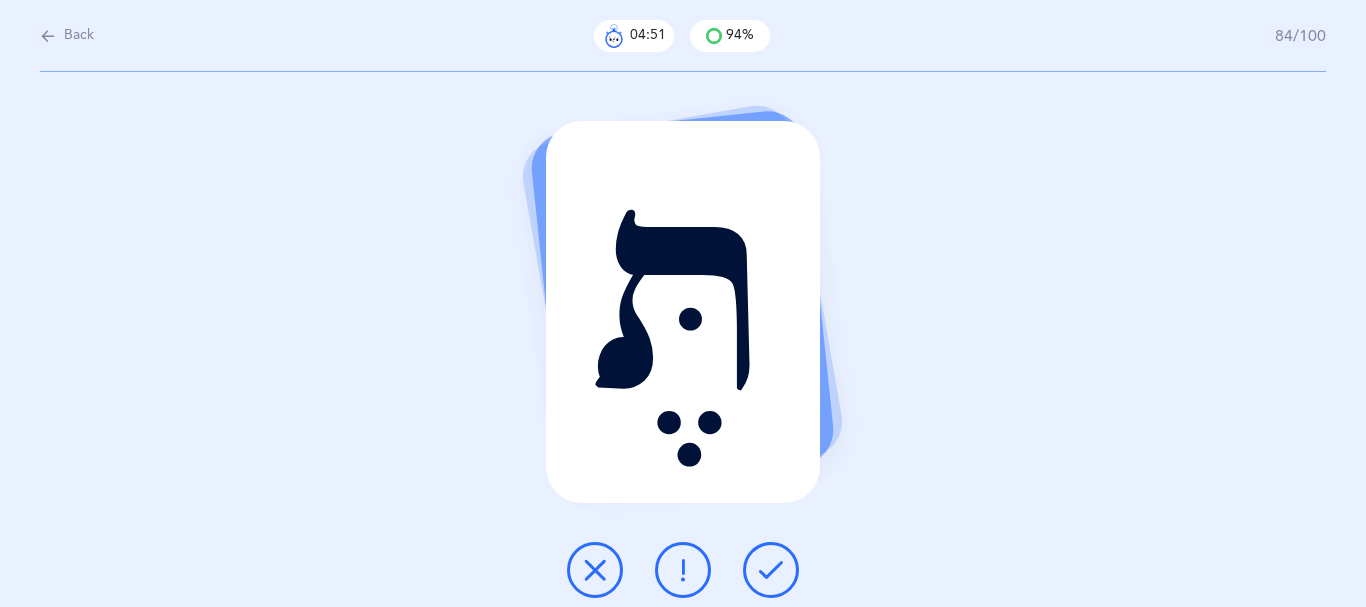 click at bounding box center (595, 570) 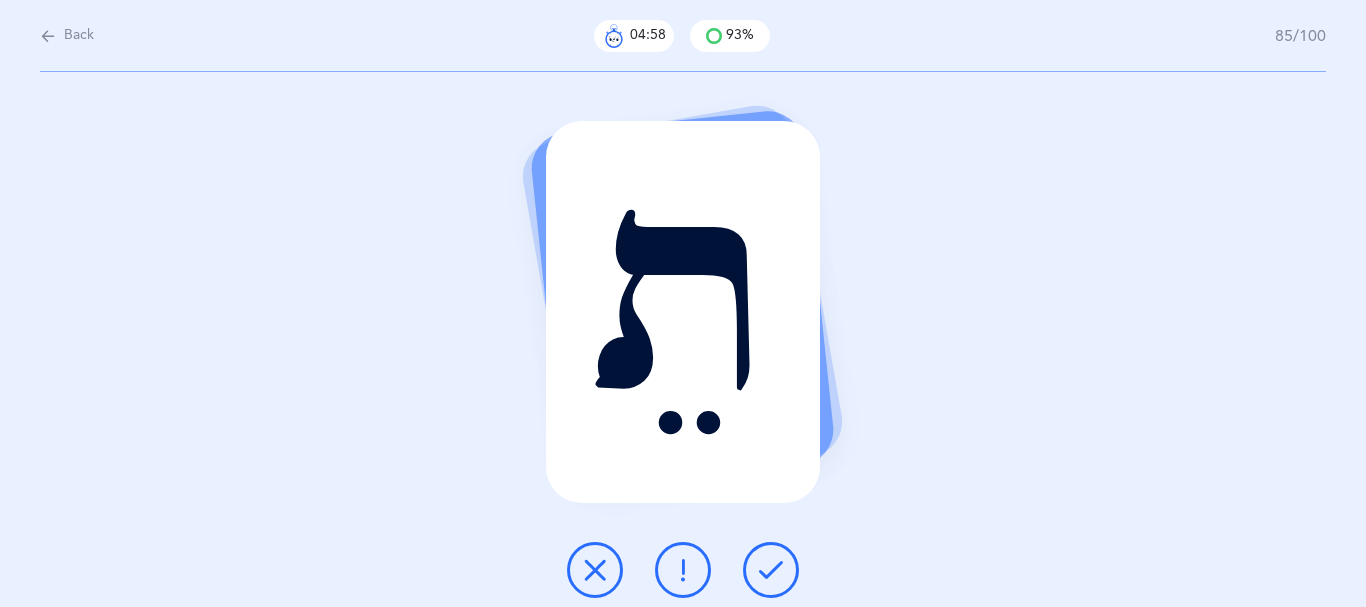 drag, startPoint x: 676, startPoint y: 578, endPoint x: 752, endPoint y: 562, distance: 77.665955 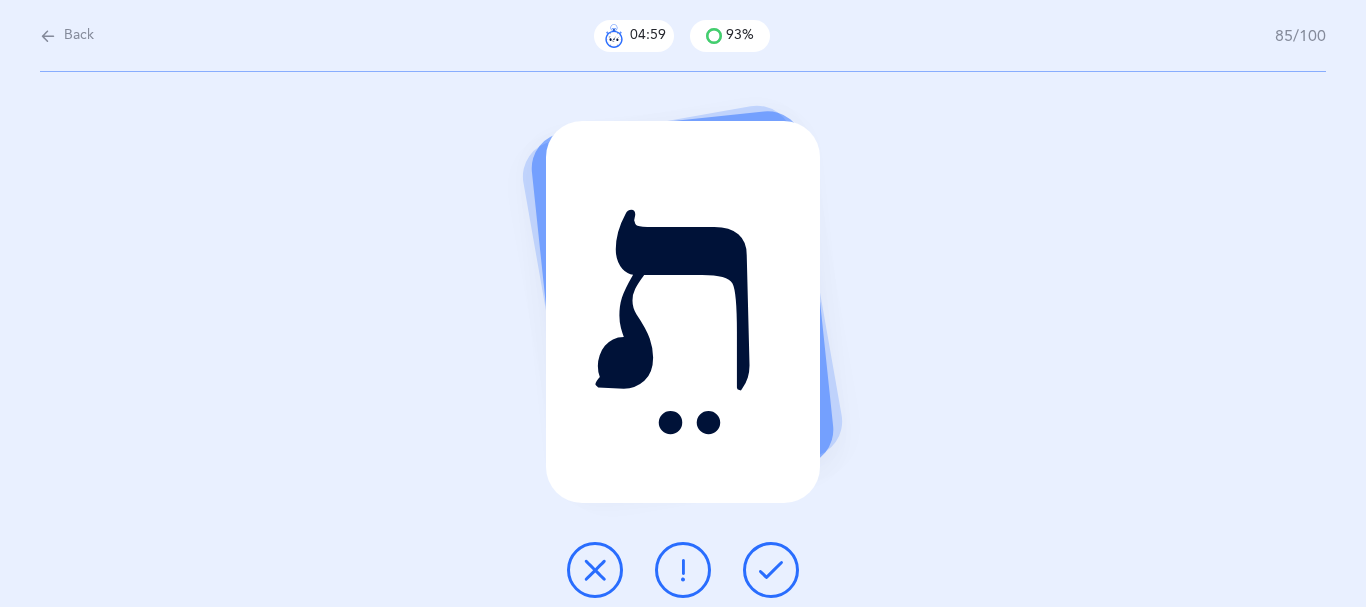 drag, startPoint x: 780, startPoint y: 566, endPoint x: 763, endPoint y: 567, distance: 17.029387 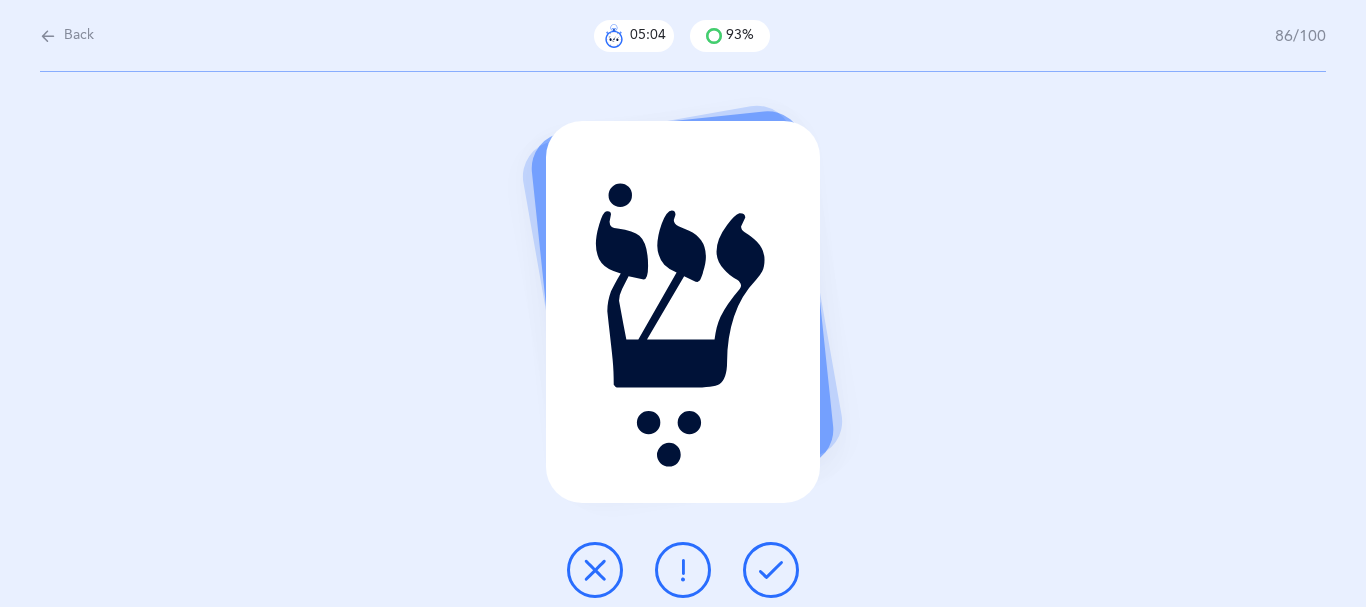 click at bounding box center [683, 570] 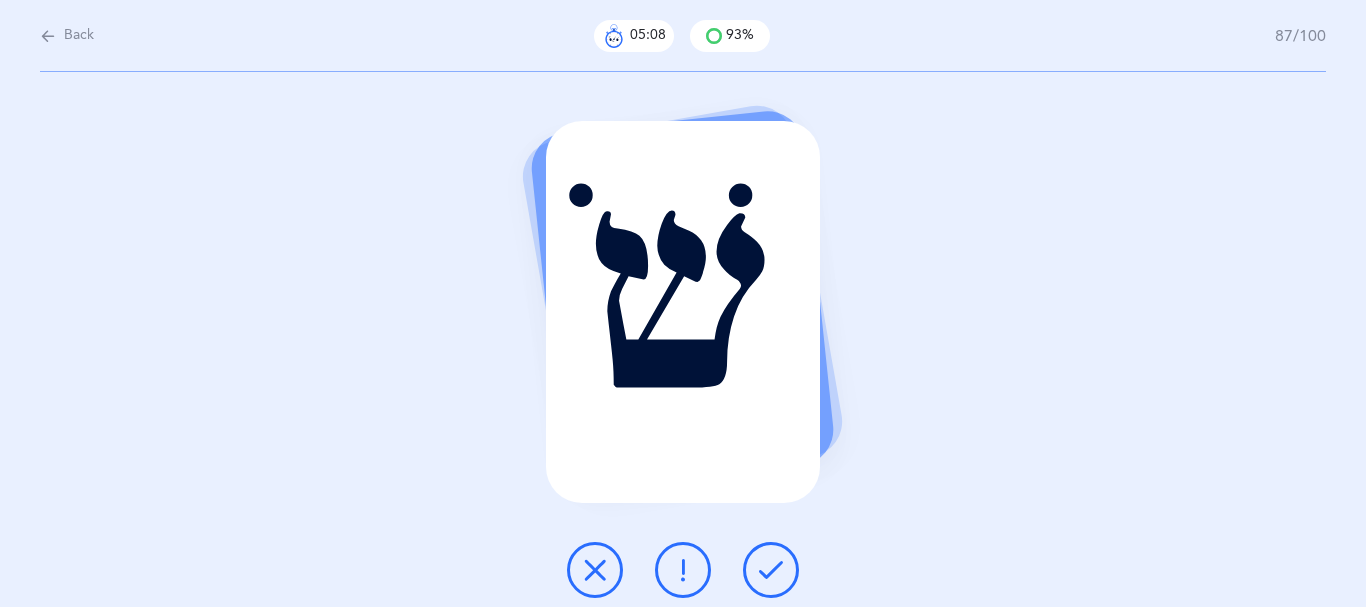 click at bounding box center (771, 570) 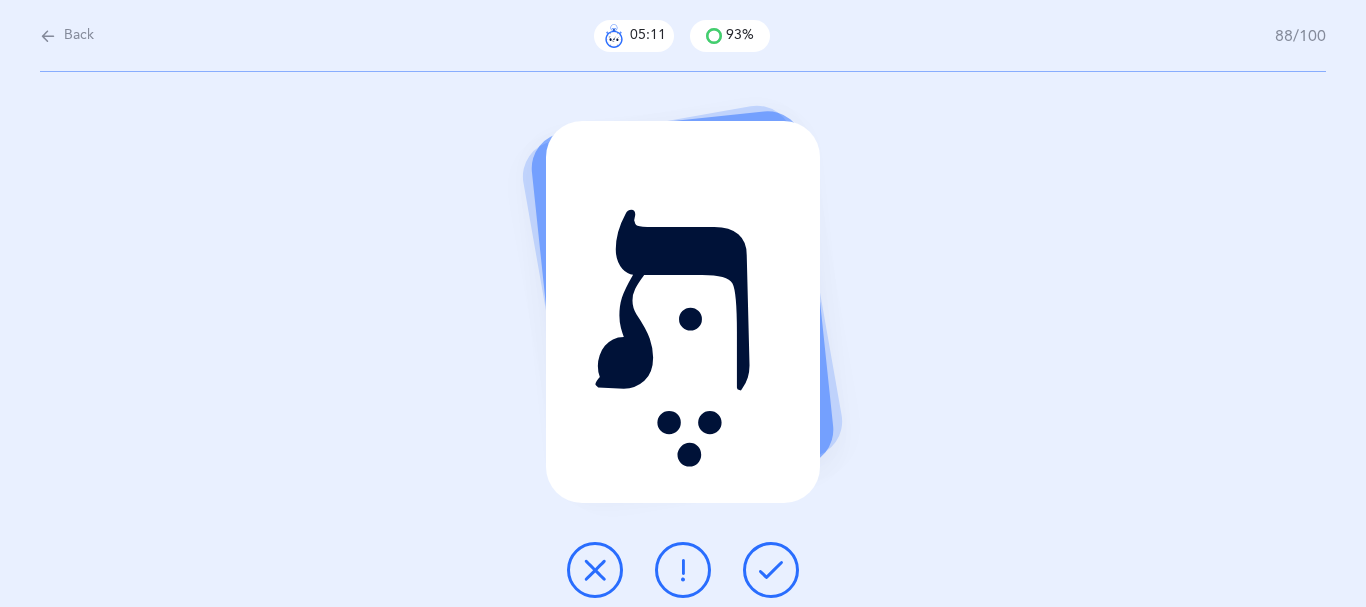 click at bounding box center [595, 570] 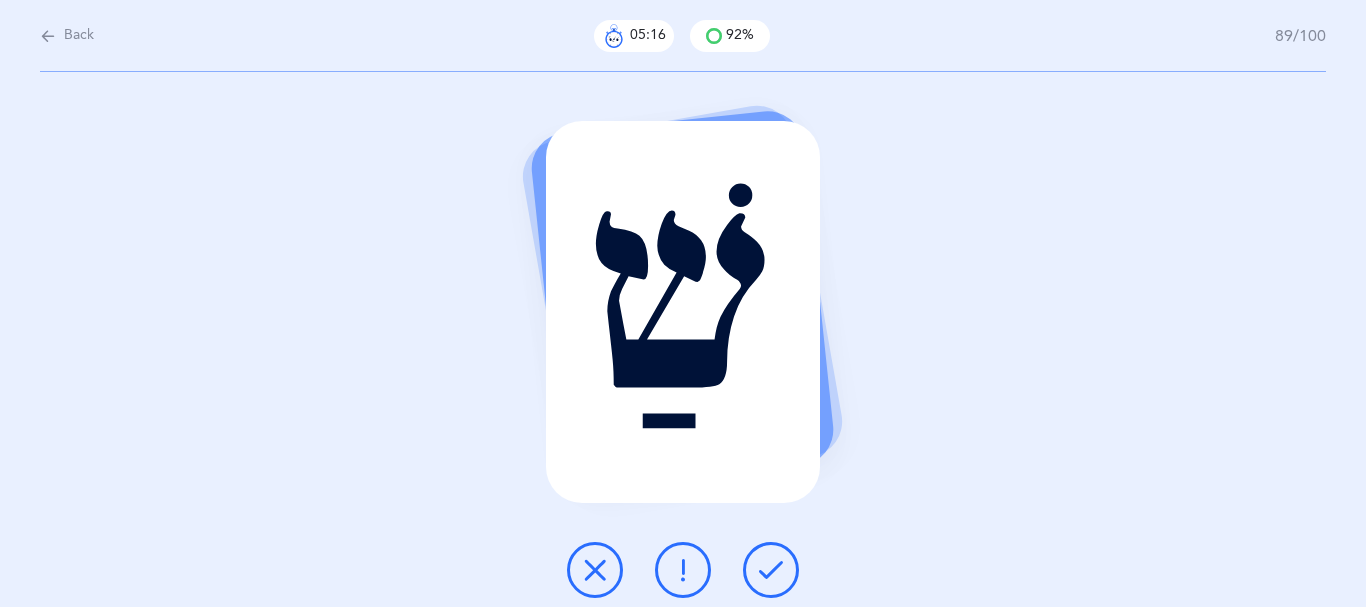 click at bounding box center [771, 570] 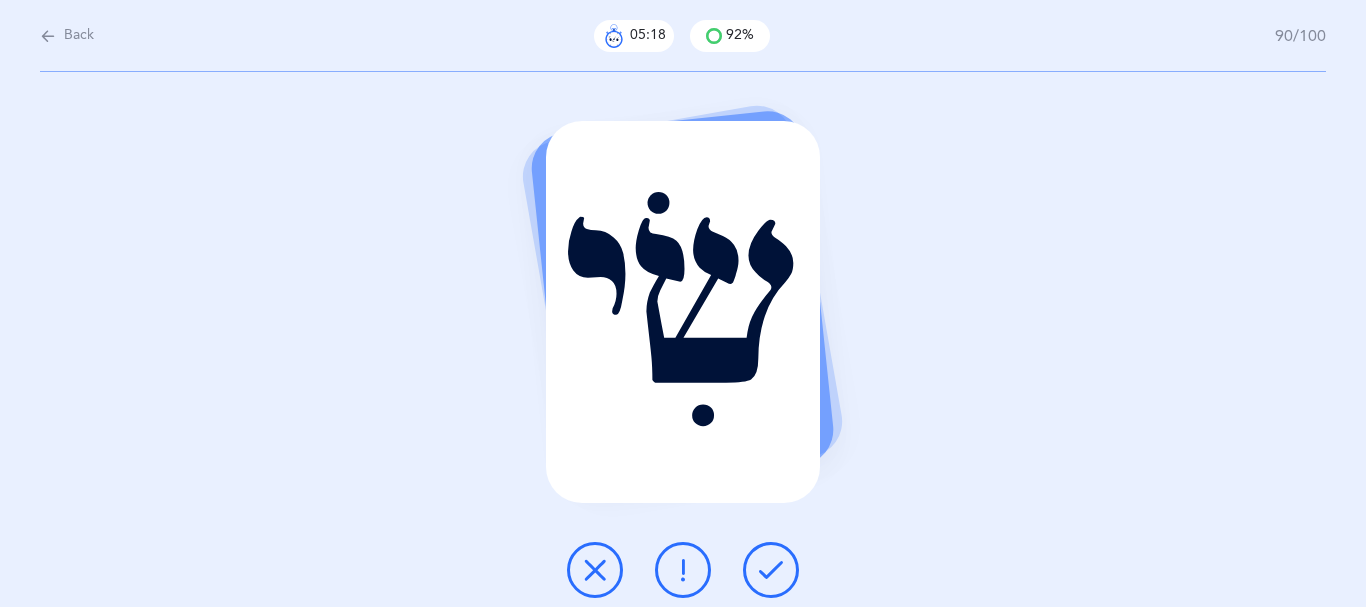 click at bounding box center (771, 570) 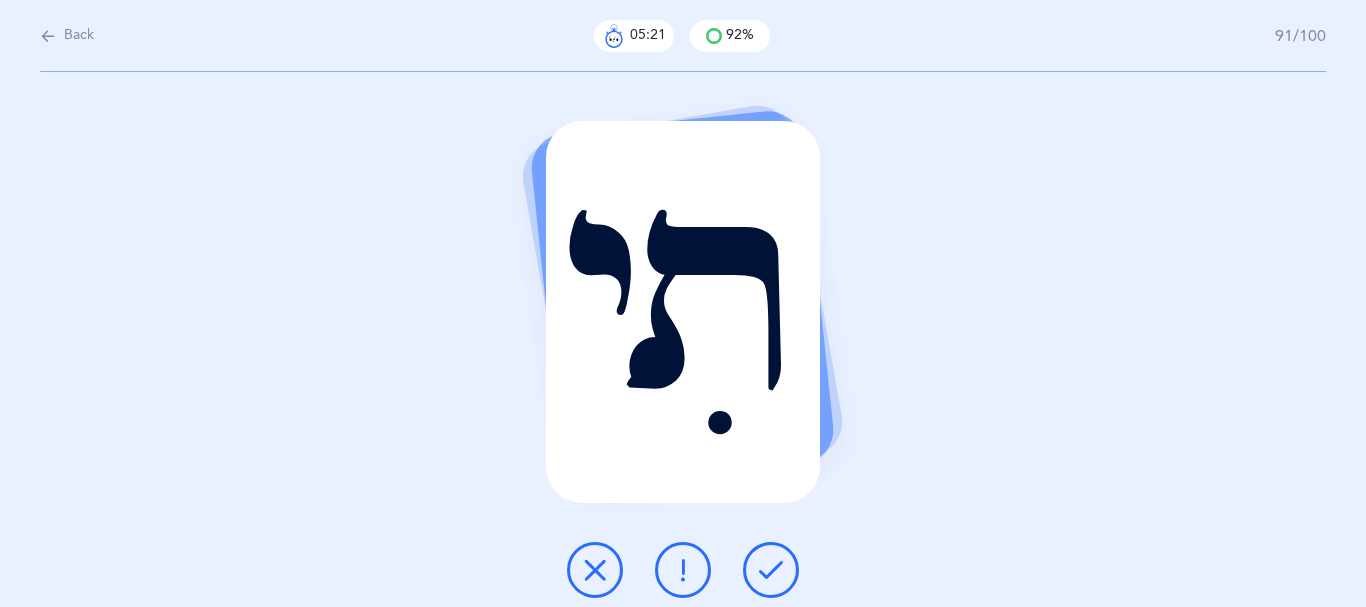 click at bounding box center (771, 570) 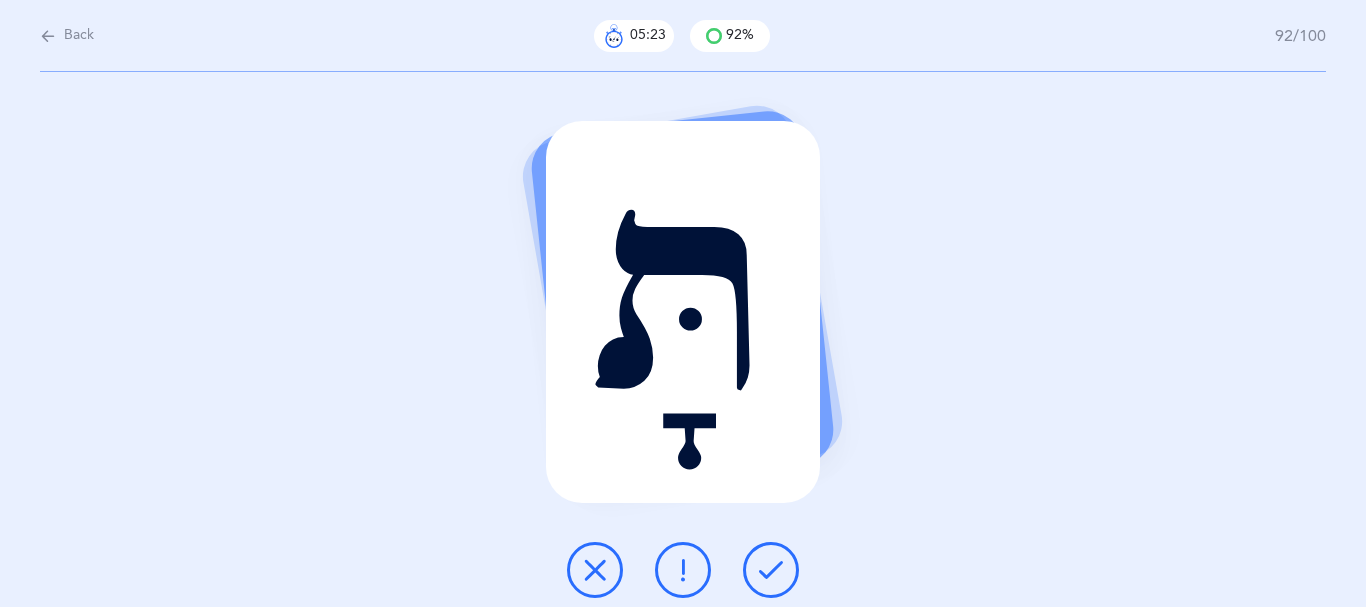 click at bounding box center (771, 570) 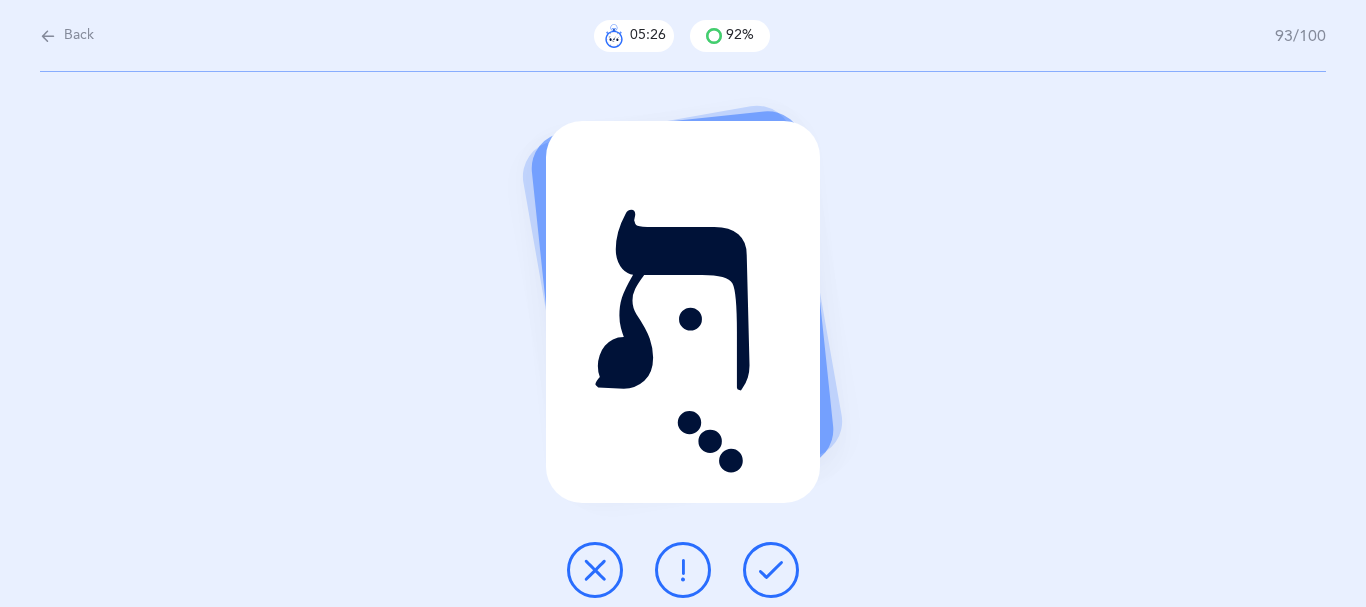 click at bounding box center [771, 570] 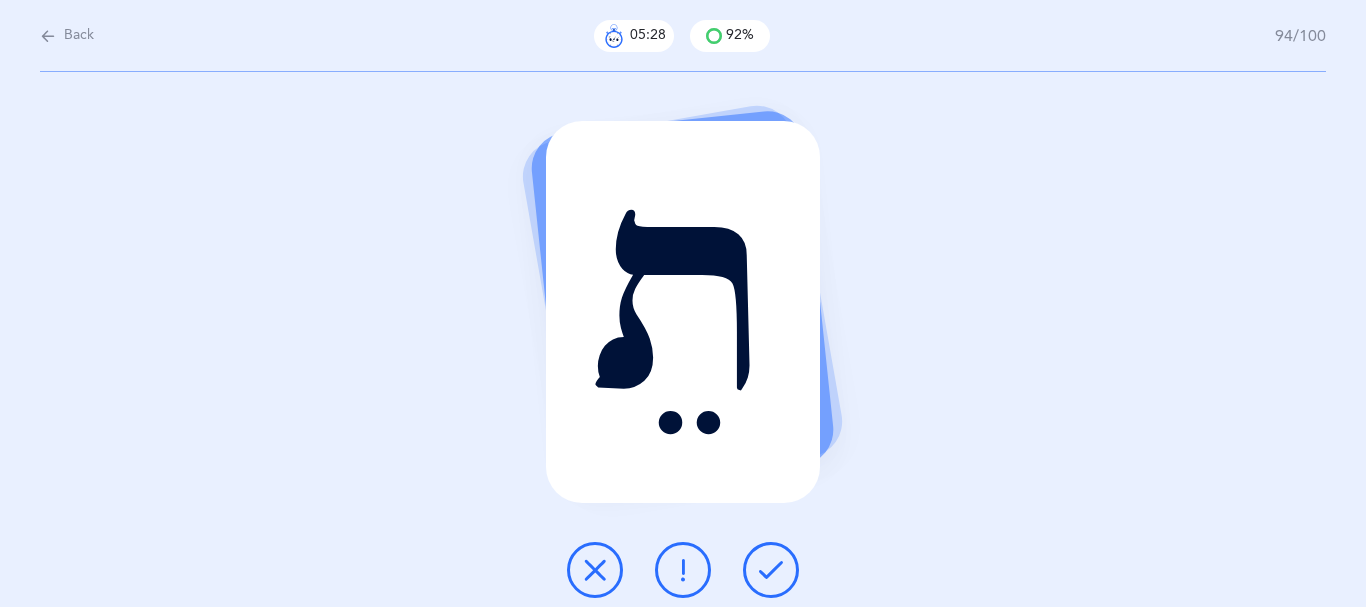click at bounding box center (683, 570) 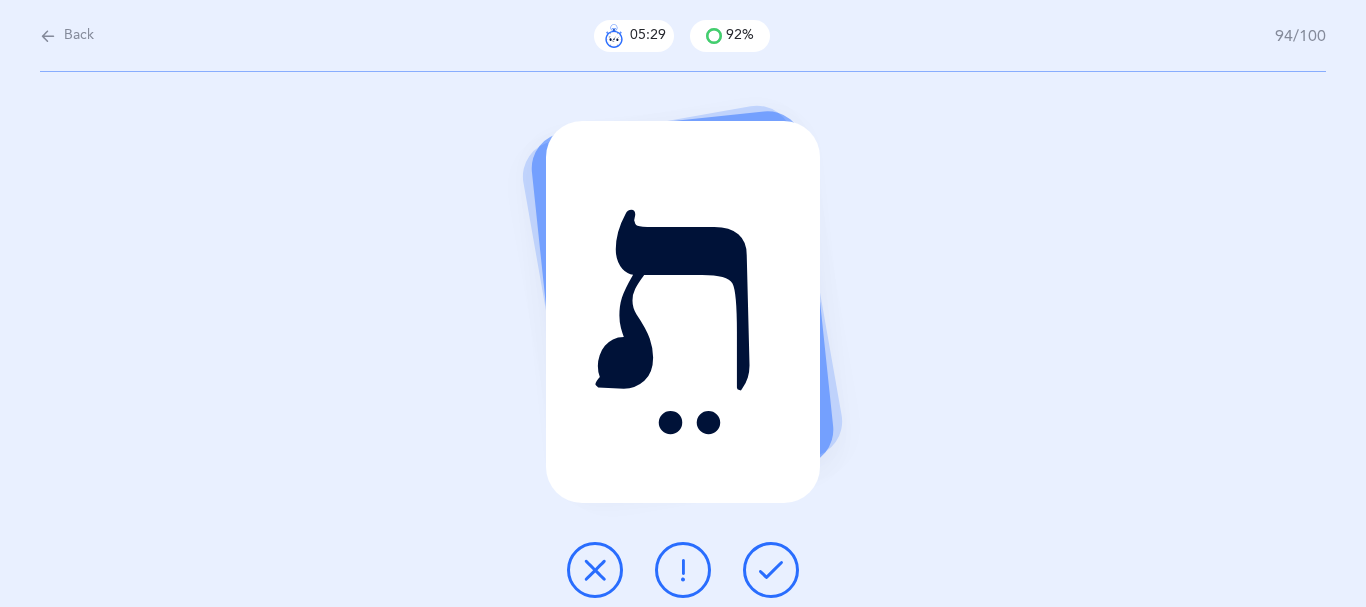click at bounding box center (771, 570) 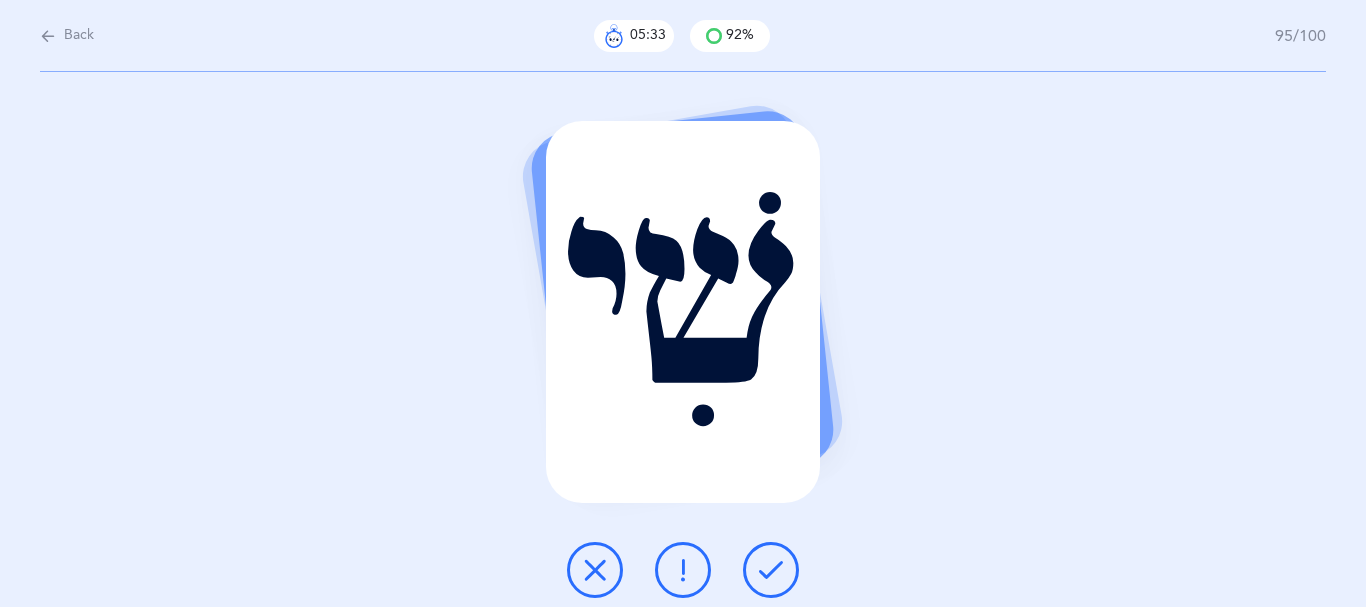 click at bounding box center [683, 570] 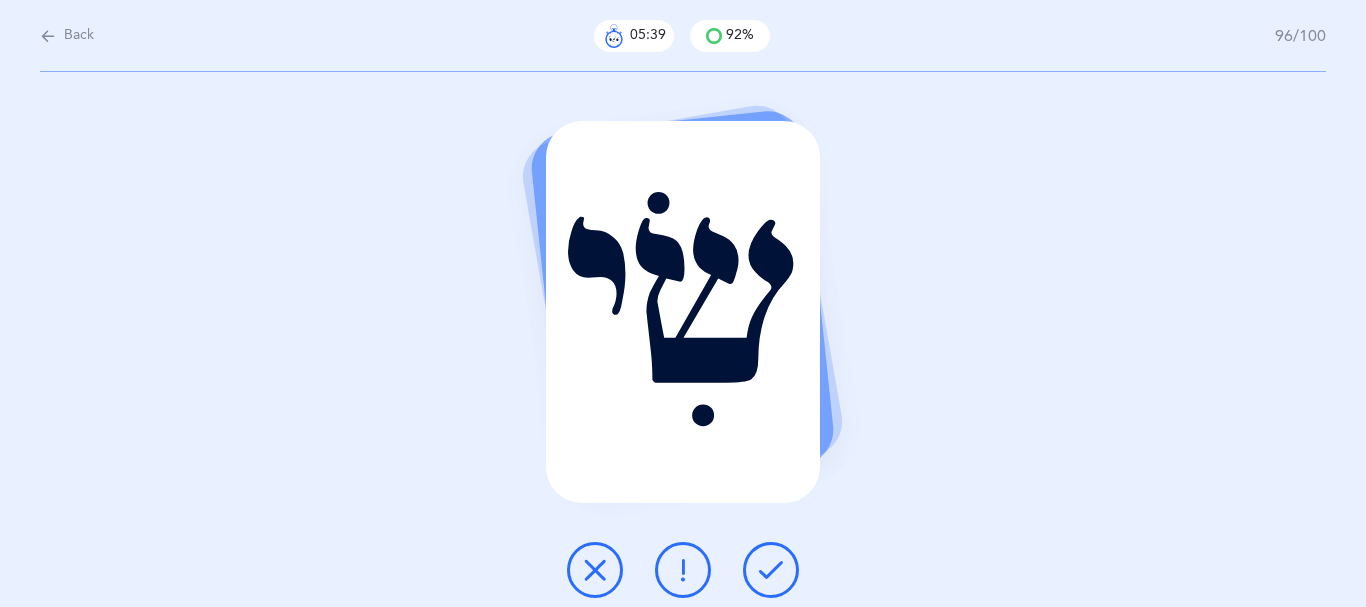 click at bounding box center [771, 570] 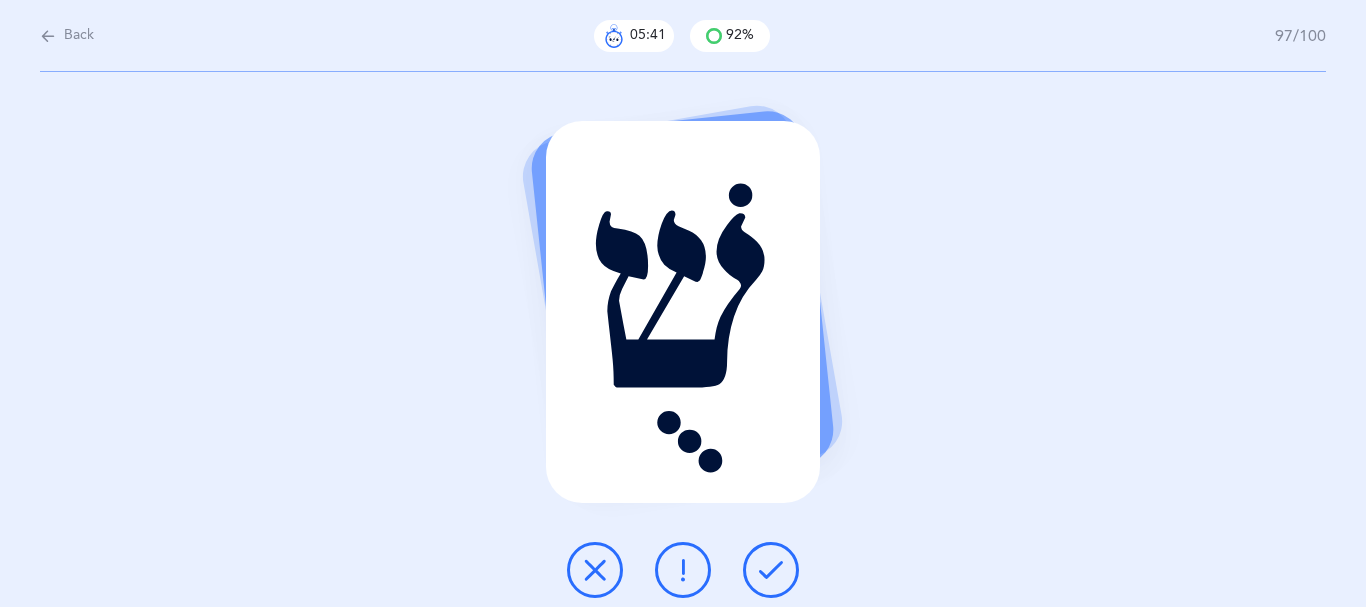 click at bounding box center [771, 570] 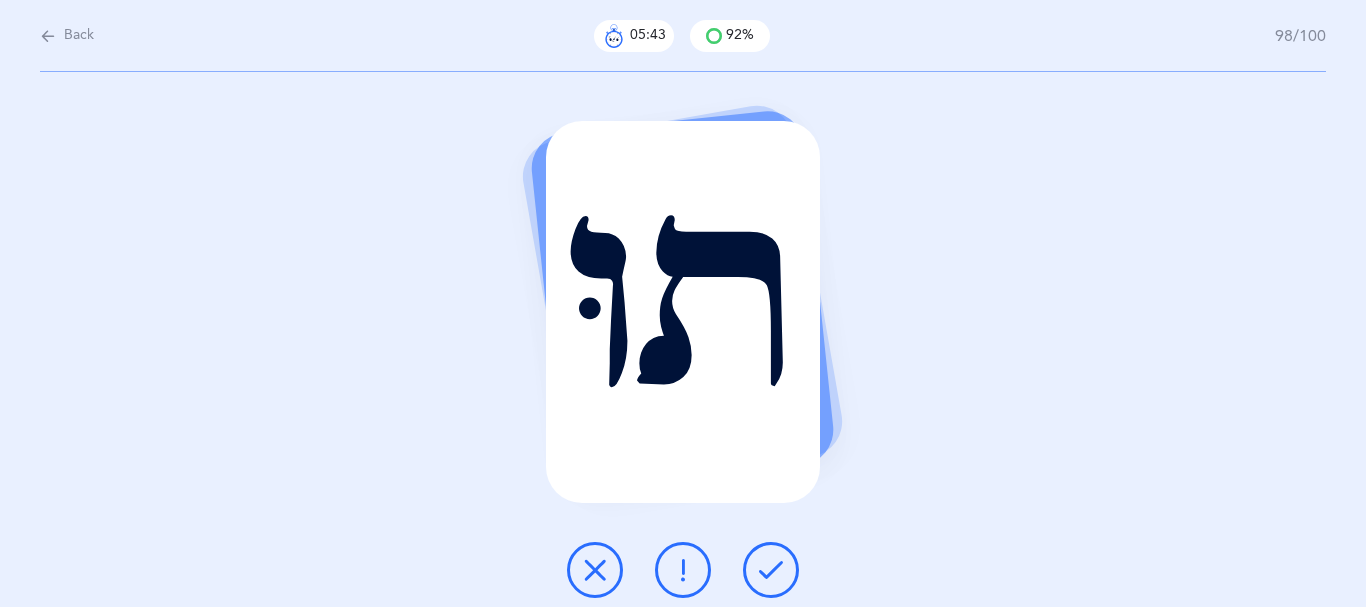 click at bounding box center (771, 570) 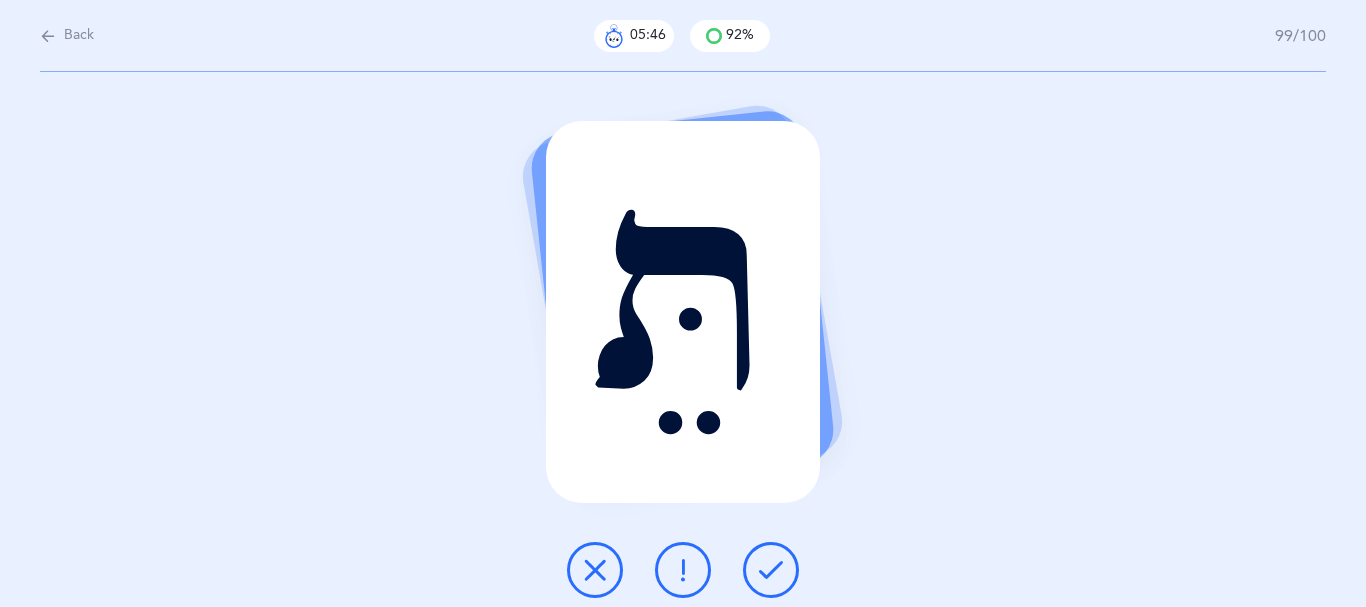 click at bounding box center (595, 570) 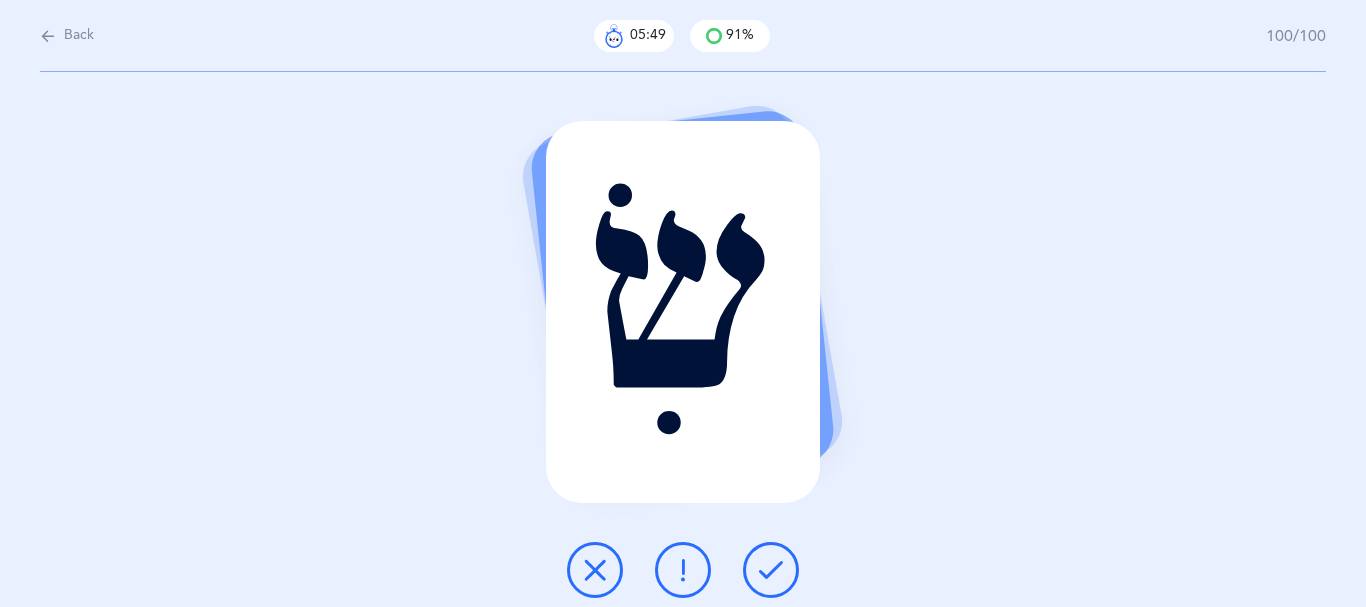 click at bounding box center (771, 570) 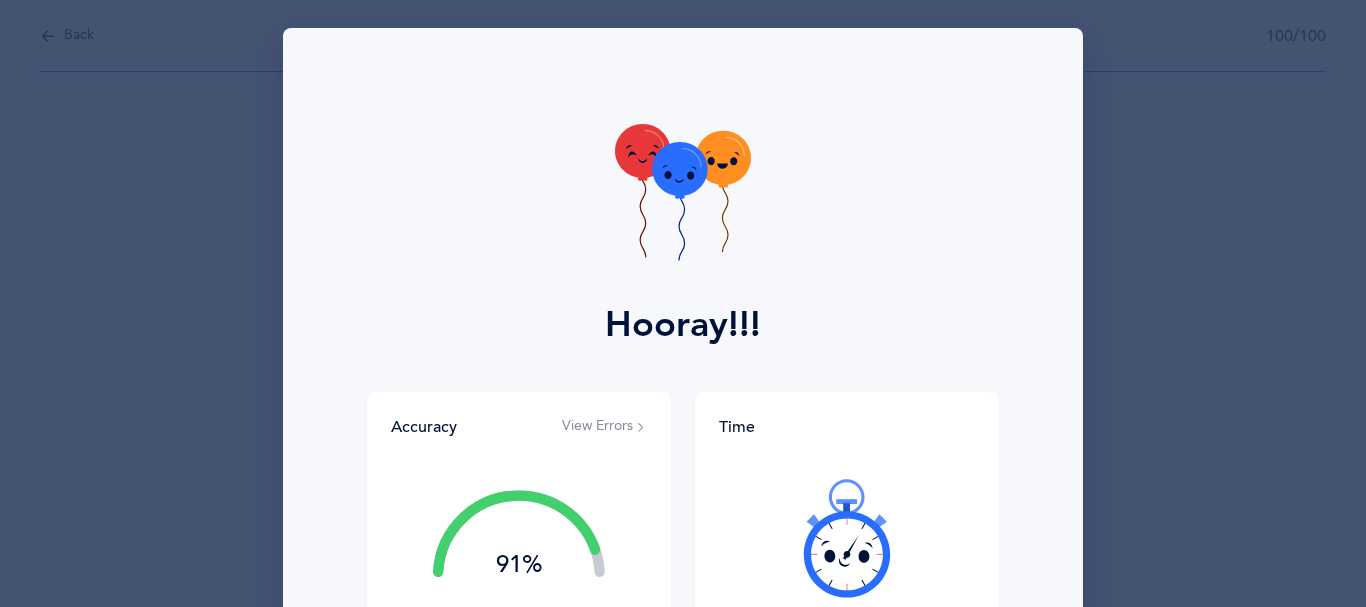 scroll, scrollTop: 360, scrollLeft: 0, axis: vertical 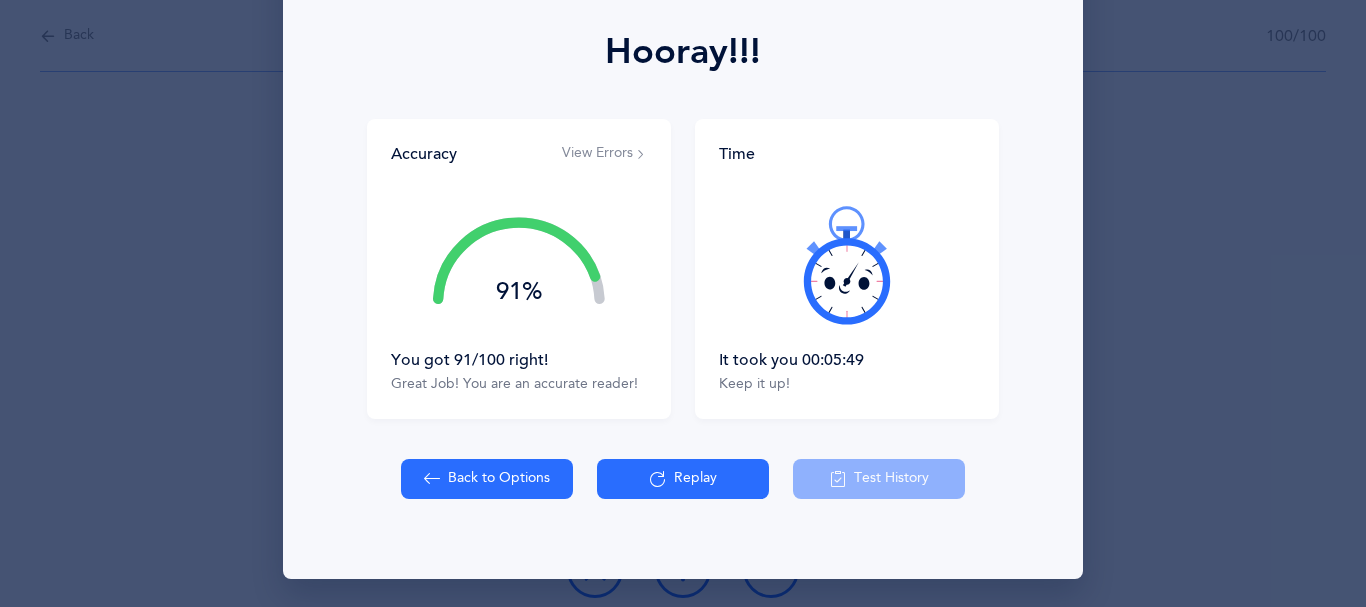 click on "Back to Options
Replay
Test History" at bounding box center [683, 479] 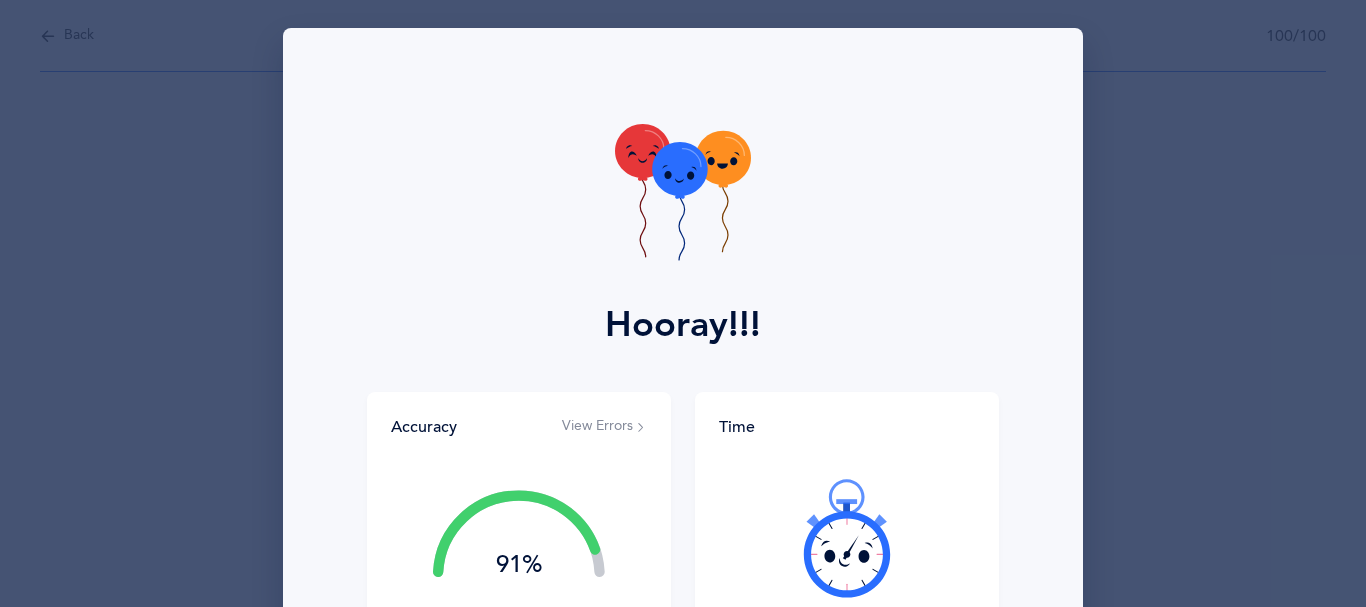 click on "View Errors" at bounding box center (604, 427) 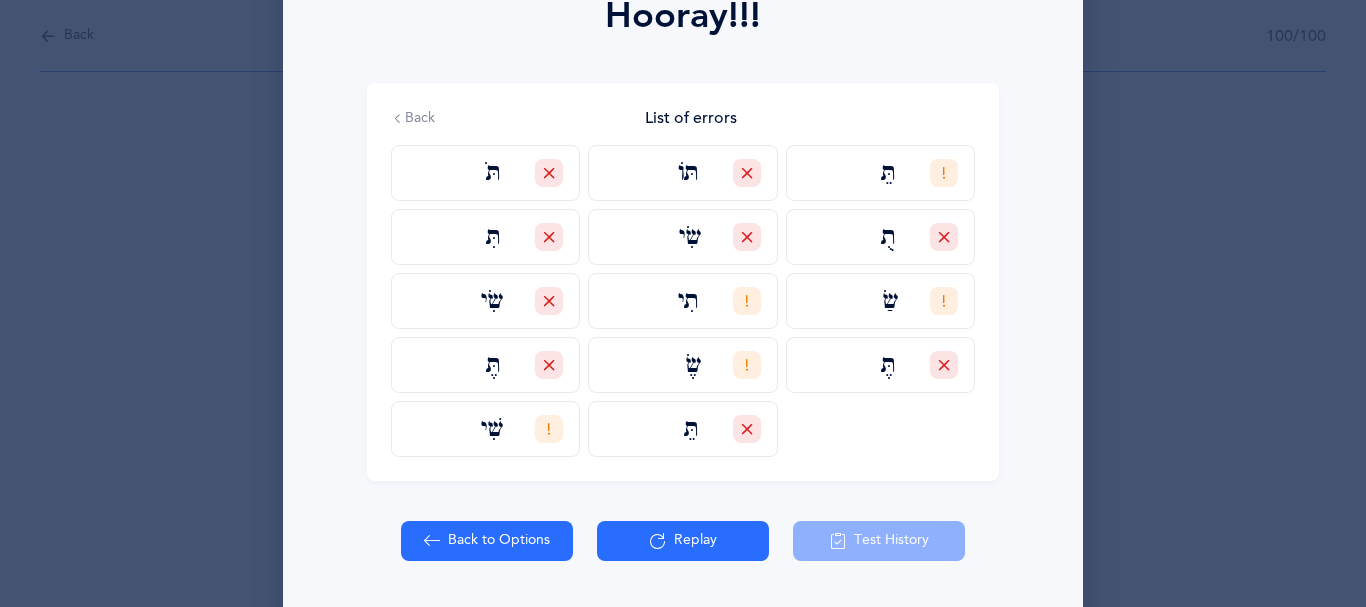 scroll, scrollTop: 333, scrollLeft: 0, axis: vertical 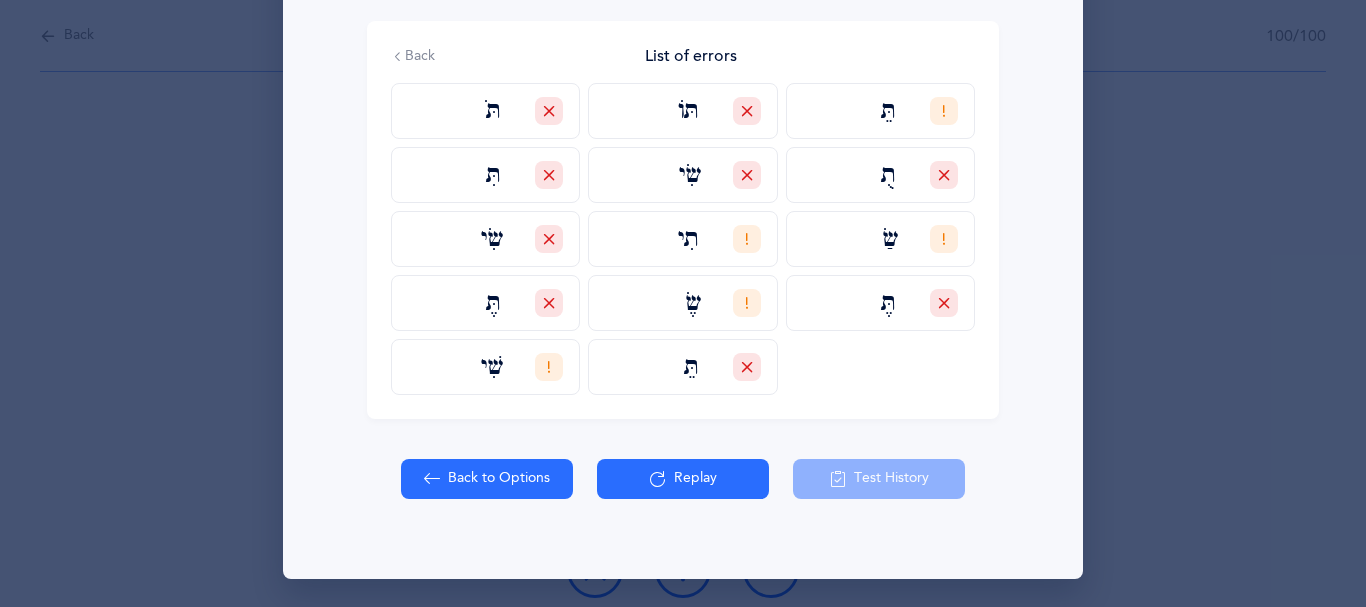 click on "Back" at bounding box center [413, 57] 